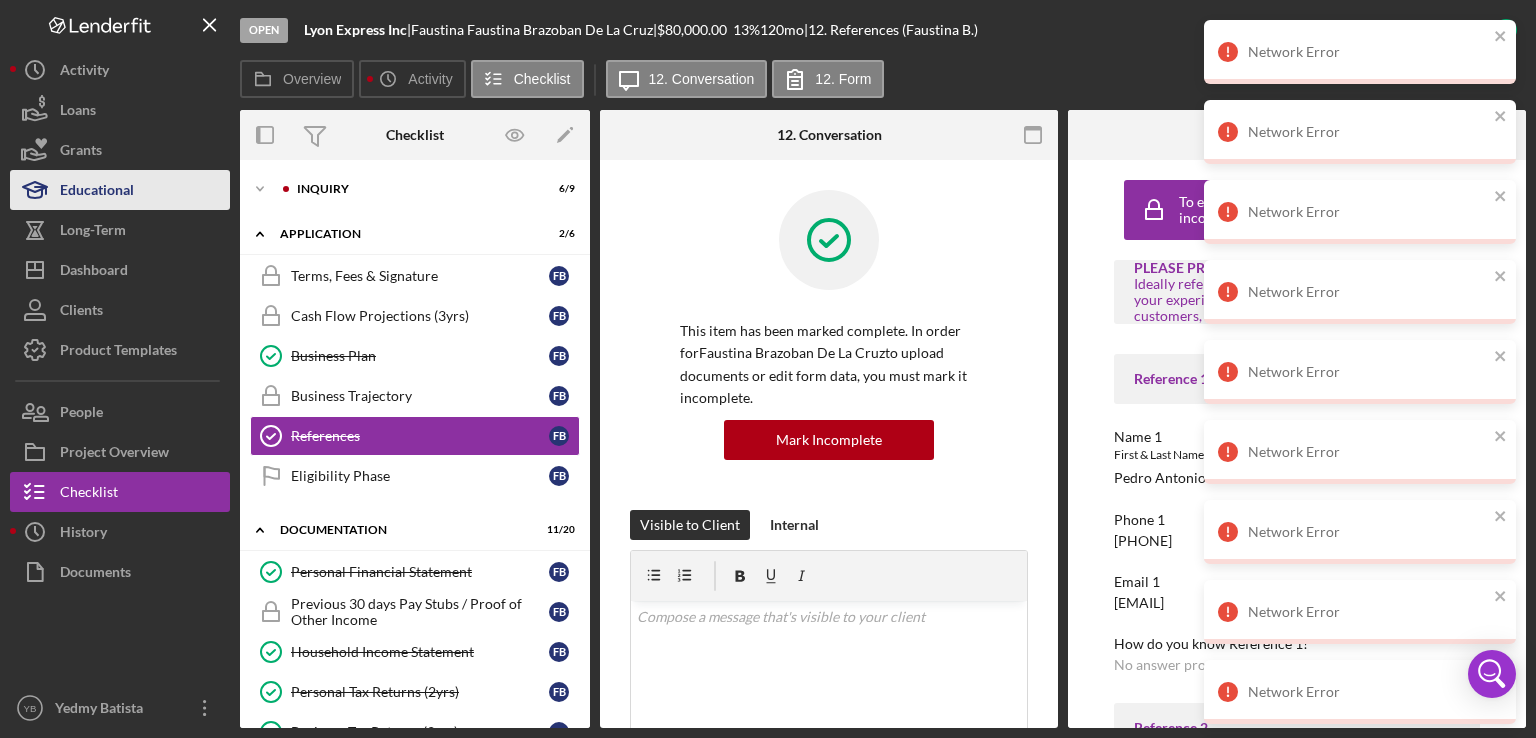 scroll, scrollTop: 0, scrollLeft: 0, axis: both 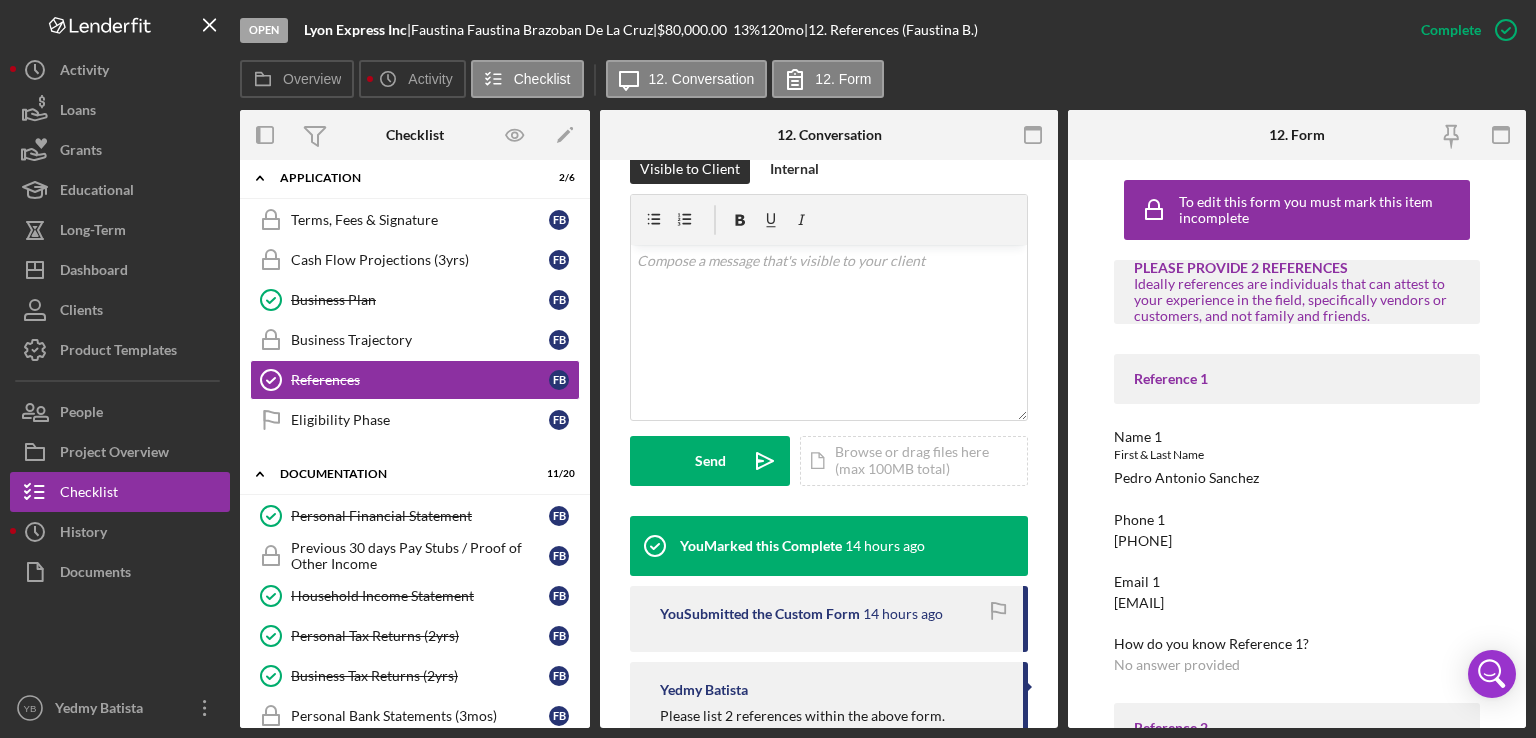 drag, startPoint x: 593, startPoint y: 325, endPoint x: 593, endPoint y: 307, distance: 18 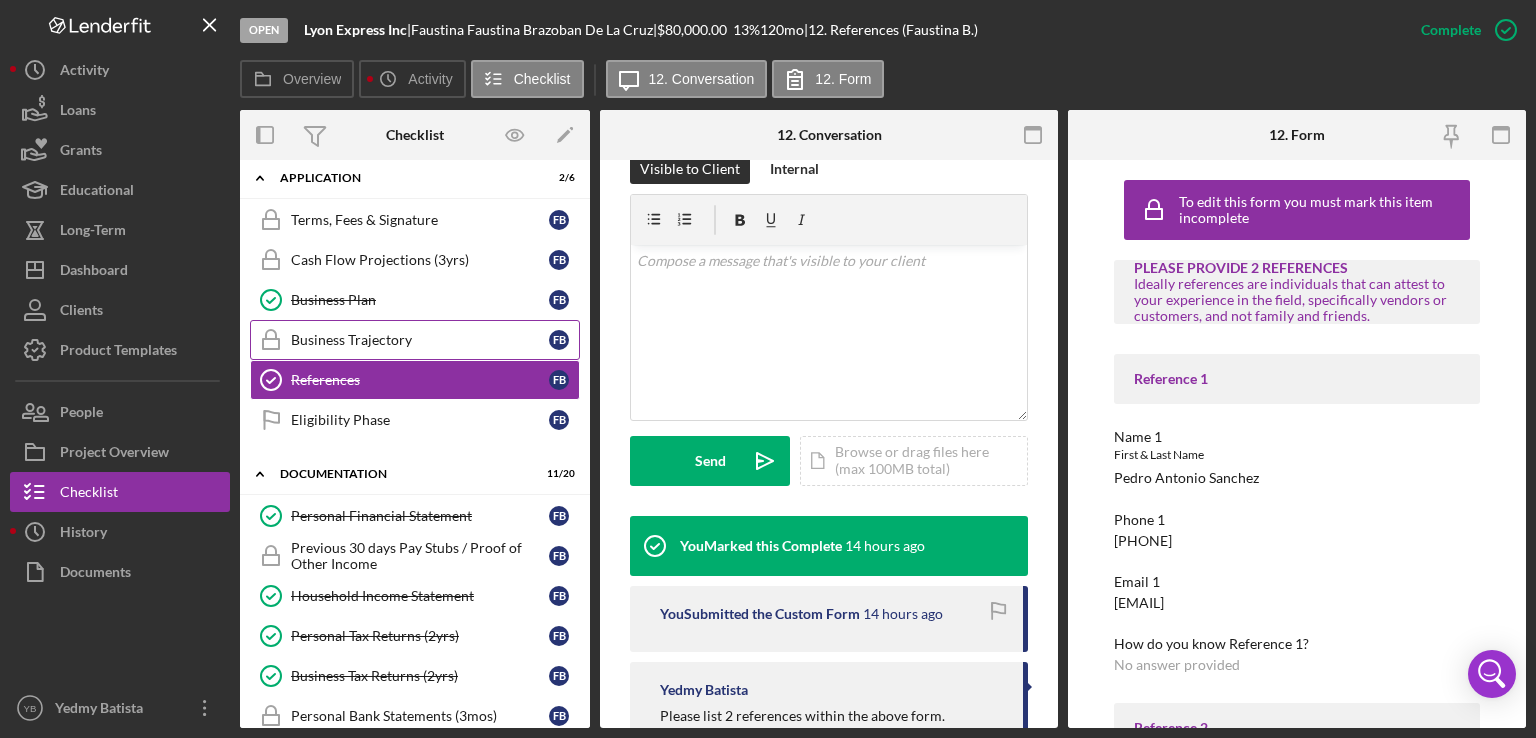 click on "Business Trajectory" at bounding box center (420, 340) 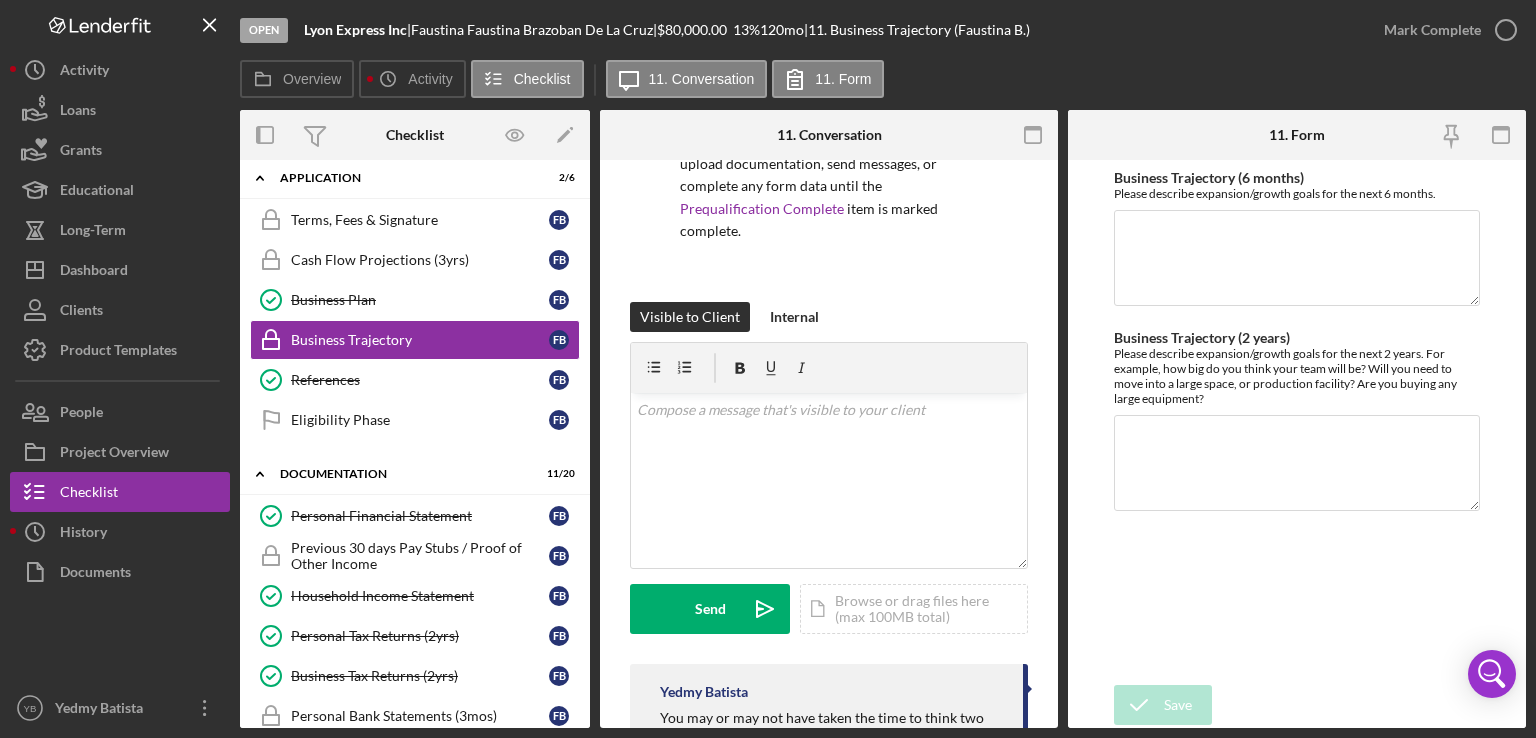 scroll, scrollTop: 0, scrollLeft: 0, axis: both 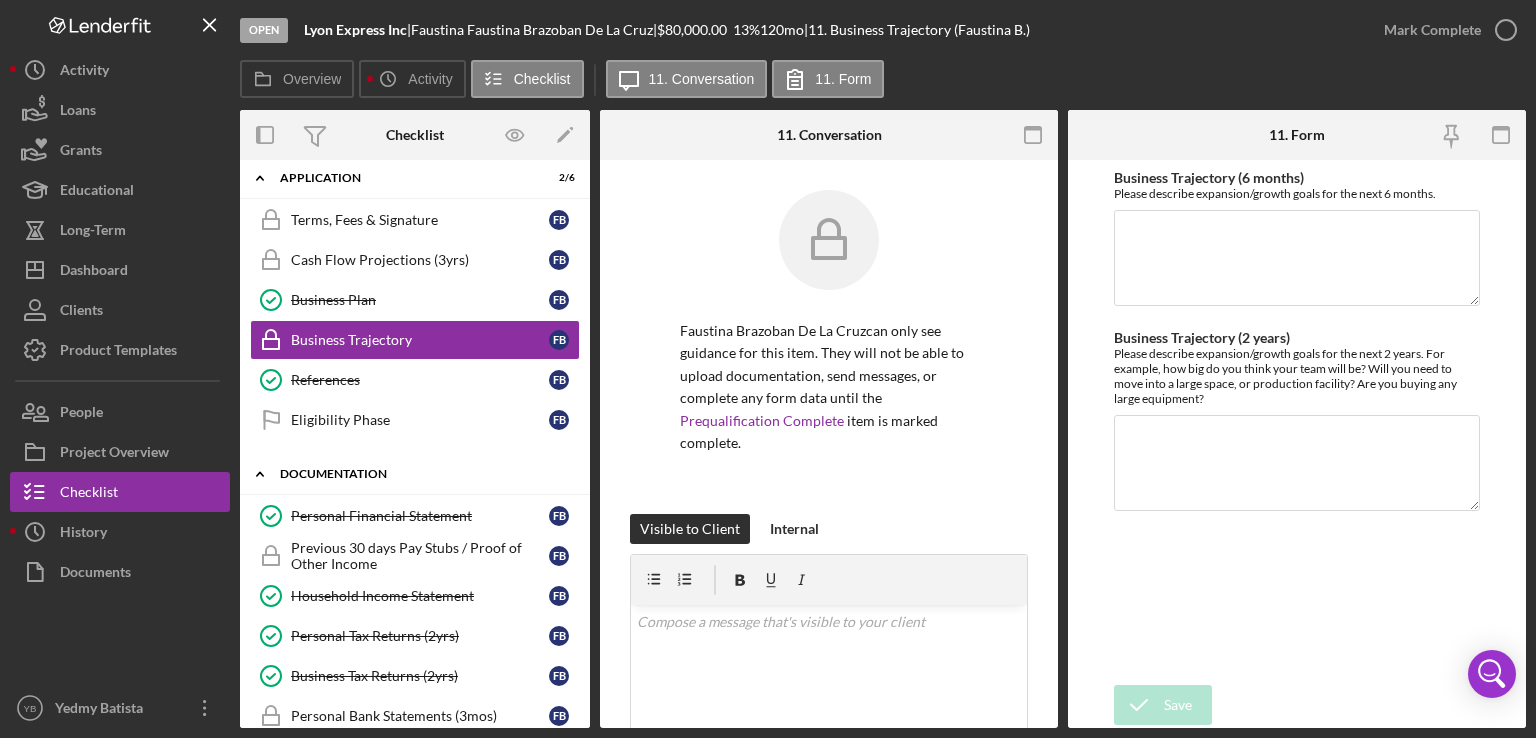 drag, startPoint x: 590, startPoint y: 386, endPoint x: 575, endPoint y: 456, distance: 71.5891 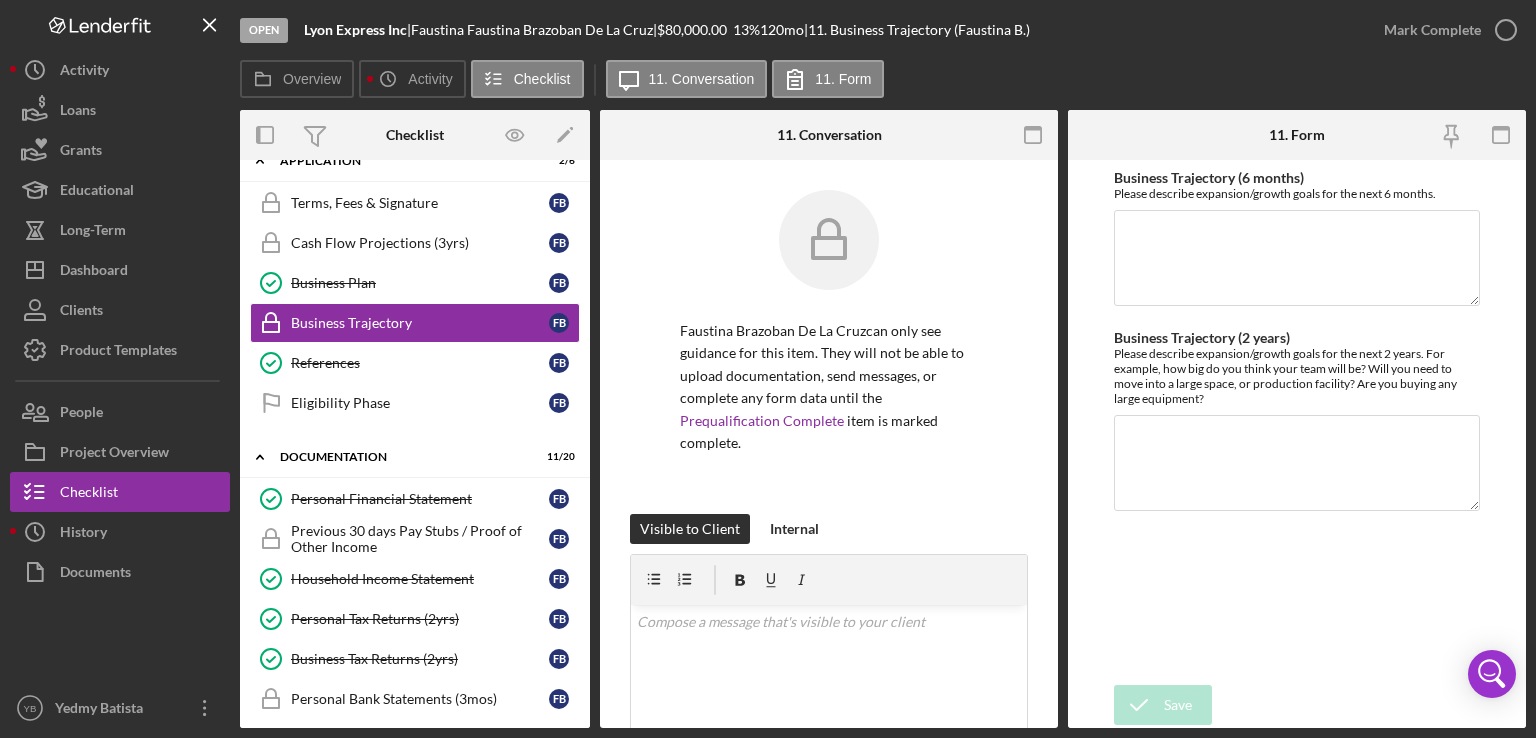 scroll, scrollTop: 80, scrollLeft: 0, axis: vertical 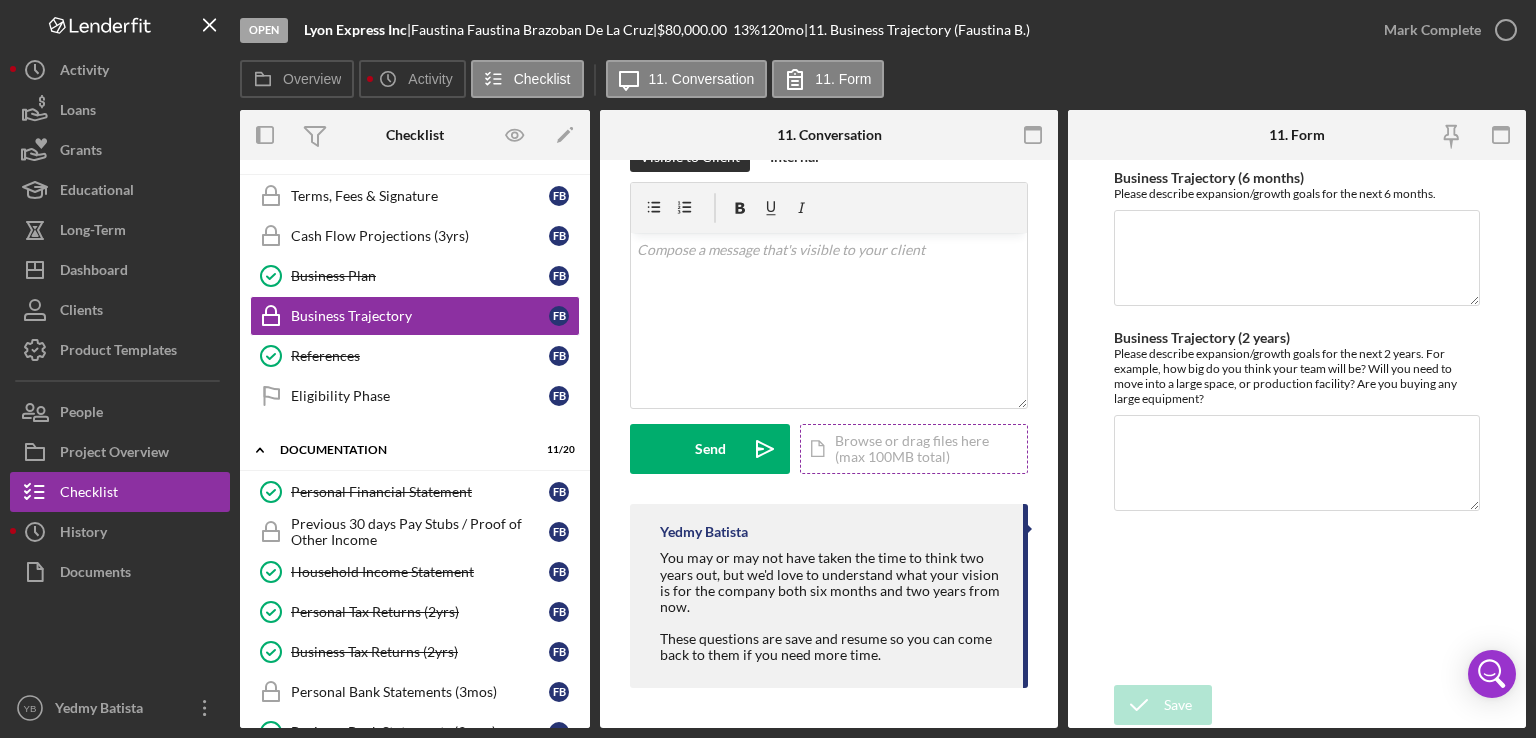 click on "Icon/Document Browse or drag files here (max 100MB total) Tap to choose files or take a photo" at bounding box center [914, 449] 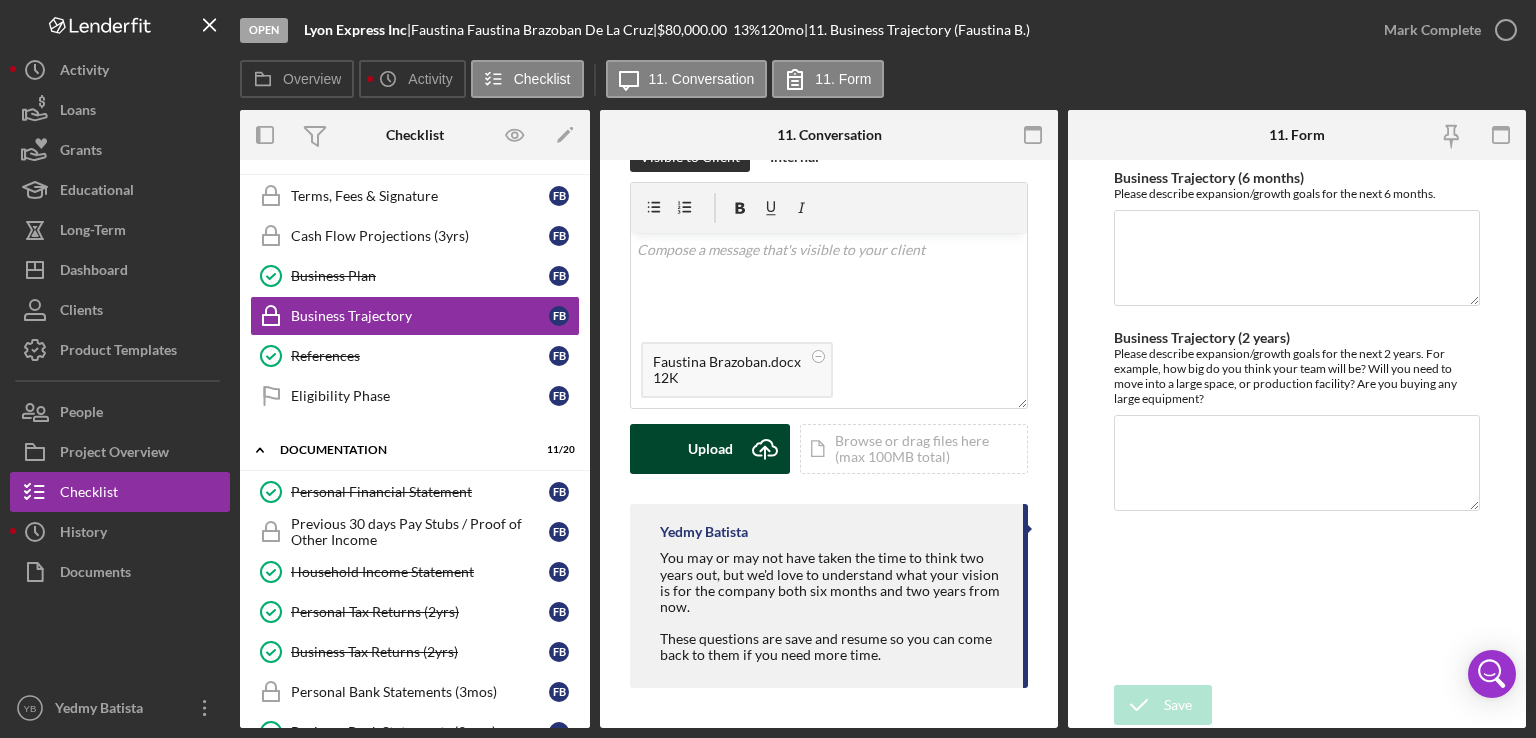 click on "Upload" at bounding box center (710, 449) 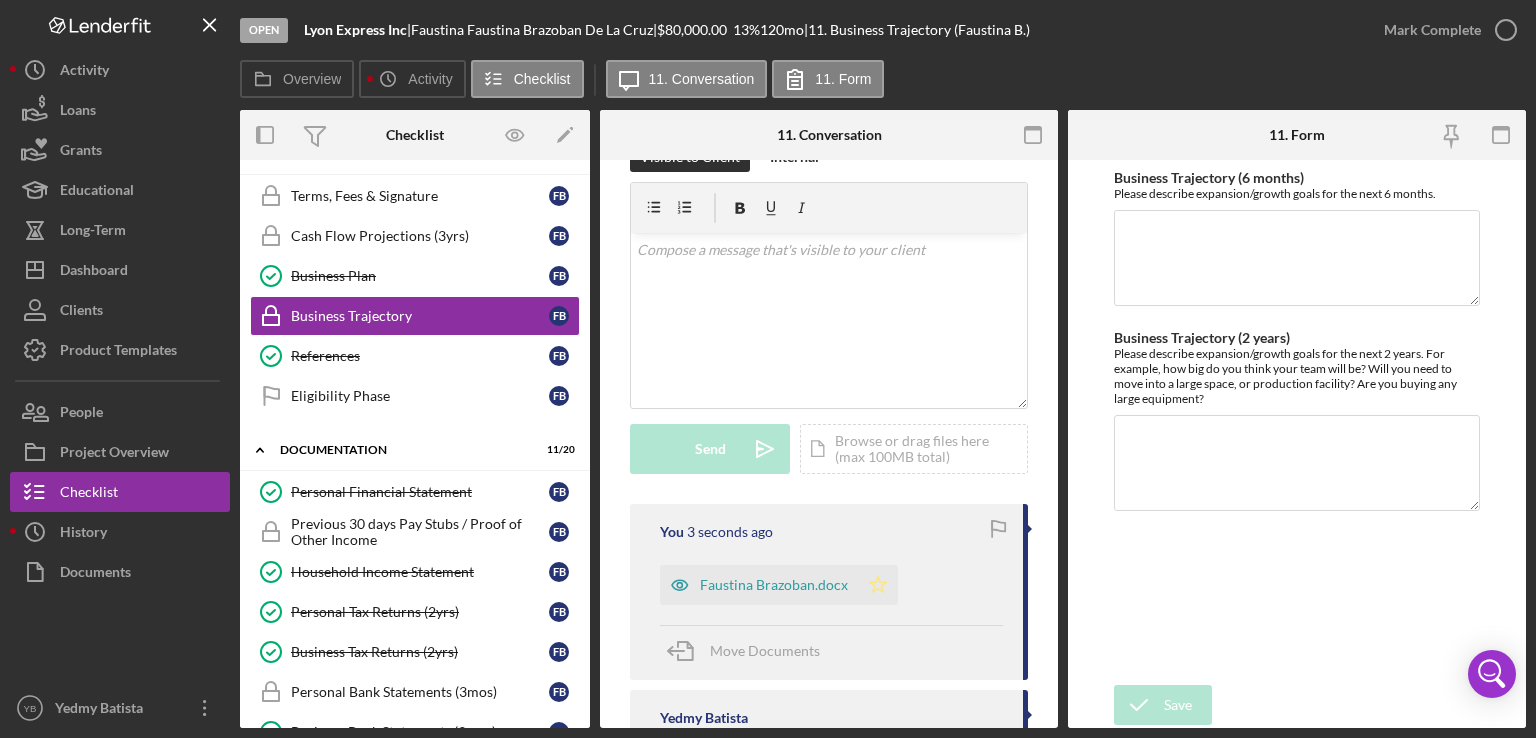 click on "Icon/Star" 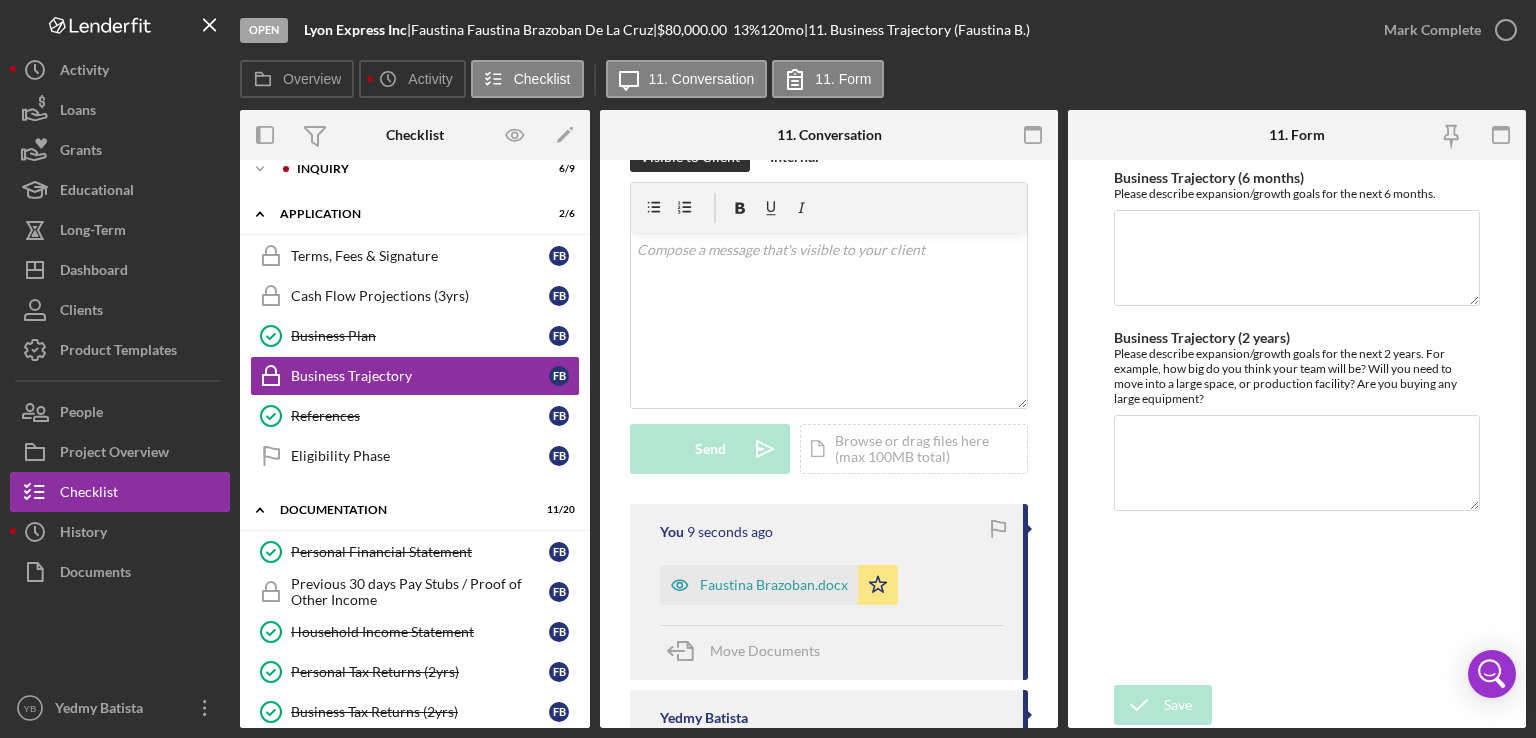 scroll, scrollTop: 16, scrollLeft: 0, axis: vertical 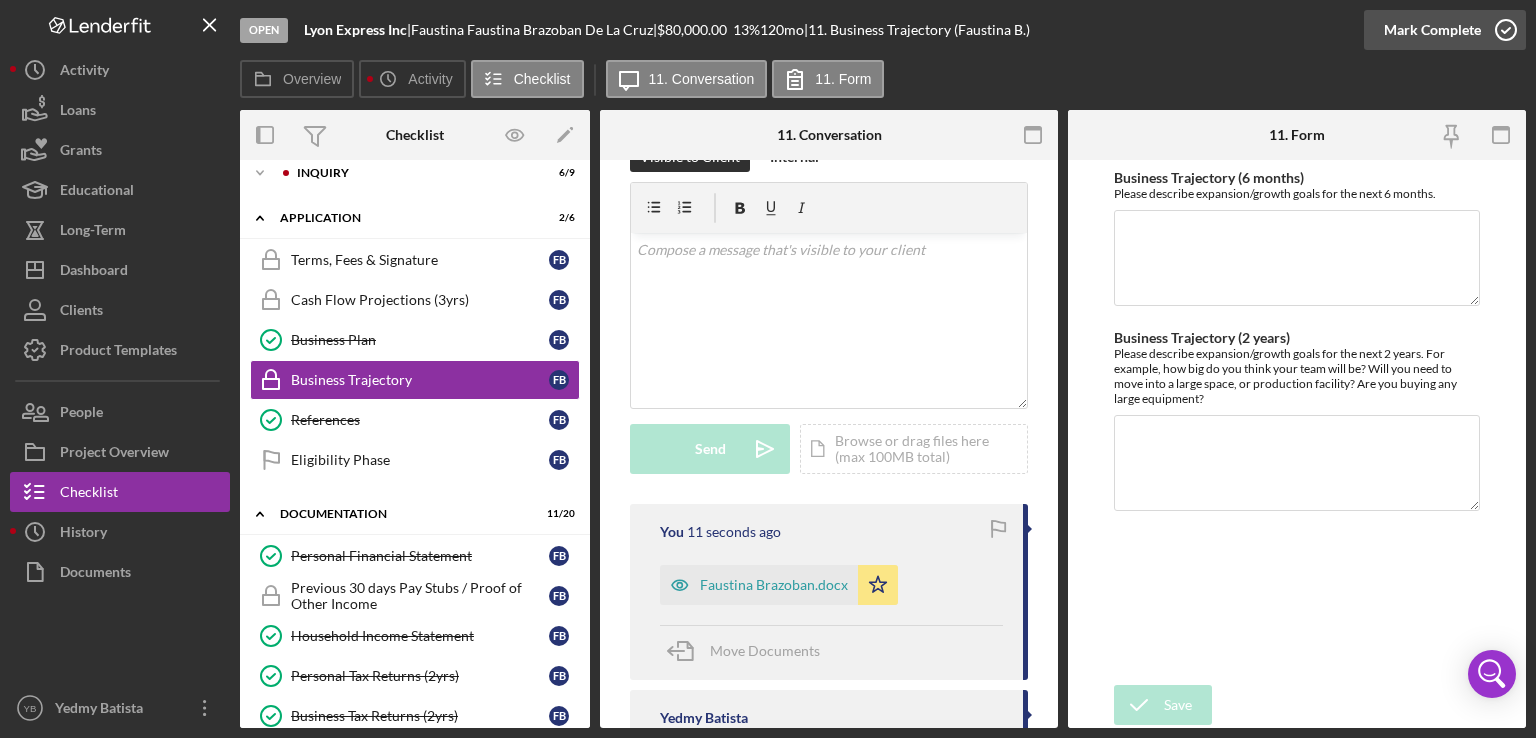 click on "Mark Complete" at bounding box center (1432, 30) 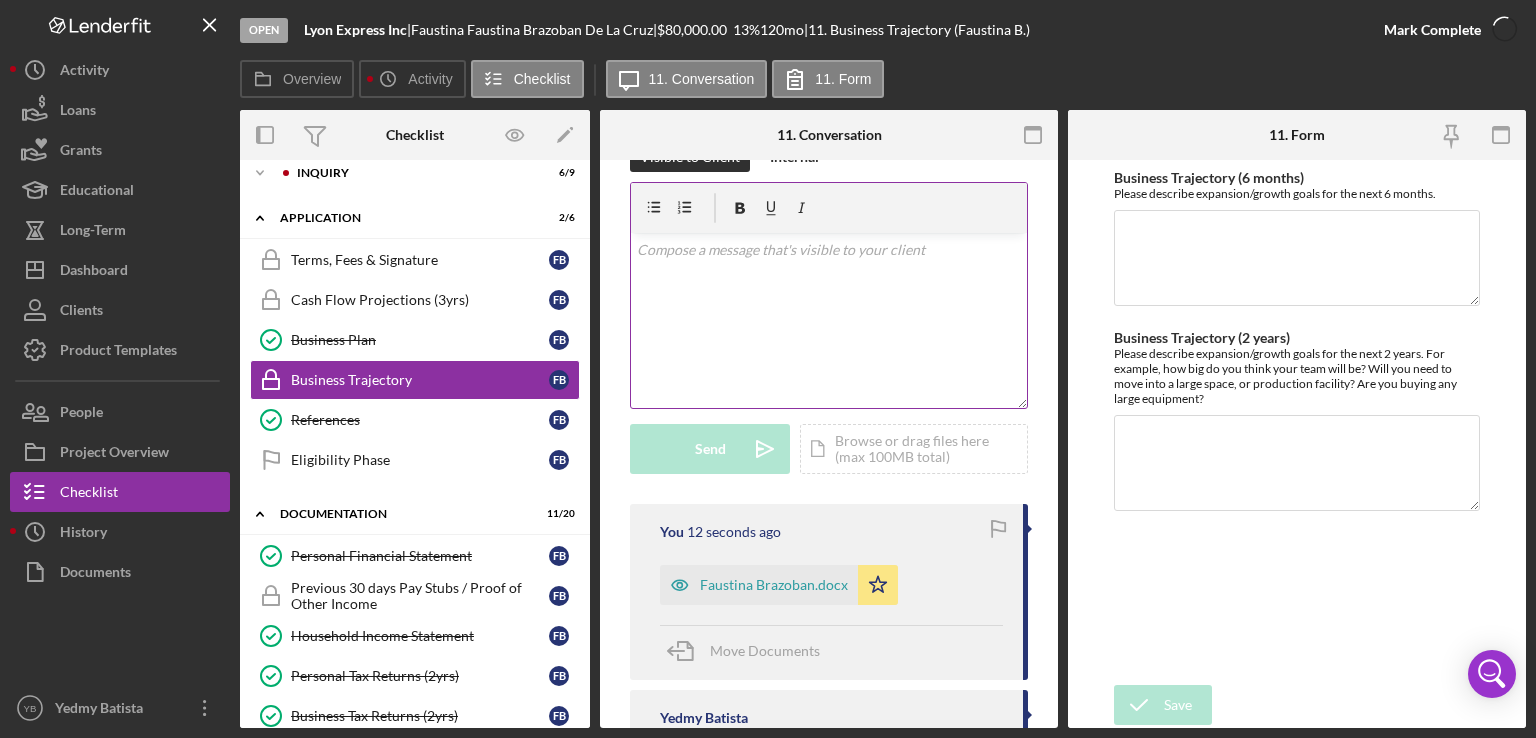 scroll, scrollTop: 367, scrollLeft: 0, axis: vertical 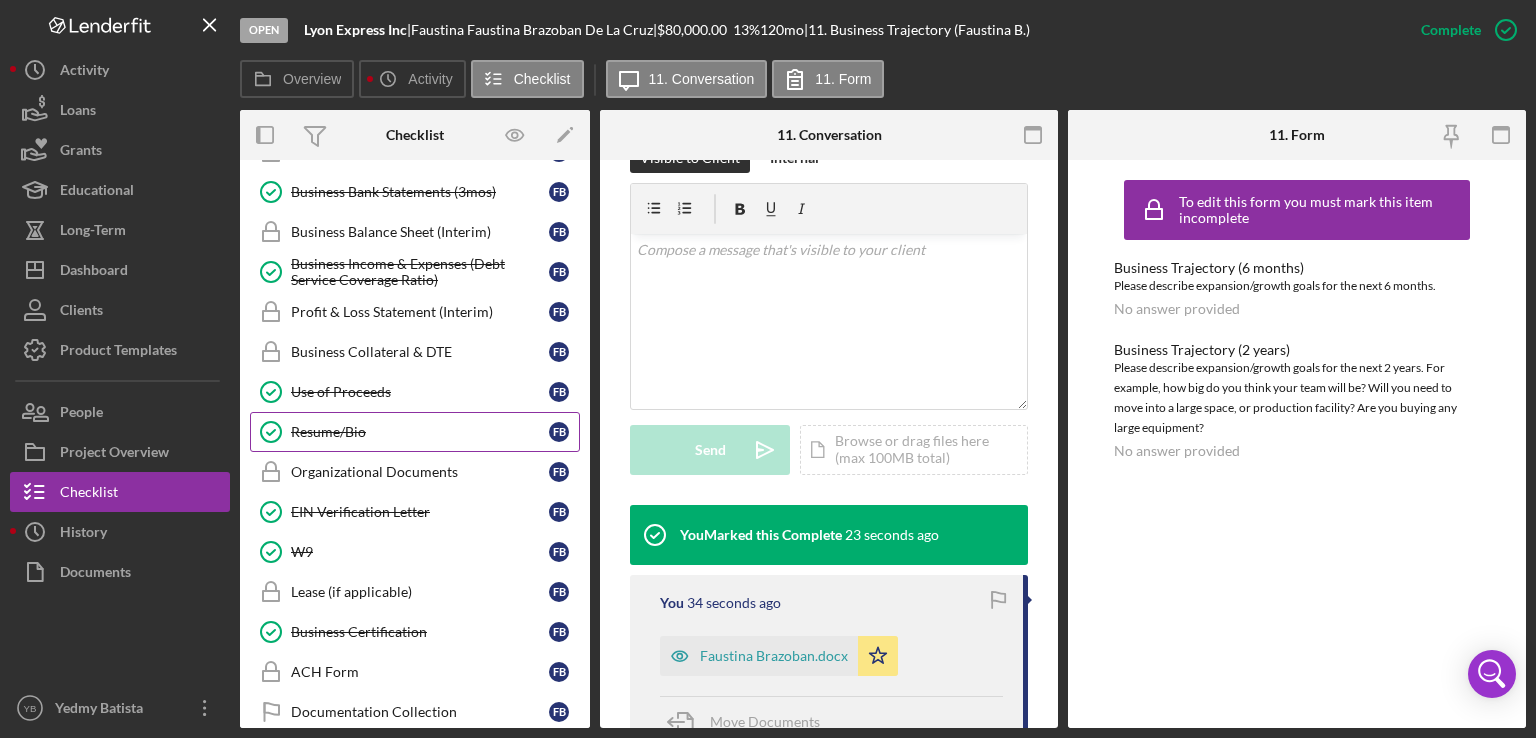click on "Resume/Bio" at bounding box center [420, 432] 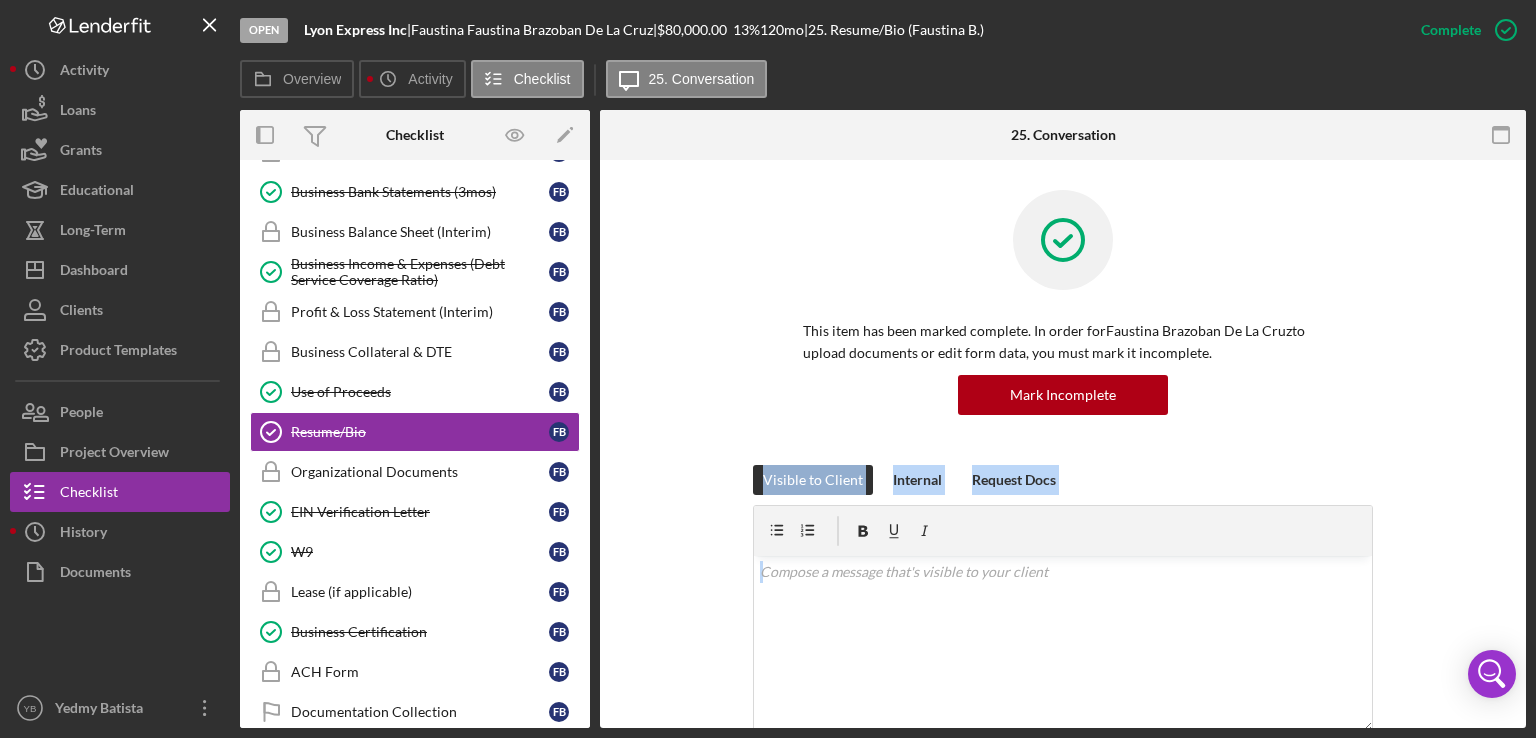 drag, startPoint x: 1532, startPoint y: 449, endPoint x: 1500, endPoint y: 567, distance: 122.26202 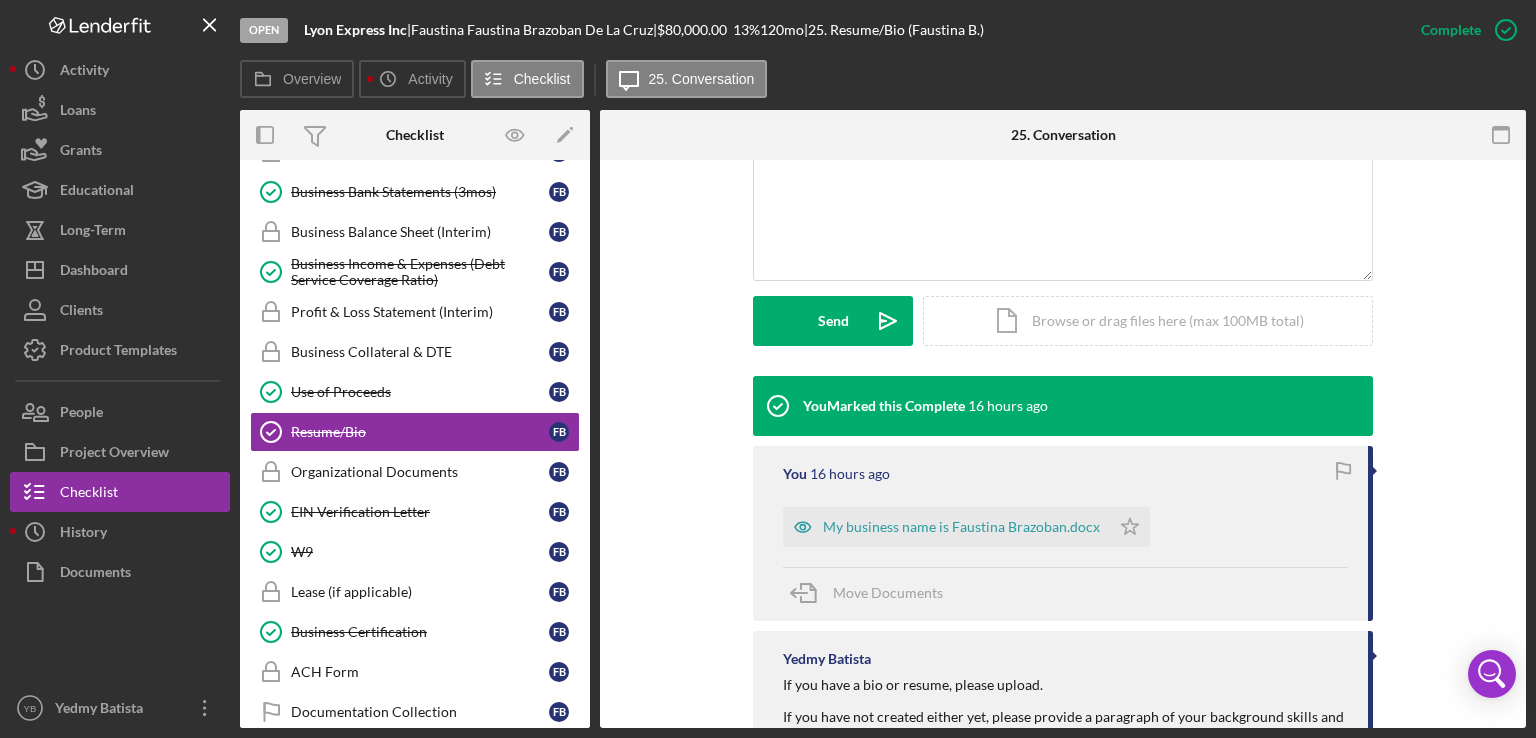 scroll, scrollTop: 490, scrollLeft: 0, axis: vertical 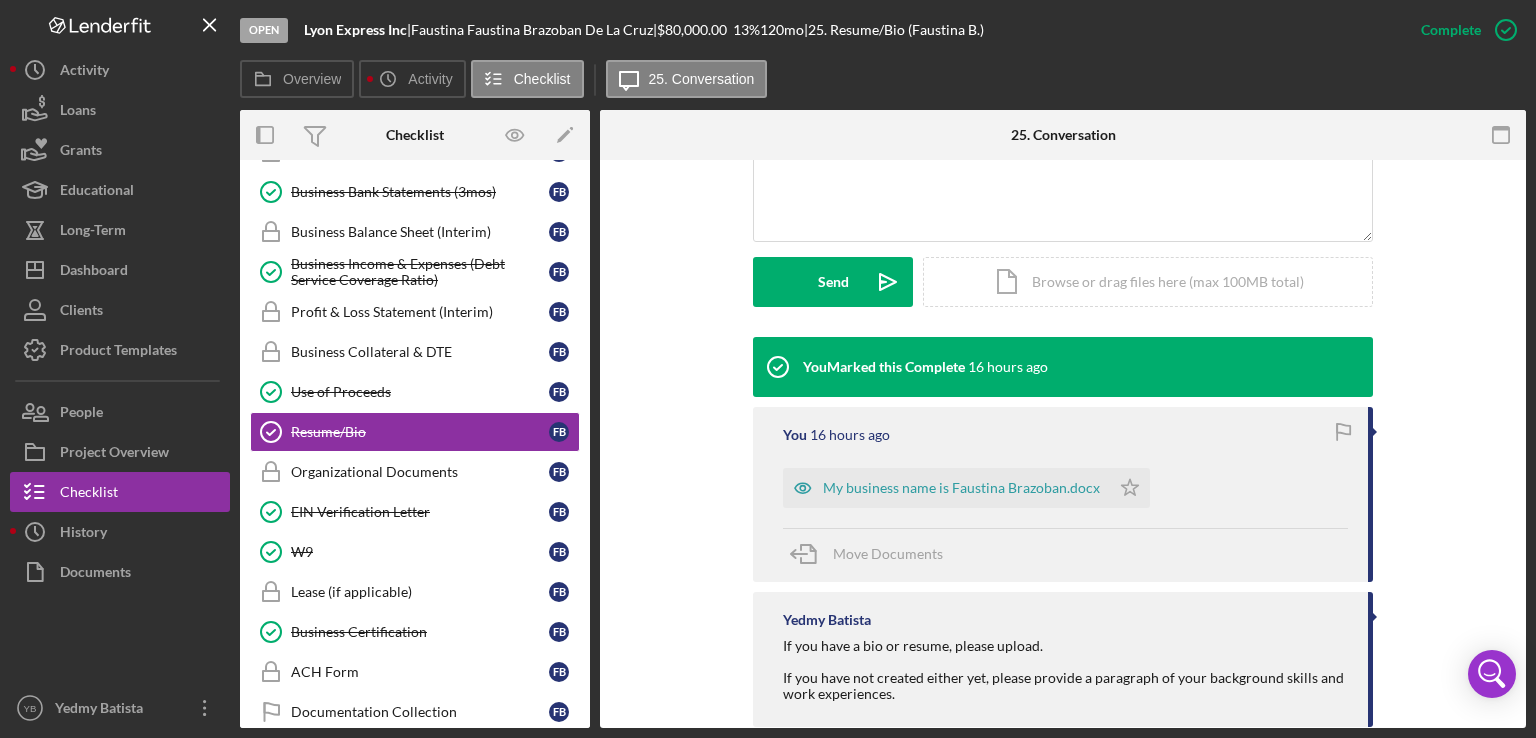 click on "You Marked this Complete 16 hours ago You 16 hours ago My business name is Faustina Brazoban.docx Icon/Star Move Documents Yedmy Batista If you have a bio or resume, please upload. If you have not created either yet, please provide a paragraph of your background skills and work experiences." at bounding box center [1063, 537] 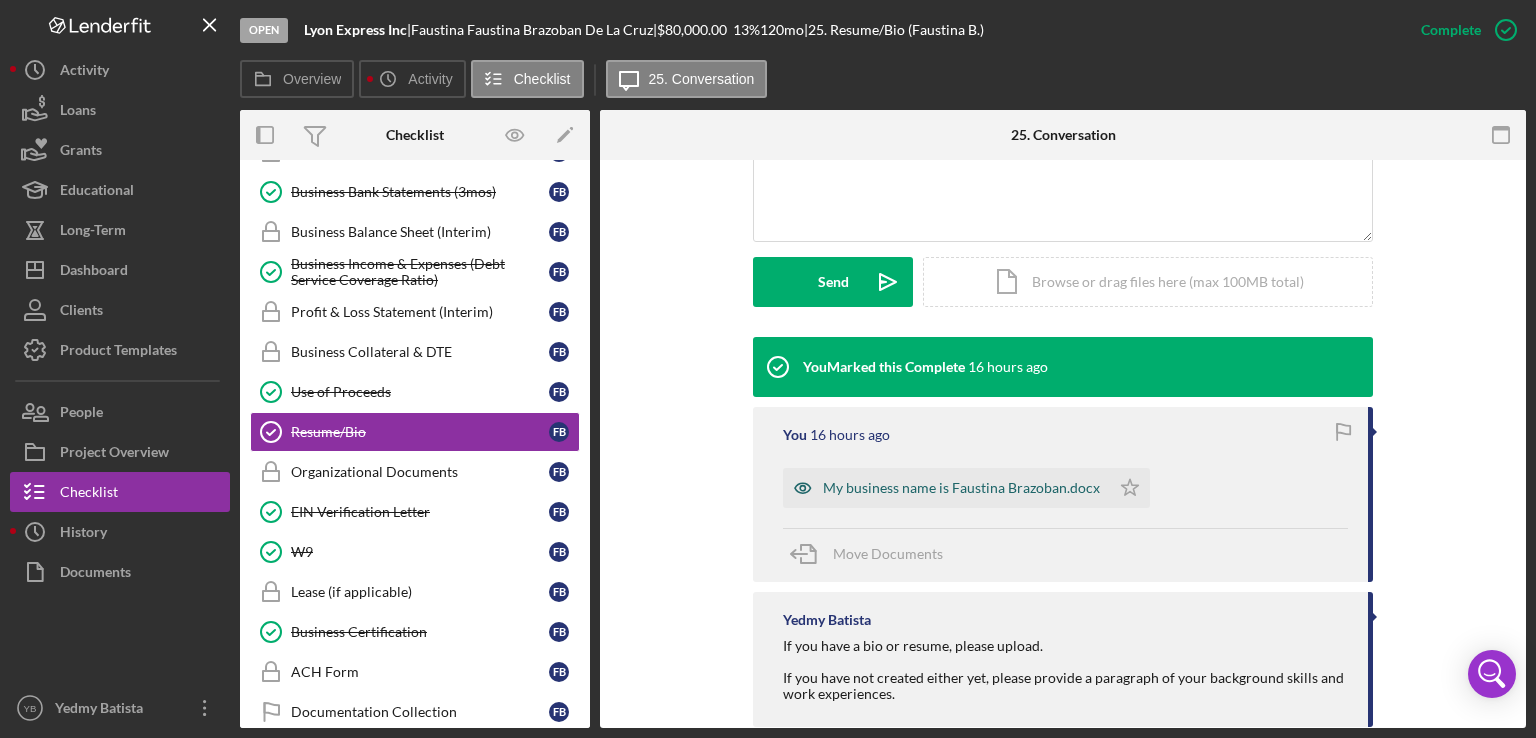 click on "My business name is Faustina Brazoban.docx" at bounding box center (961, 488) 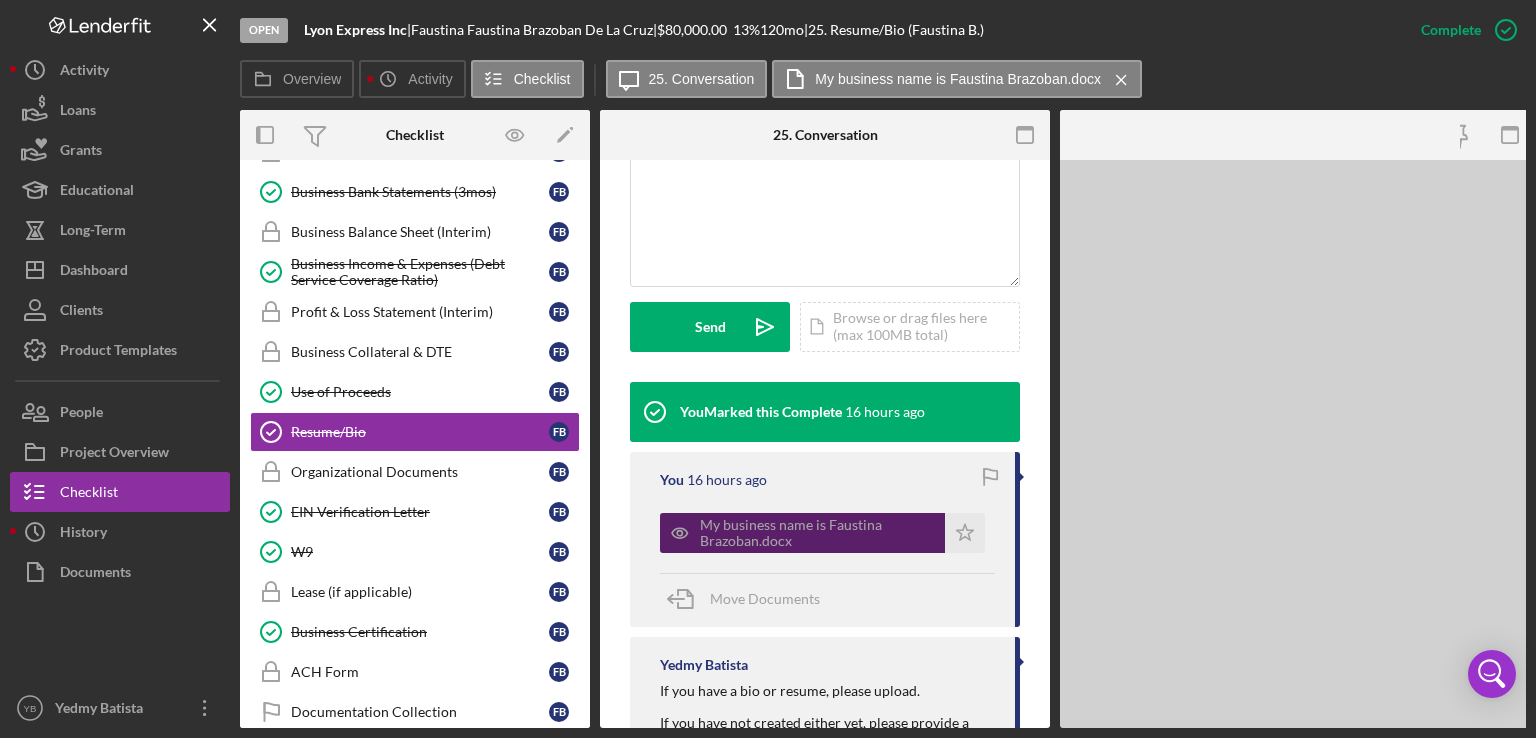 scroll, scrollTop: 535, scrollLeft: 0, axis: vertical 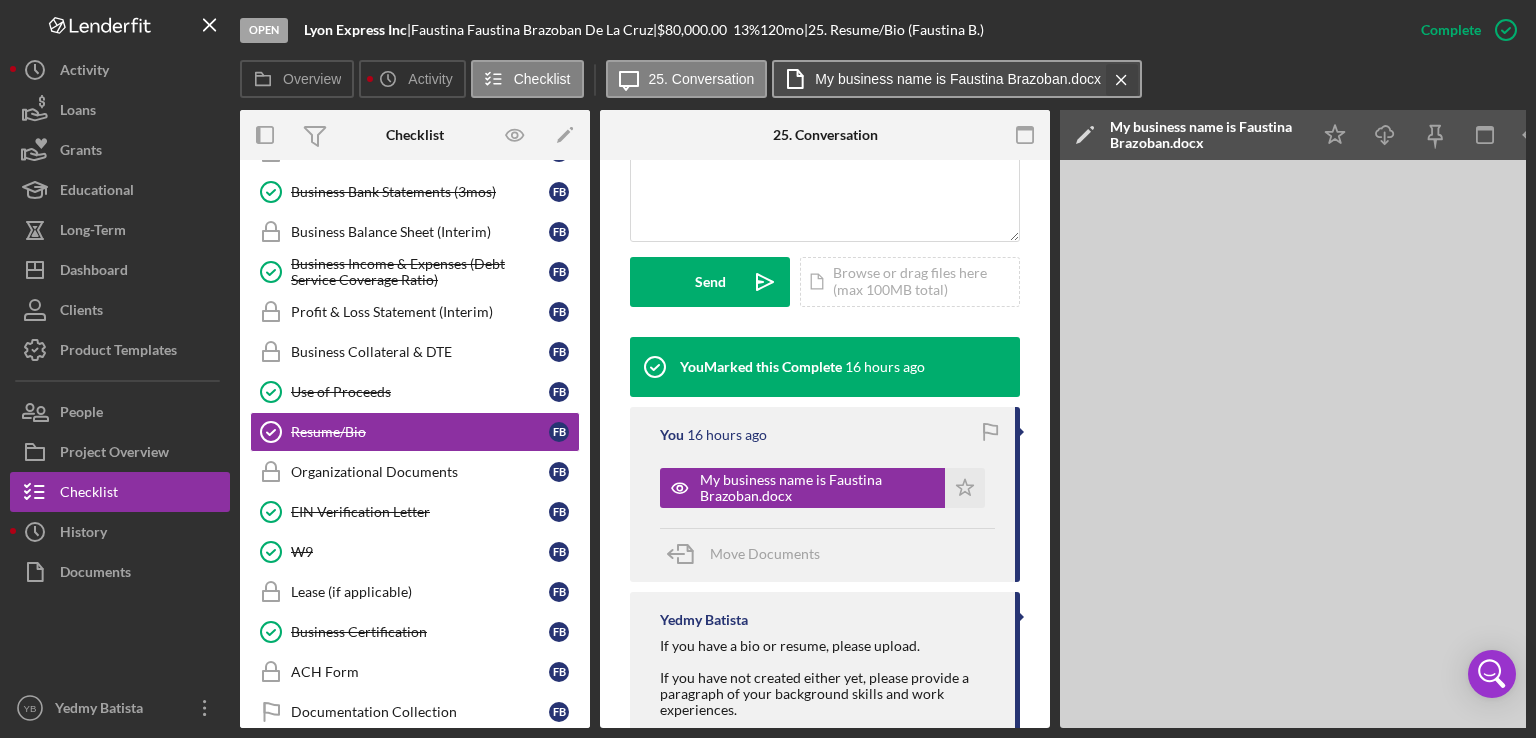 click on "Icon/Menu Close" 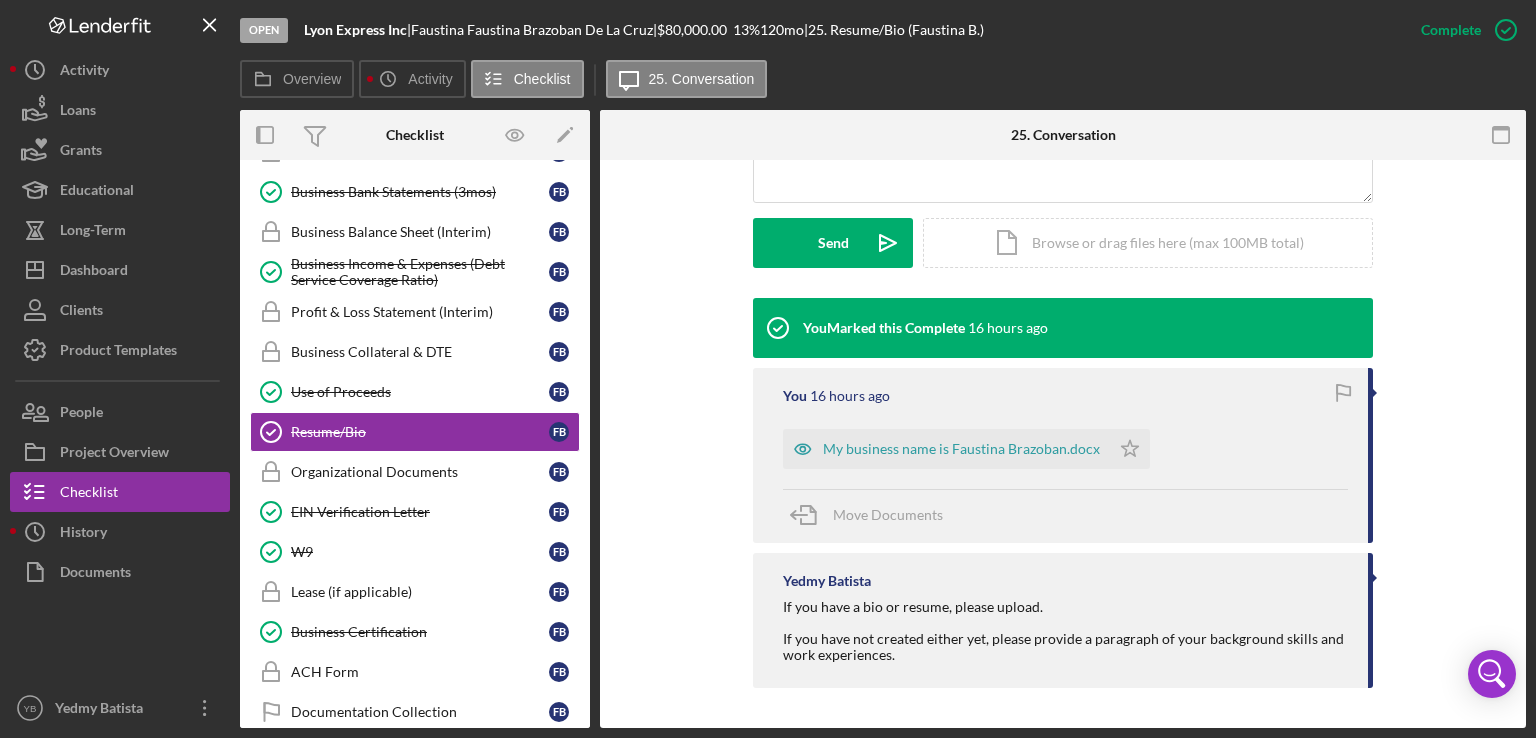 scroll, scrollTop: 490, scrollLeft: 0, axis: vertical 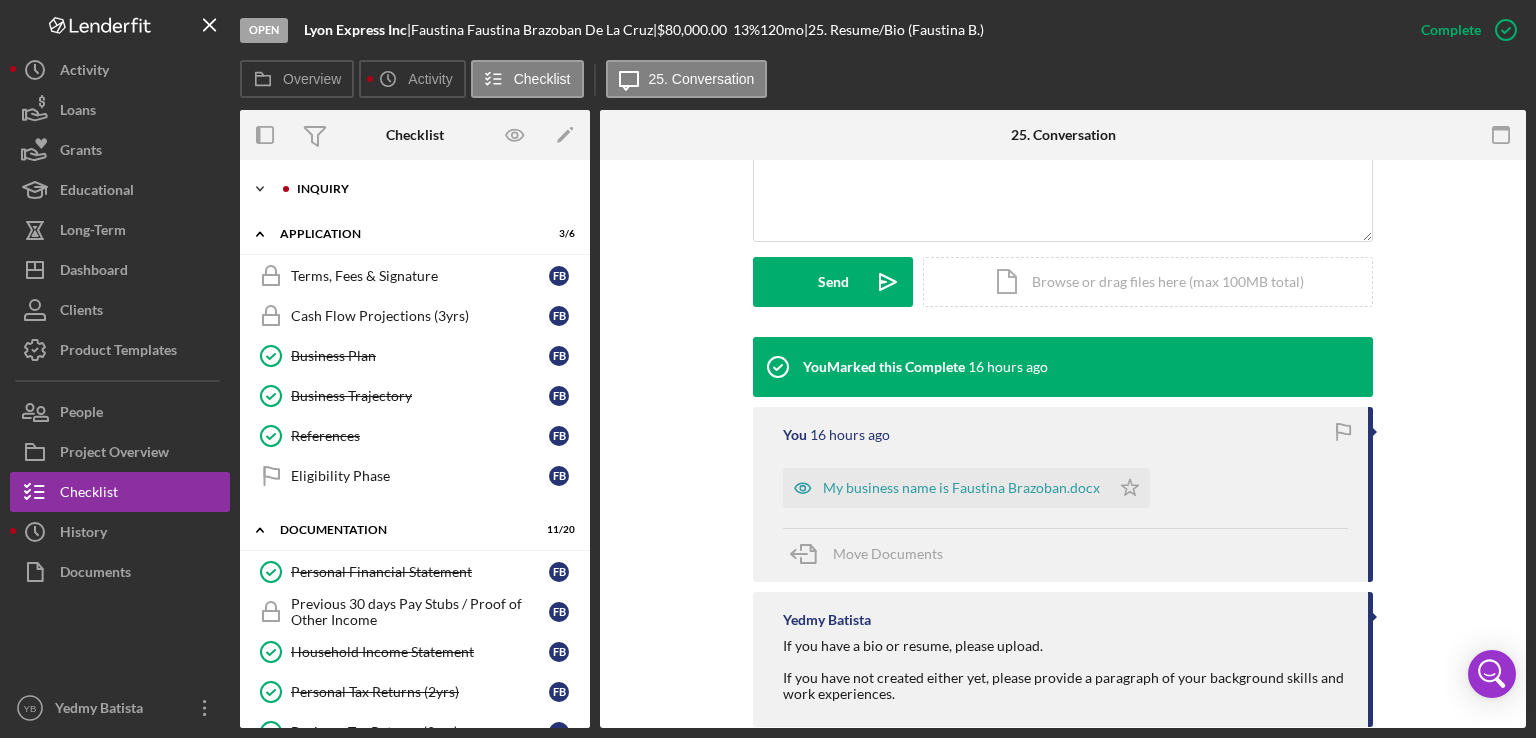 click on "Inquiry" at bounding box center (431, 189) 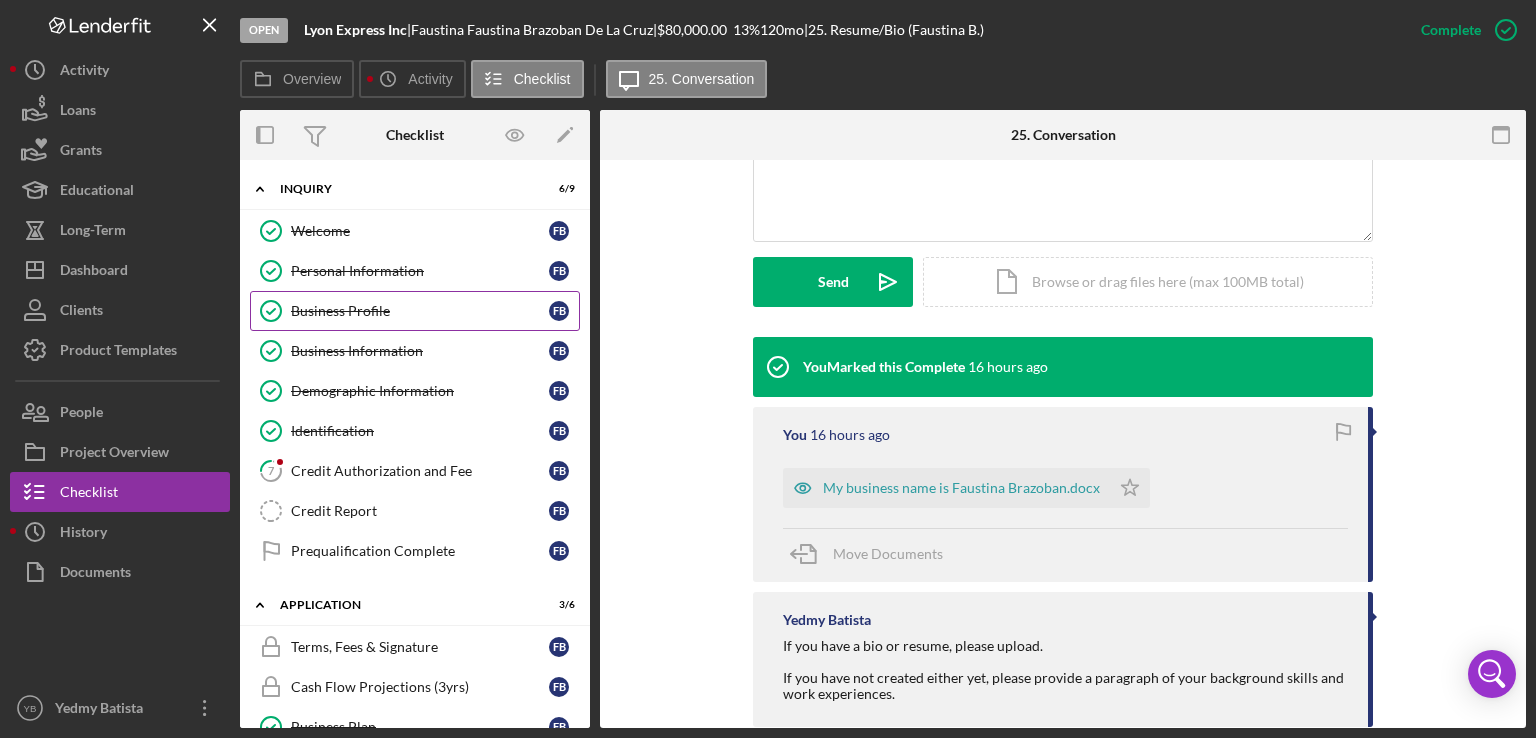 click on "Business Profile" at bounding box center [420, 311] 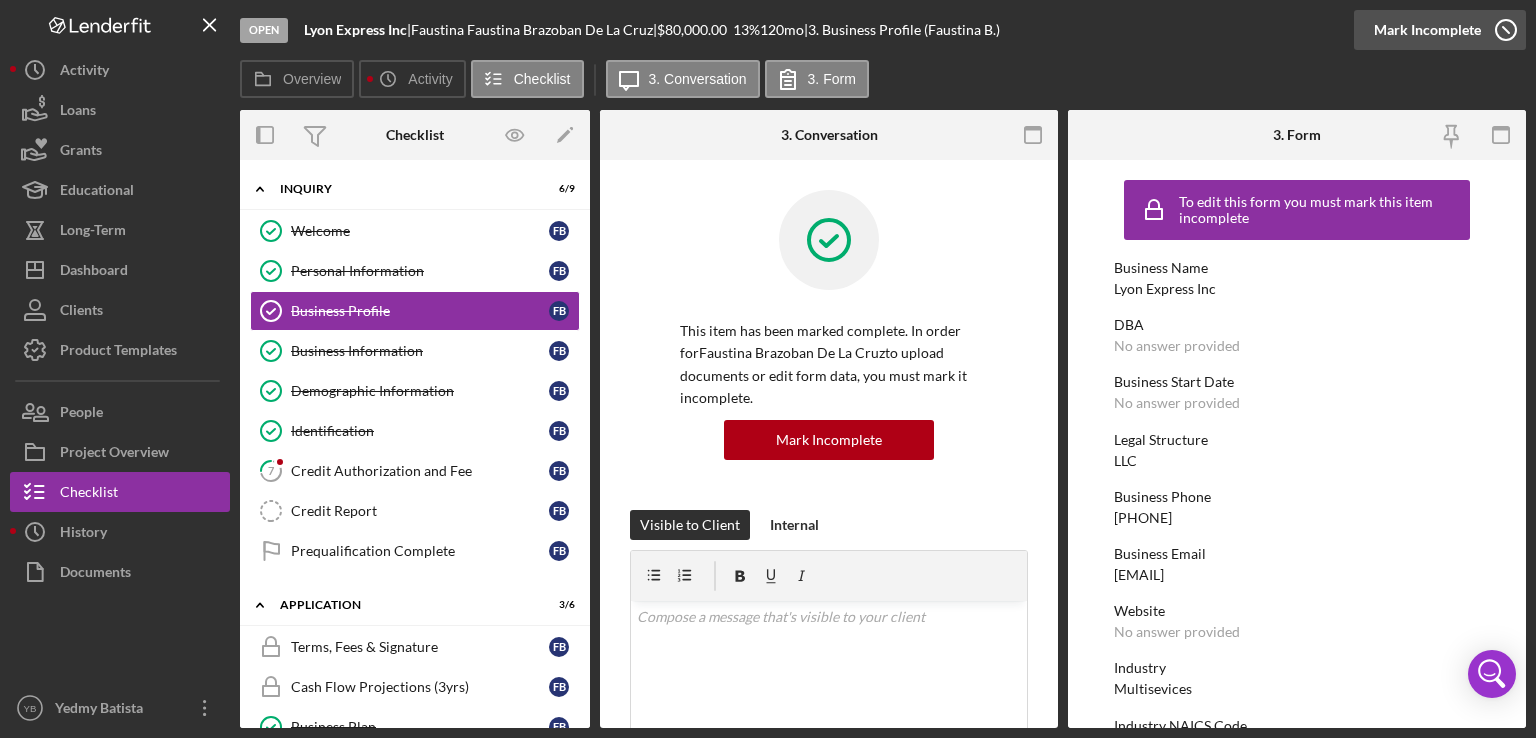 click 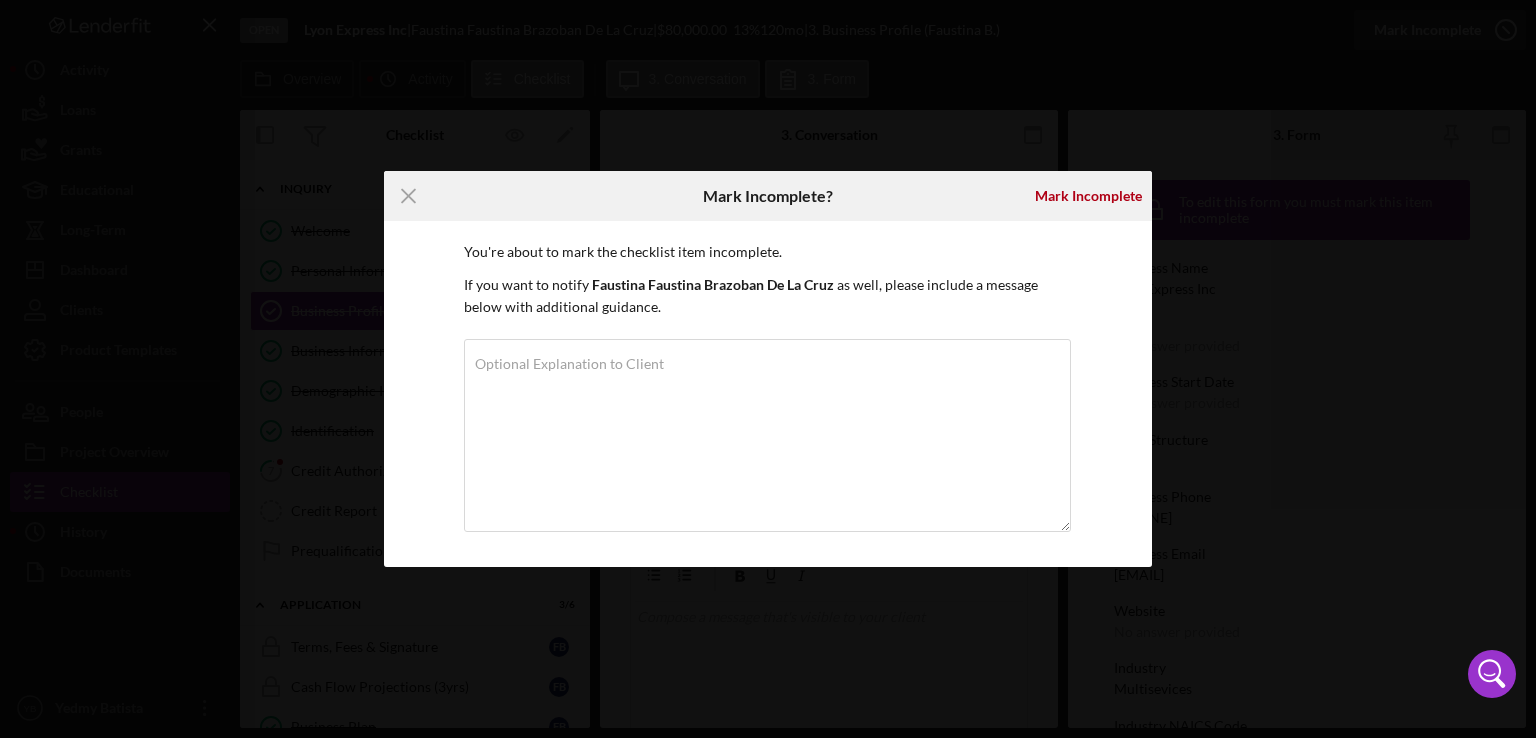 click on "Icon/Menu Close Mark Incomplete? Mark Incomplete You're about to mark the checklist item incomplete. If you want to notify Faustina Brazoban De La Cruz as well, please include a message below with additional guidance. Optional Explanation to Client Cancel Mark Incomplete" at bounding box center [768, 369] 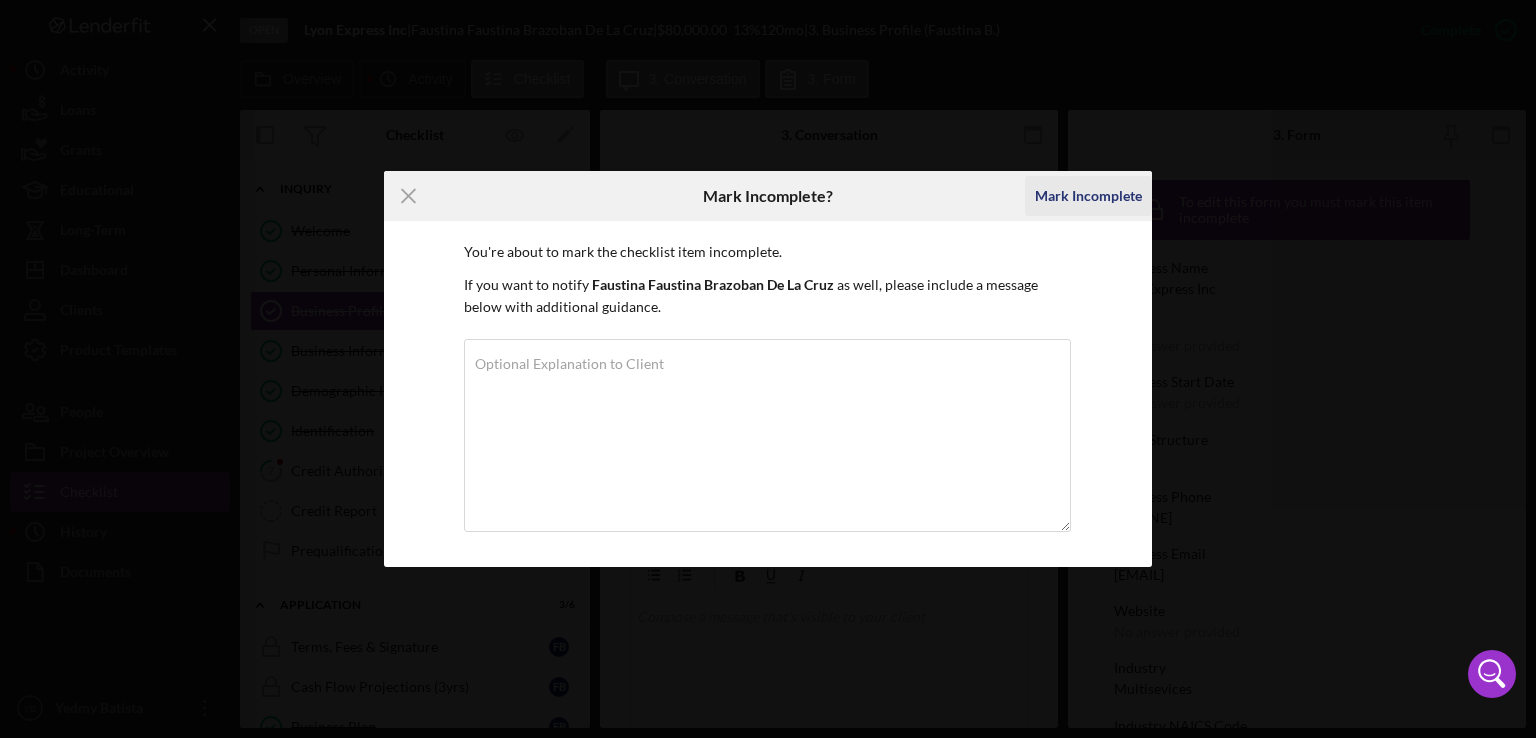 click on "Mark Incomplete" at bounding box center (1088, 196) 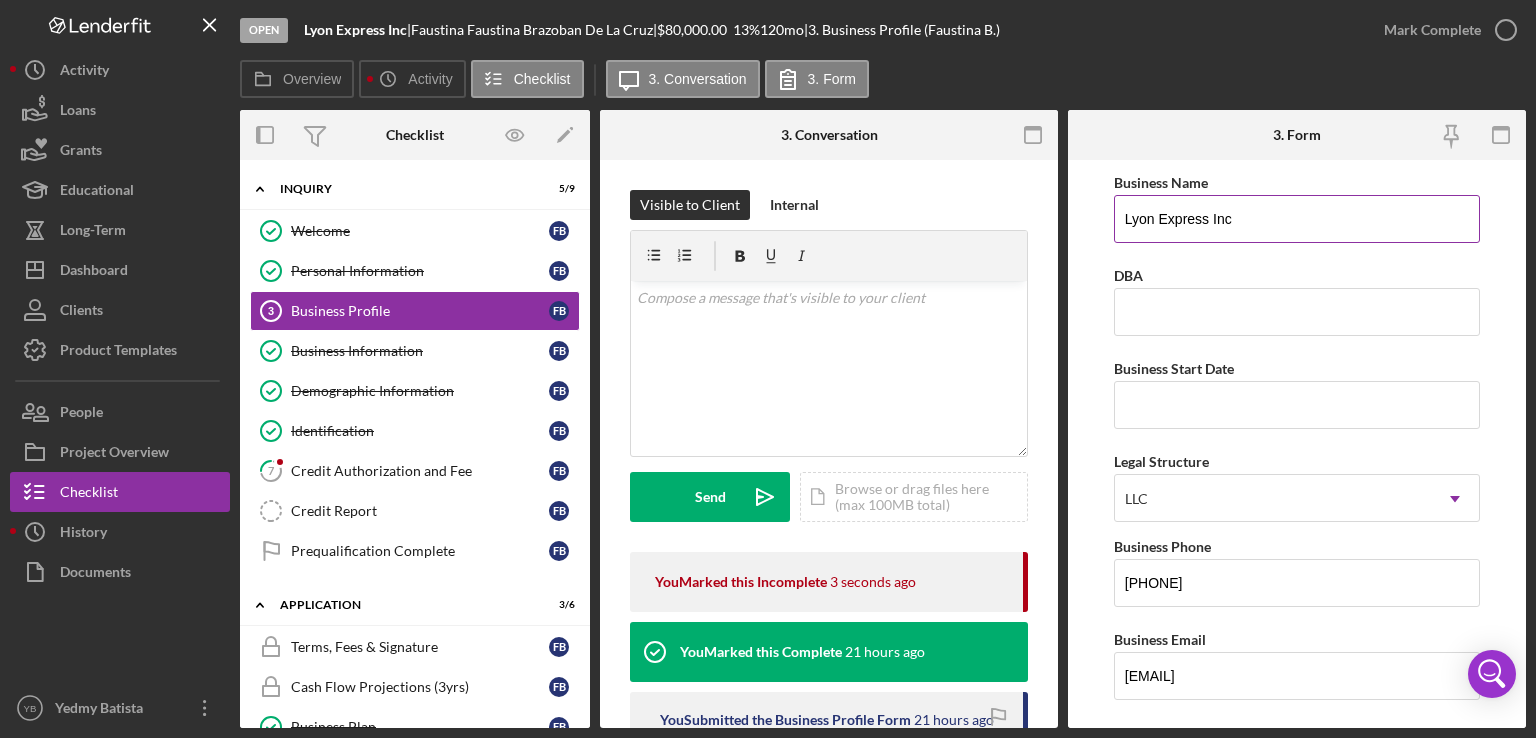 click on "Lyon Express Inc" at bounding box center [1297, 219] 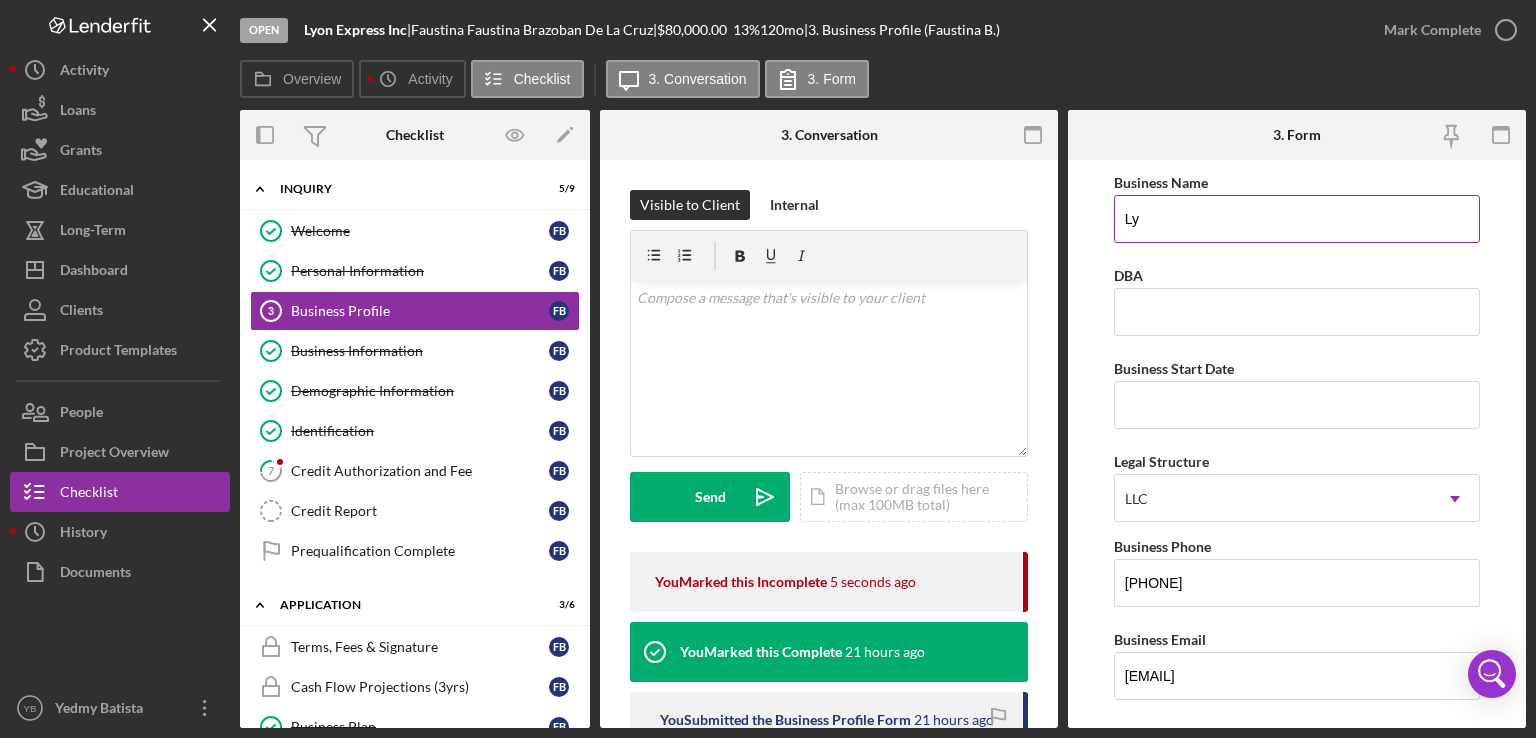 type on "L" 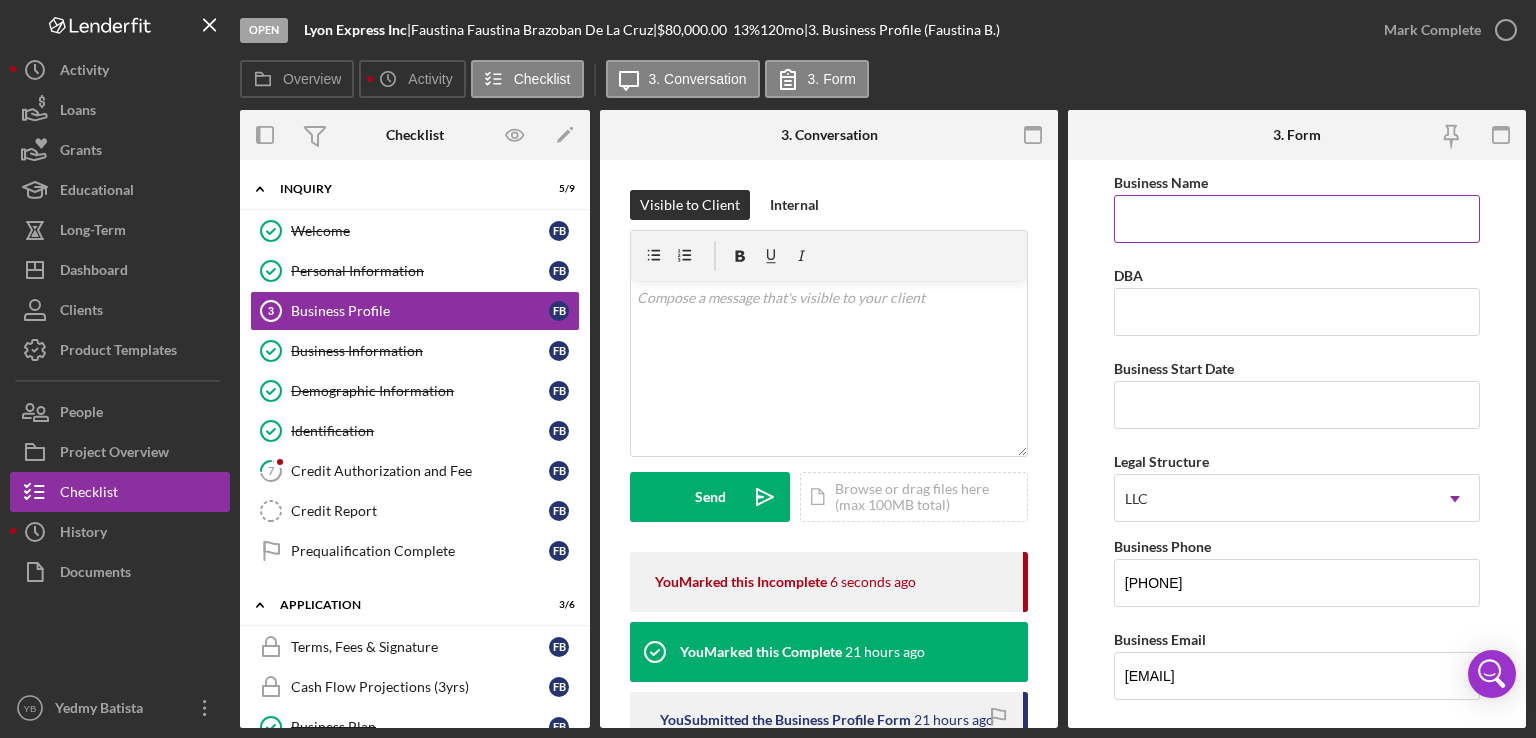 type on "G" 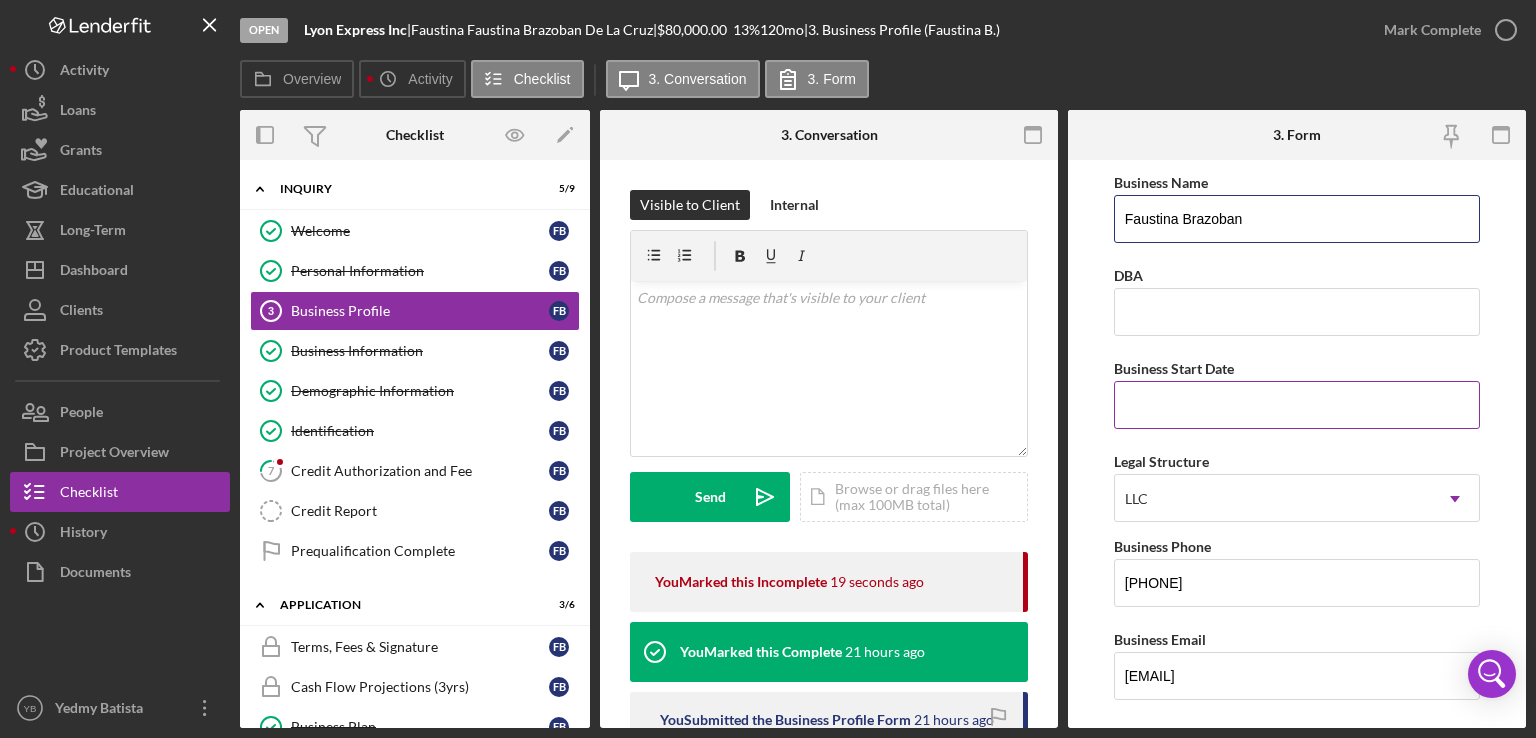 type on "Faustina Brazoban" 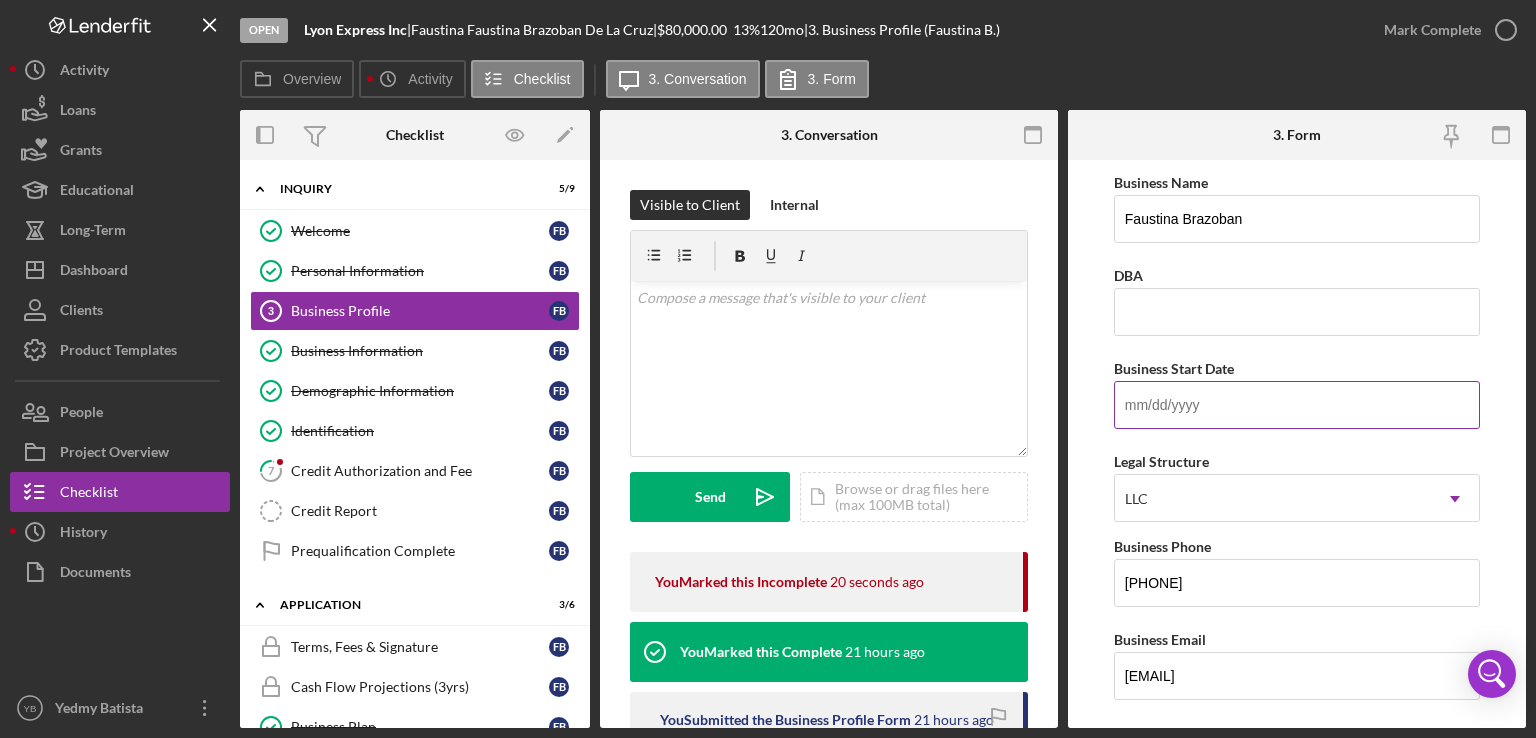 click on "Business Start Date" at bounding box center [1297, 405] 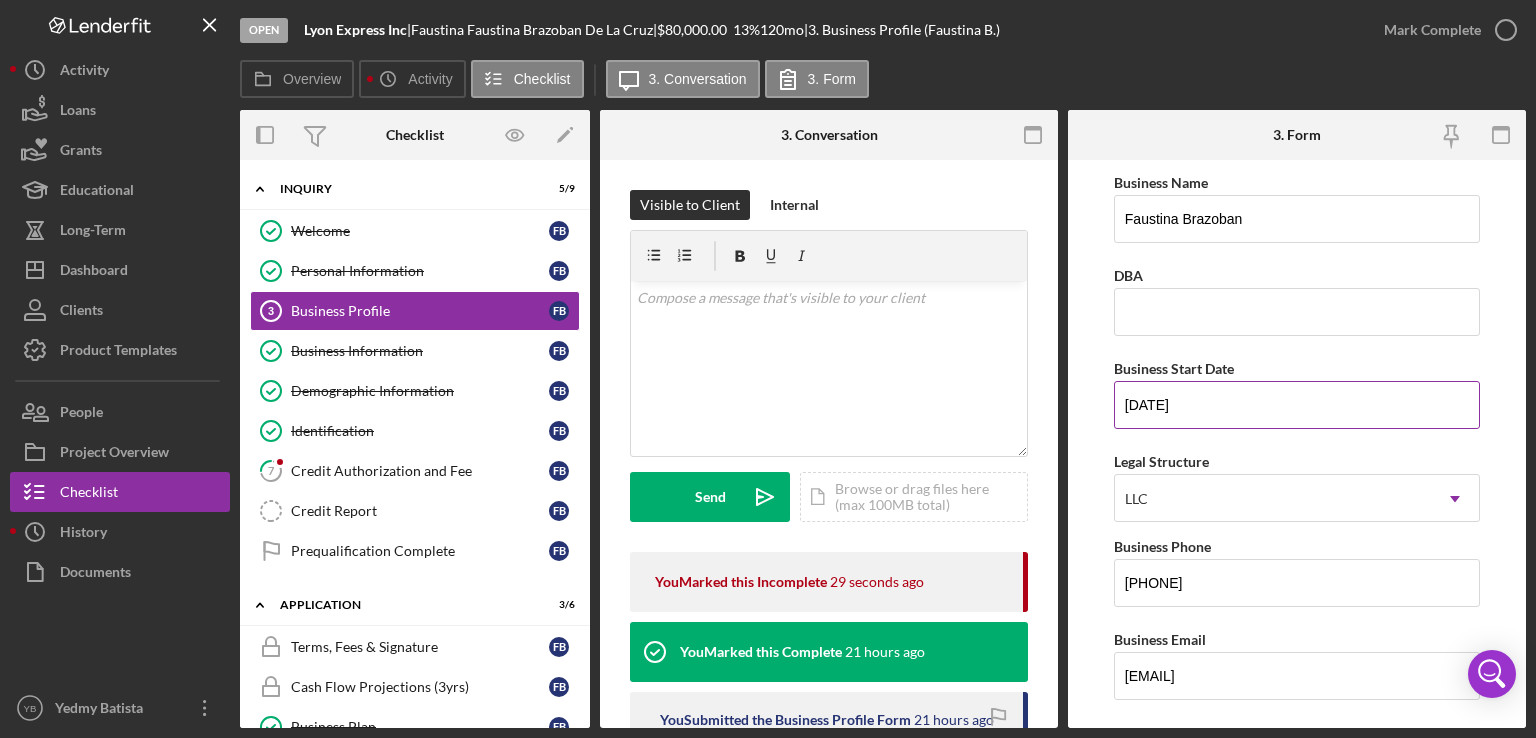 type on "1m/dd/yyyy" 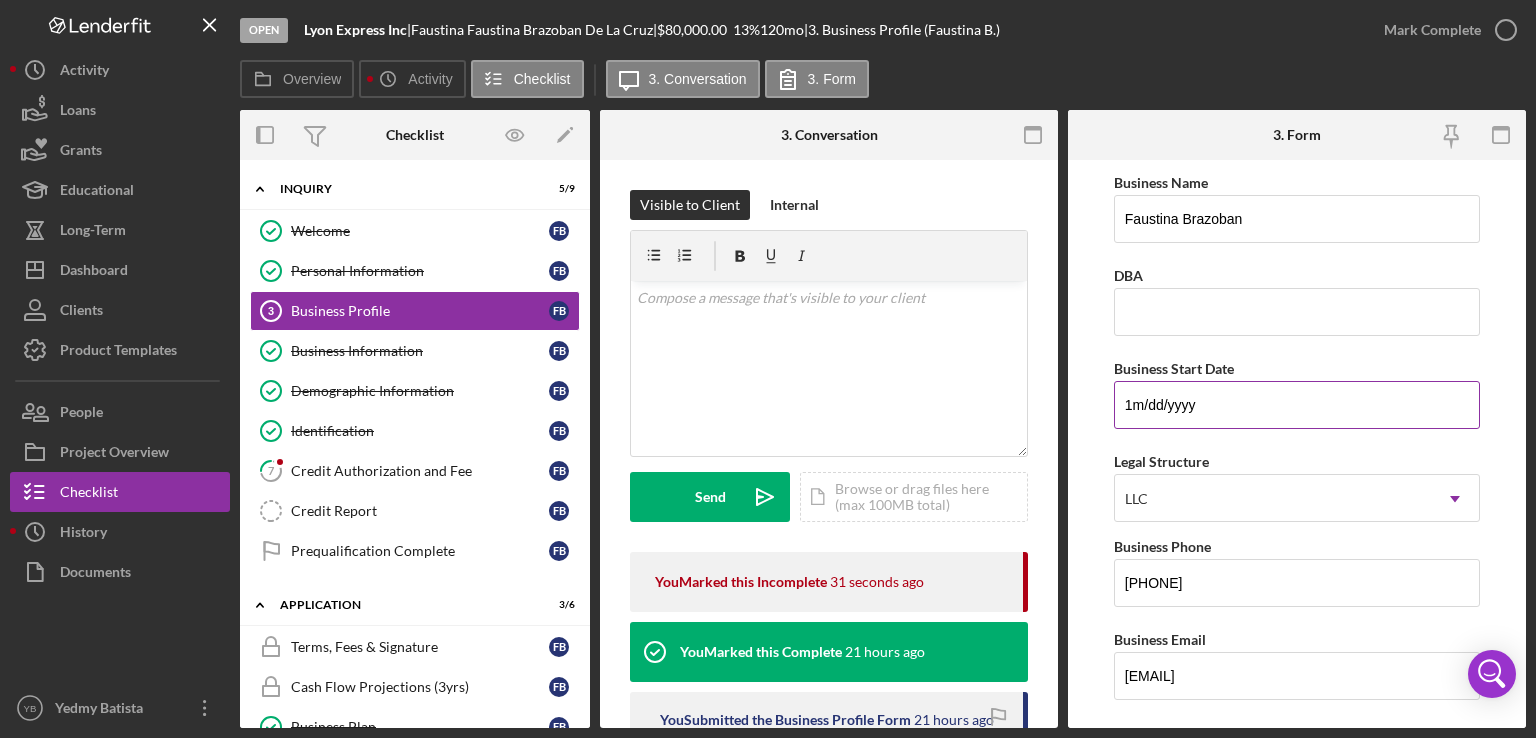 type on "1m/dd/yyyy" 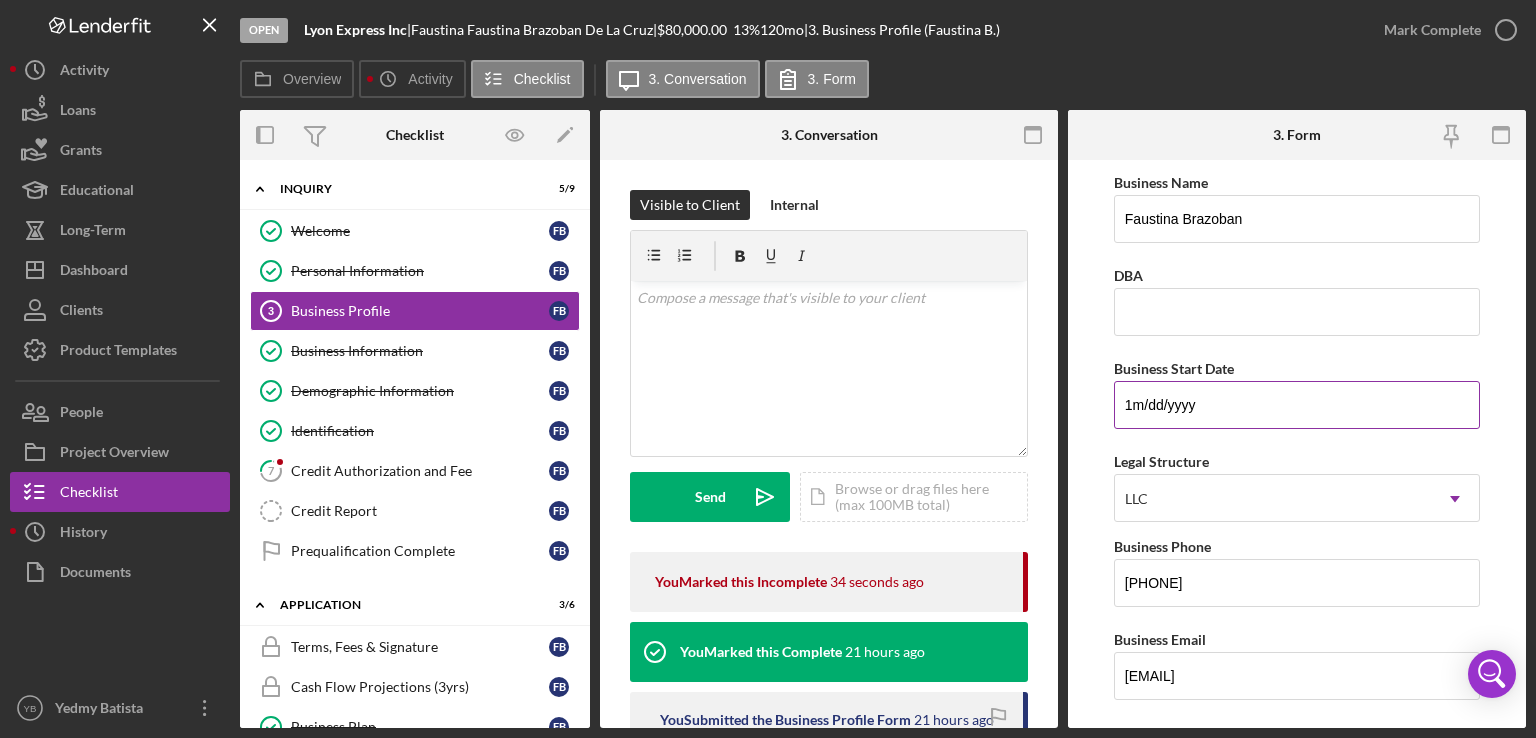 type 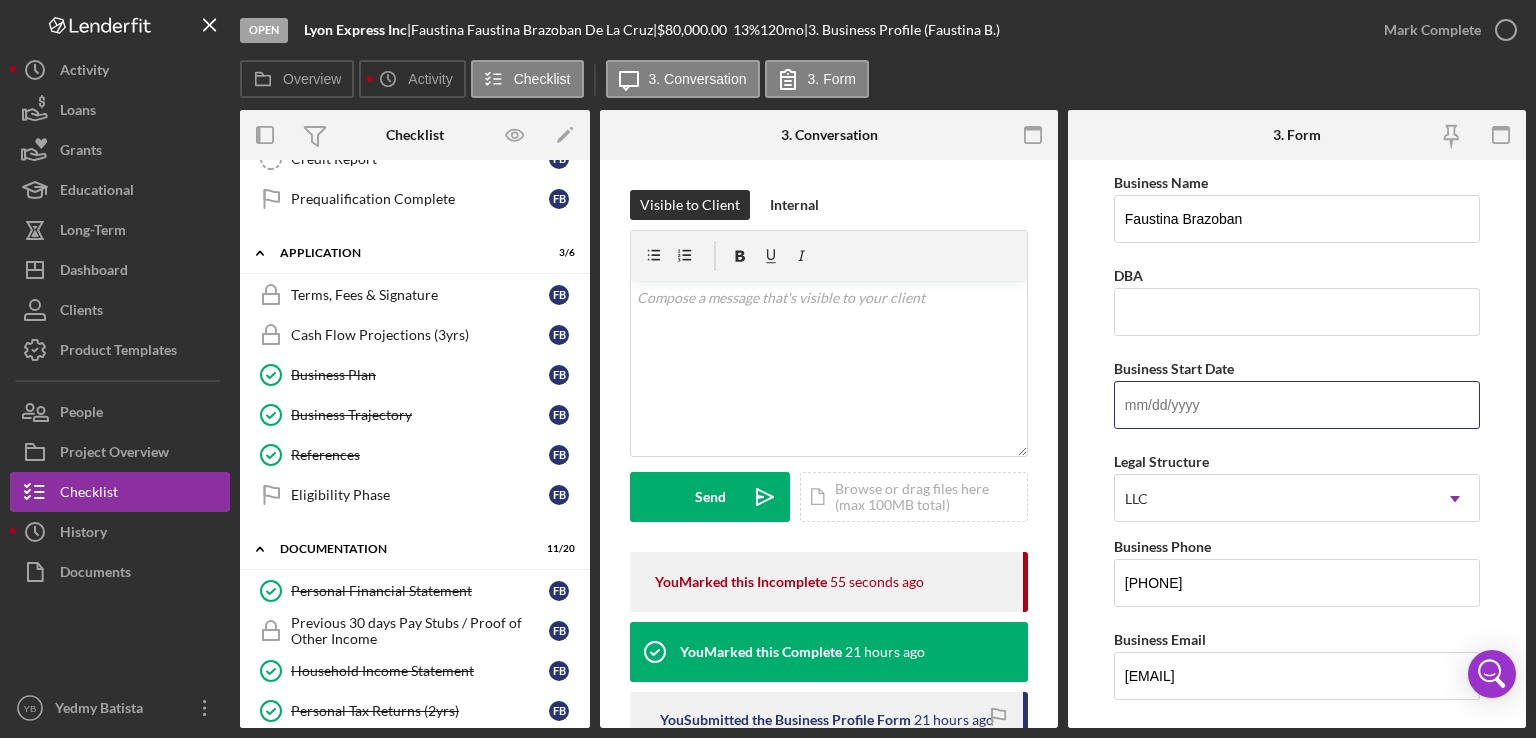 scroll, scrollTop: 355, scrollLeft: 0, axis: vertical 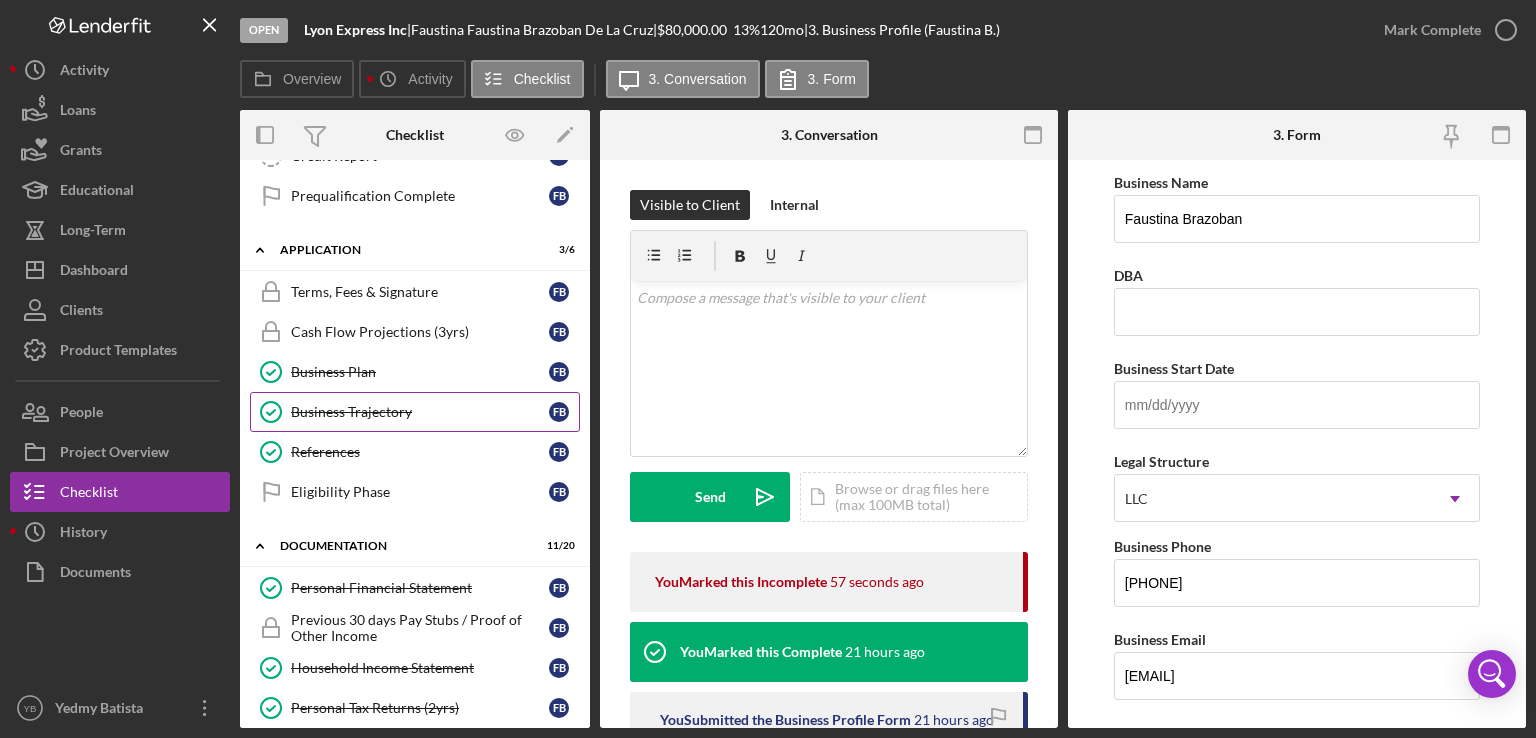 click on "Business Trajectory" at bounding box center [420, 412] 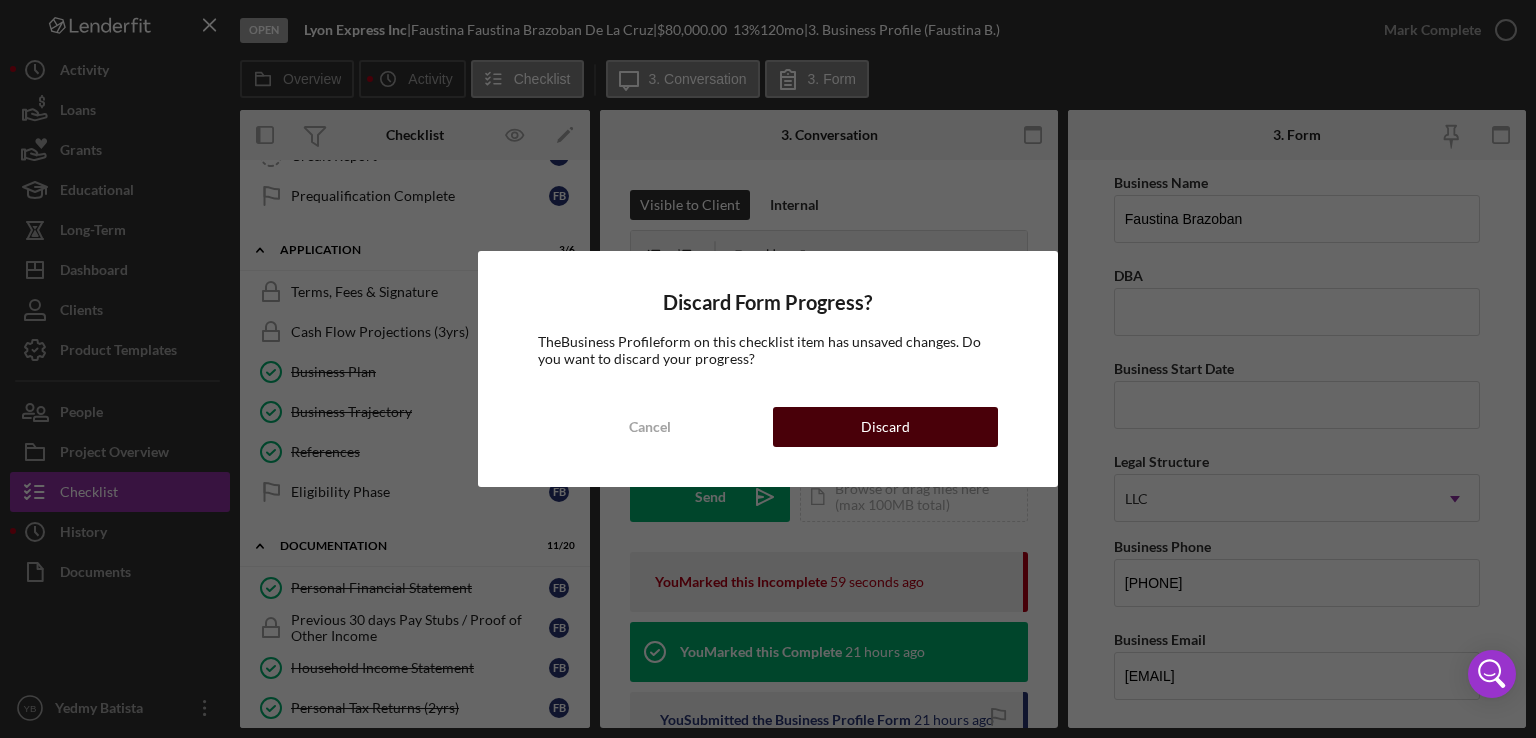 click on "Discard" at bounding box center [885, 427] 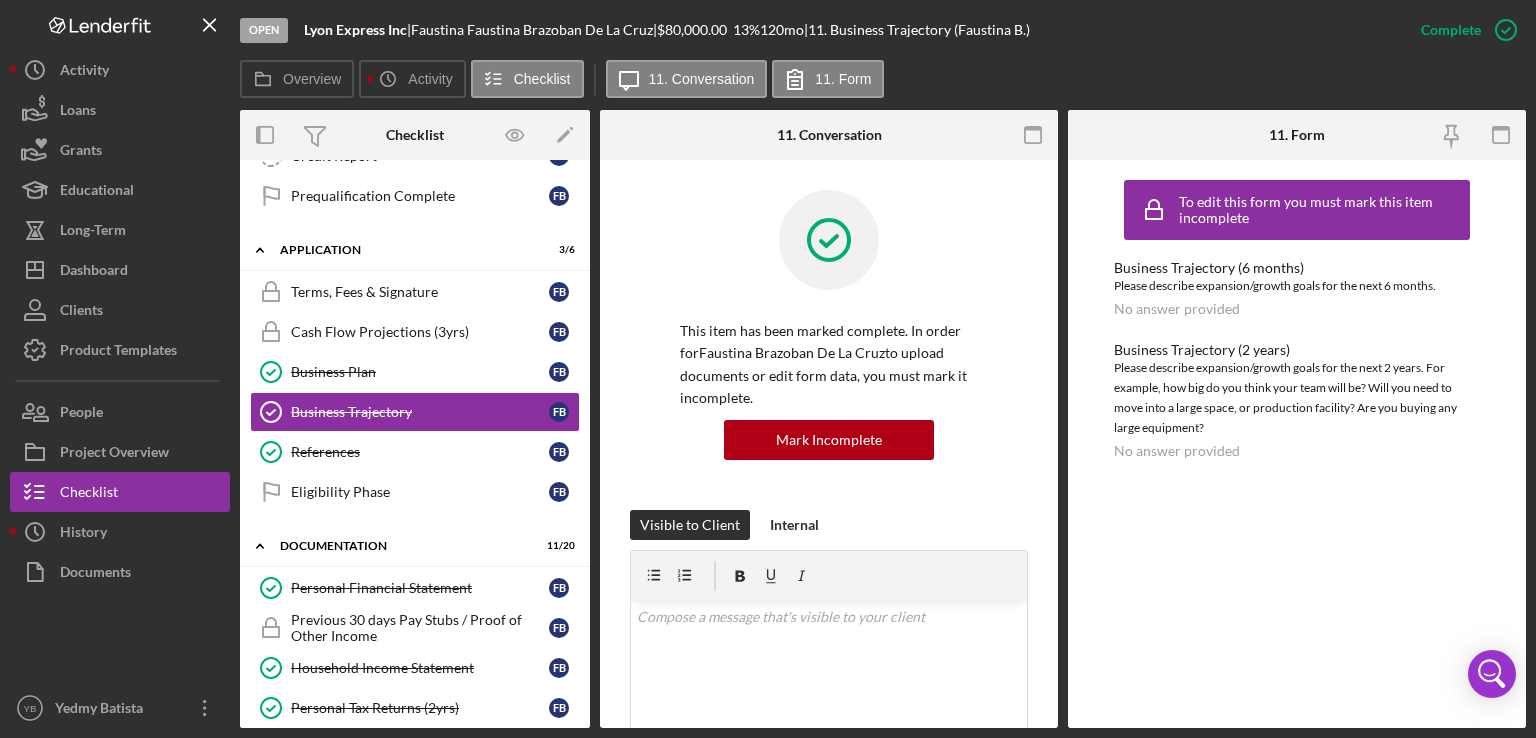 drag, startPoint x: 1058, startPoint y: 387, endPoint x: 1056, endPoint y: 424, distance: 37.054016 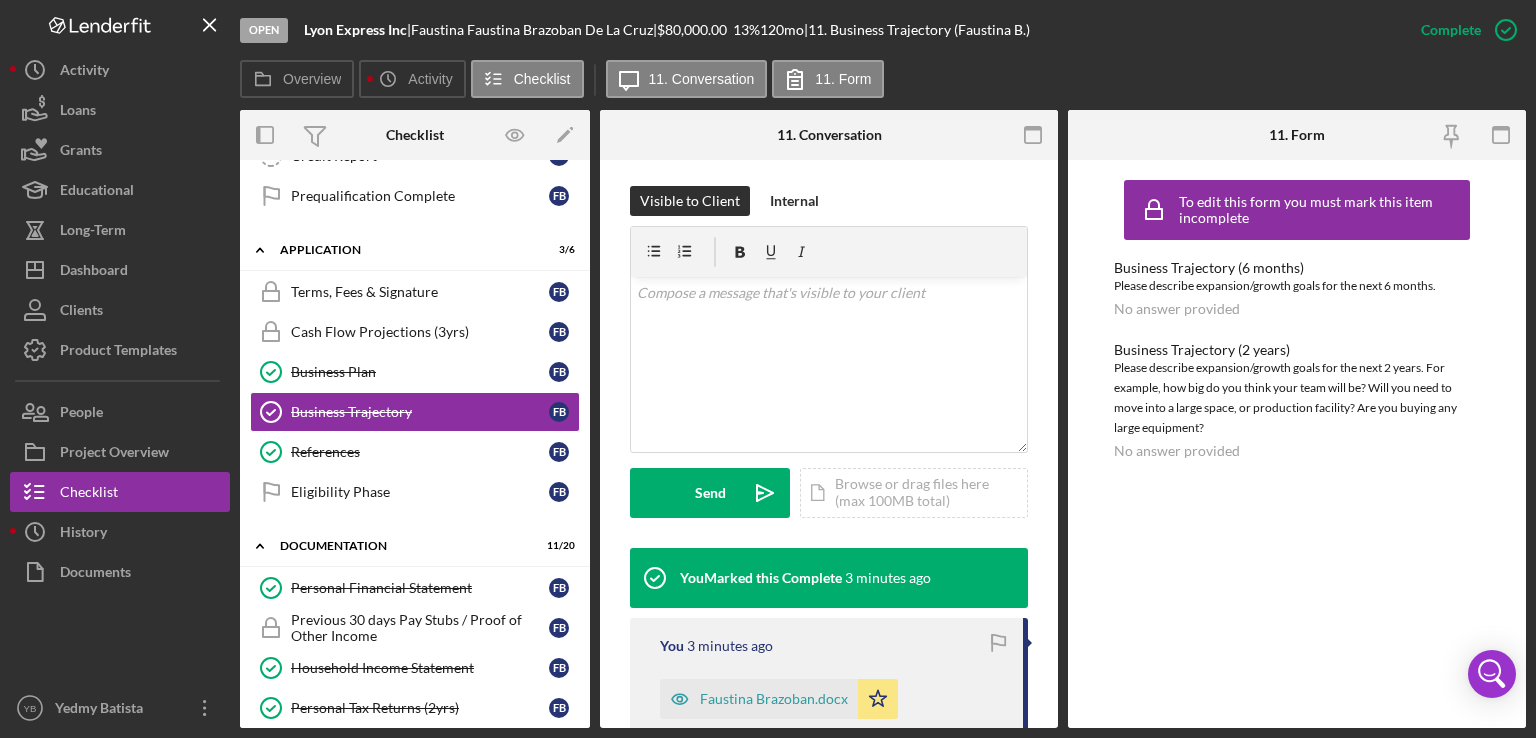 scroll, scrollTop: 327, scrollLeft: 0, axis: vertical 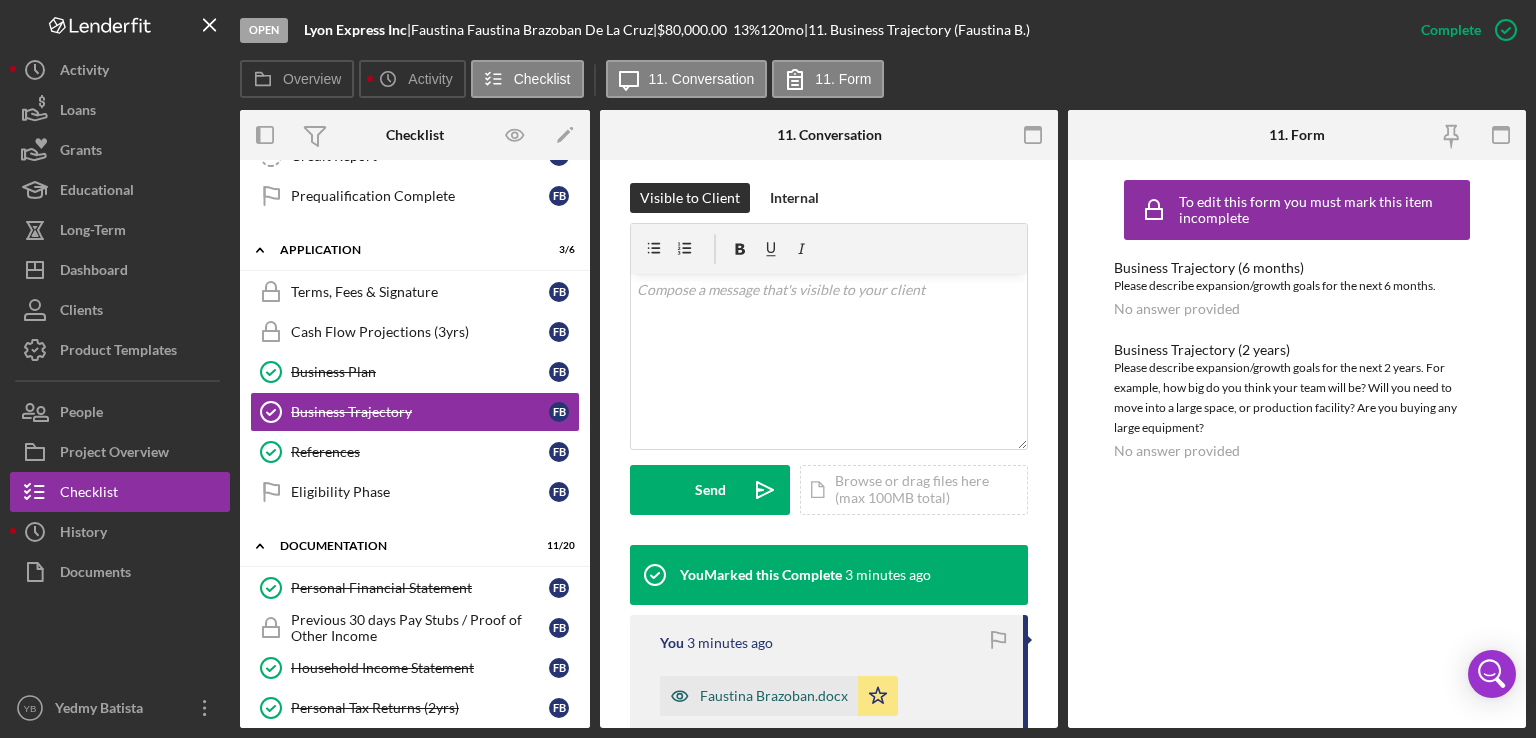click on "Faustina Brazoban.docx" at bounding box center (774, 696) 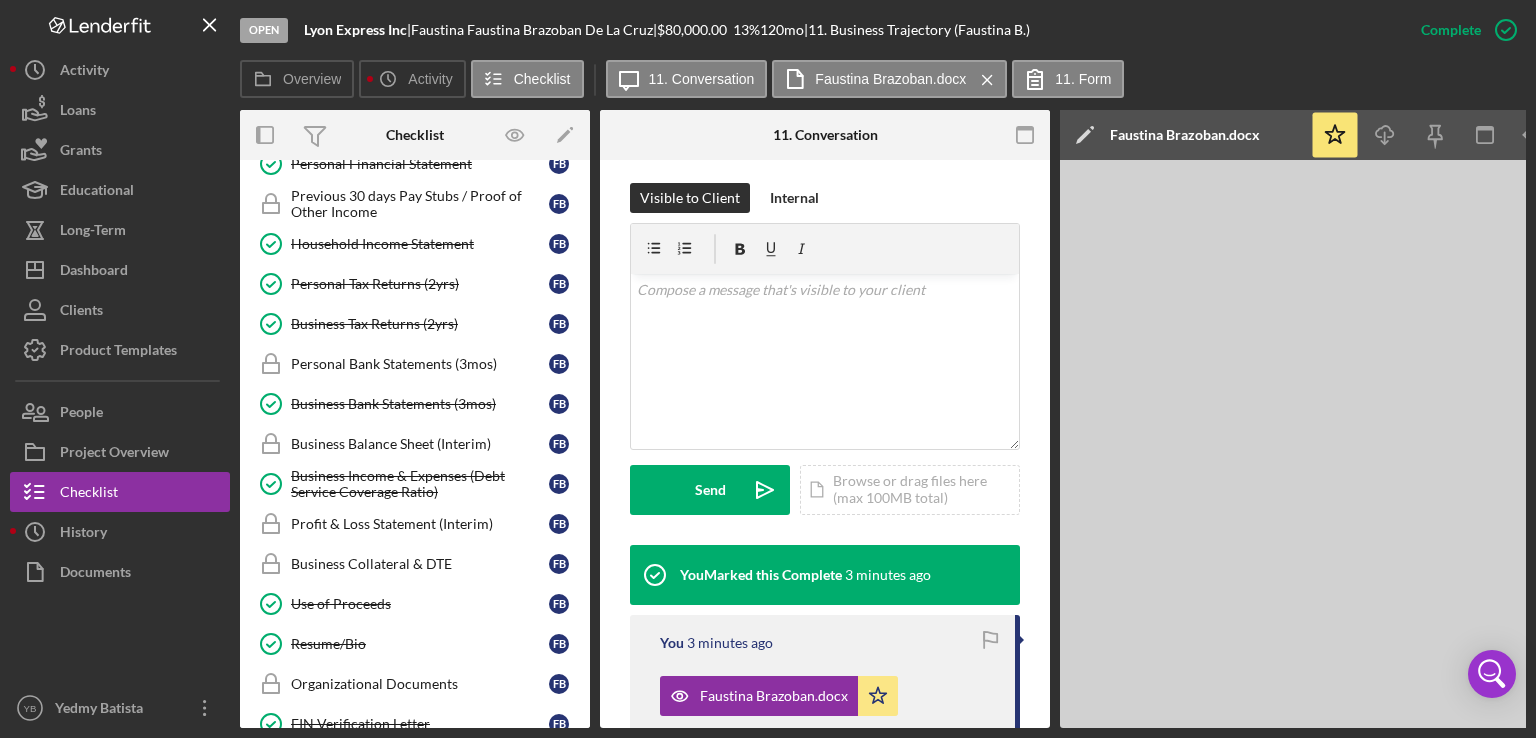 scroll, scrollTop: 780, scrollLeft: 0, axis: vertical 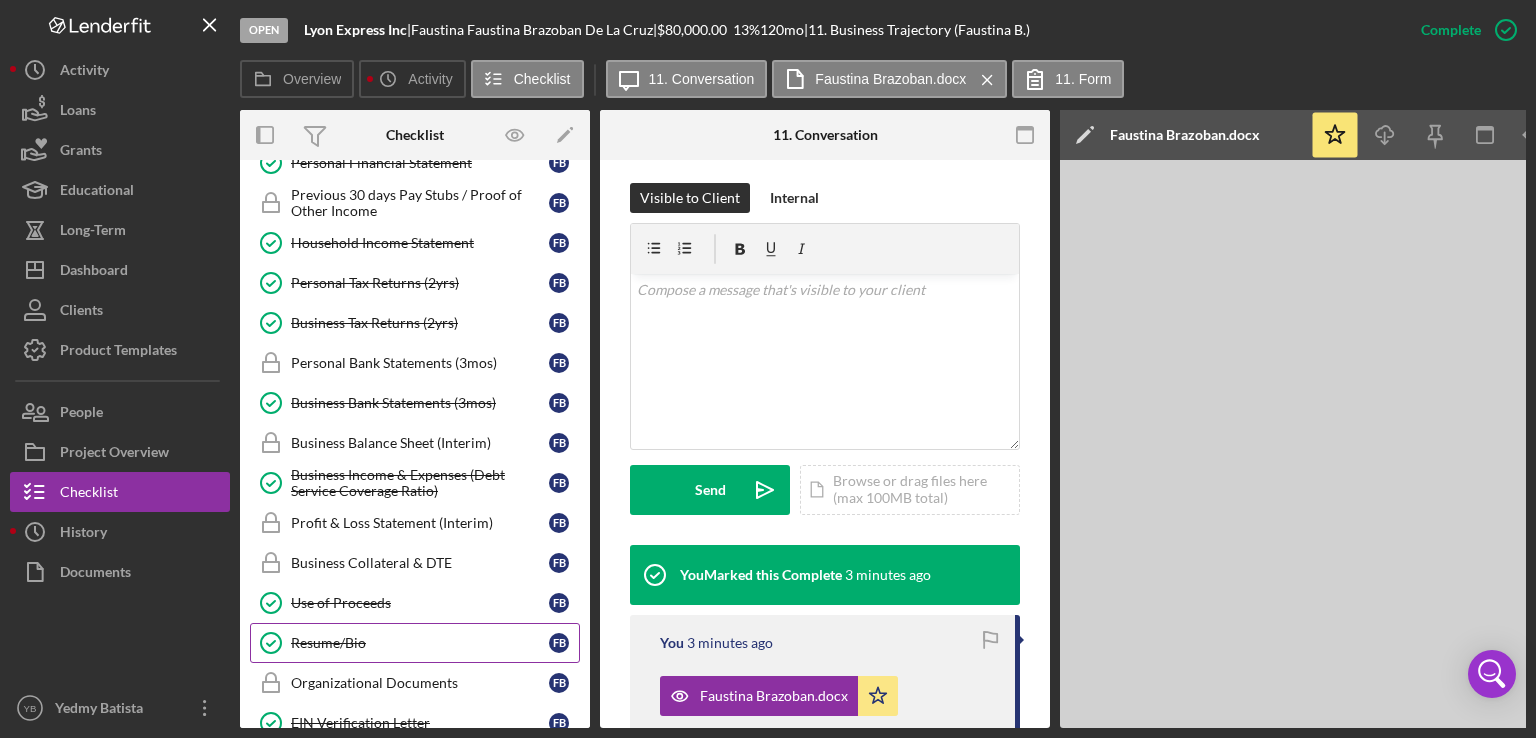 click on "Resume/Bio" at bounding box center (420, 643) 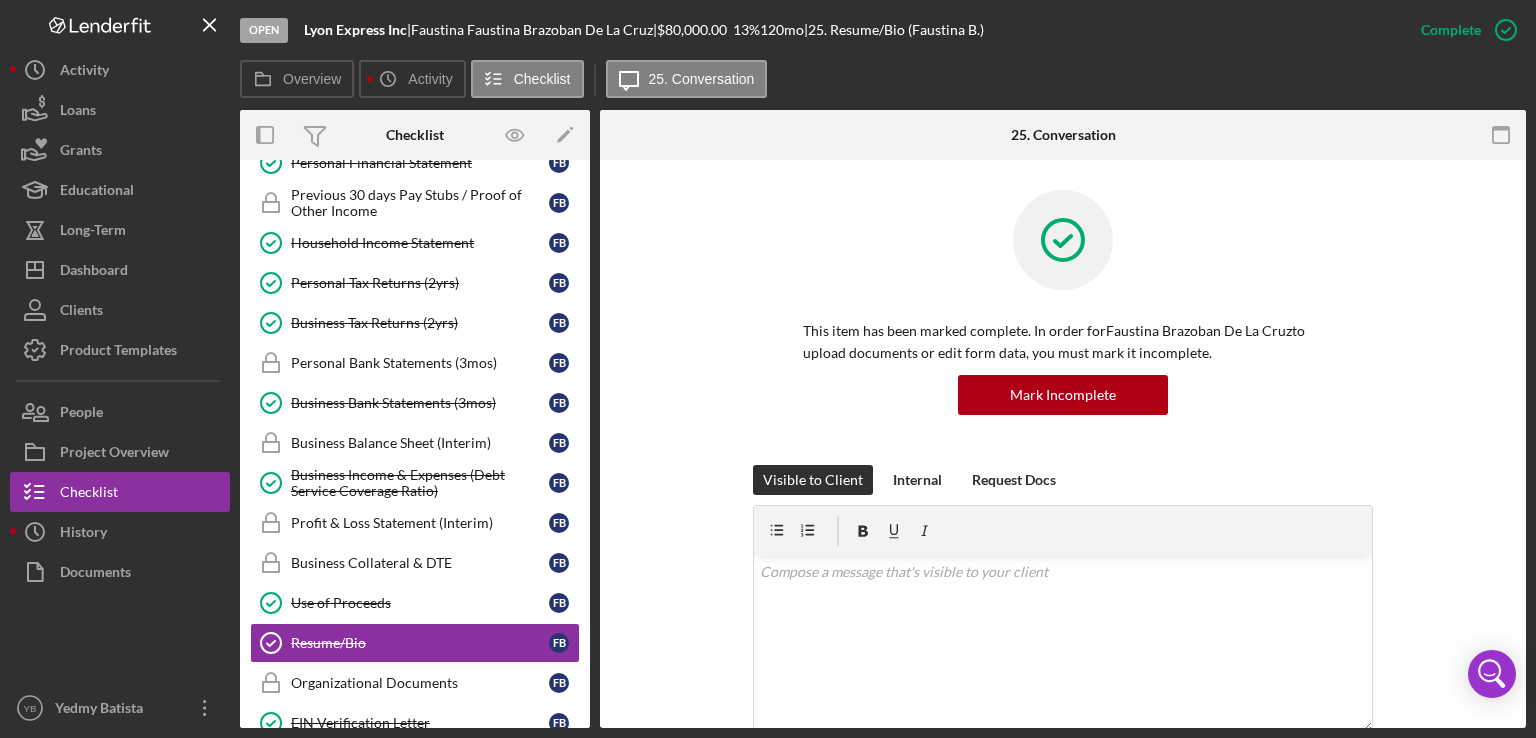 click on "This item has been marked complete. In order for Faustina Brazoban De La Cruz to upload documents or edit form data, you must mark it incomplete. Mark Incomplete" at bounding box center (1063, 327) 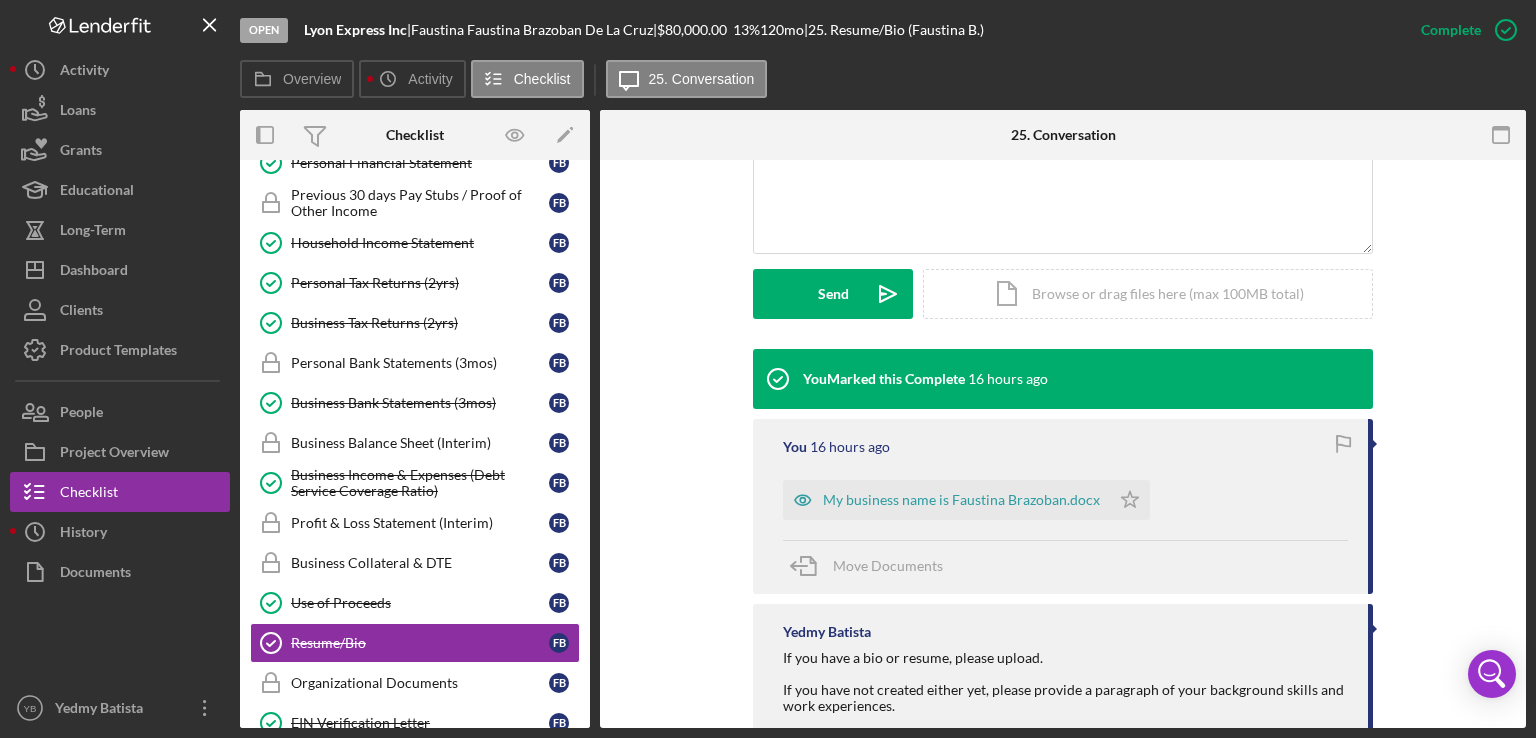 scroll, scrollTop: 480, scrollLeft: 0, axis: vertical 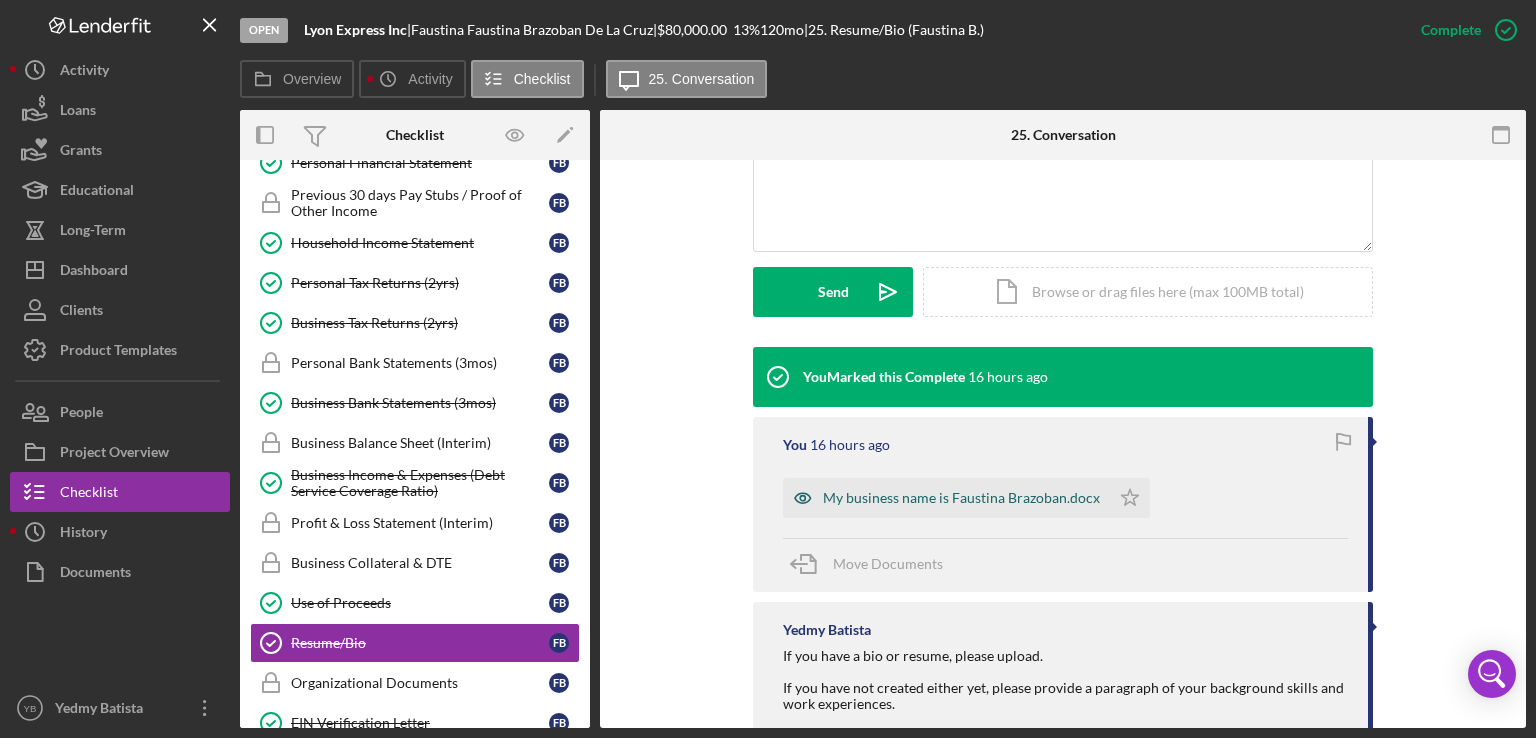 click on "My business name is Faustina Brazoban.docx" at bounding box center [961, 498] 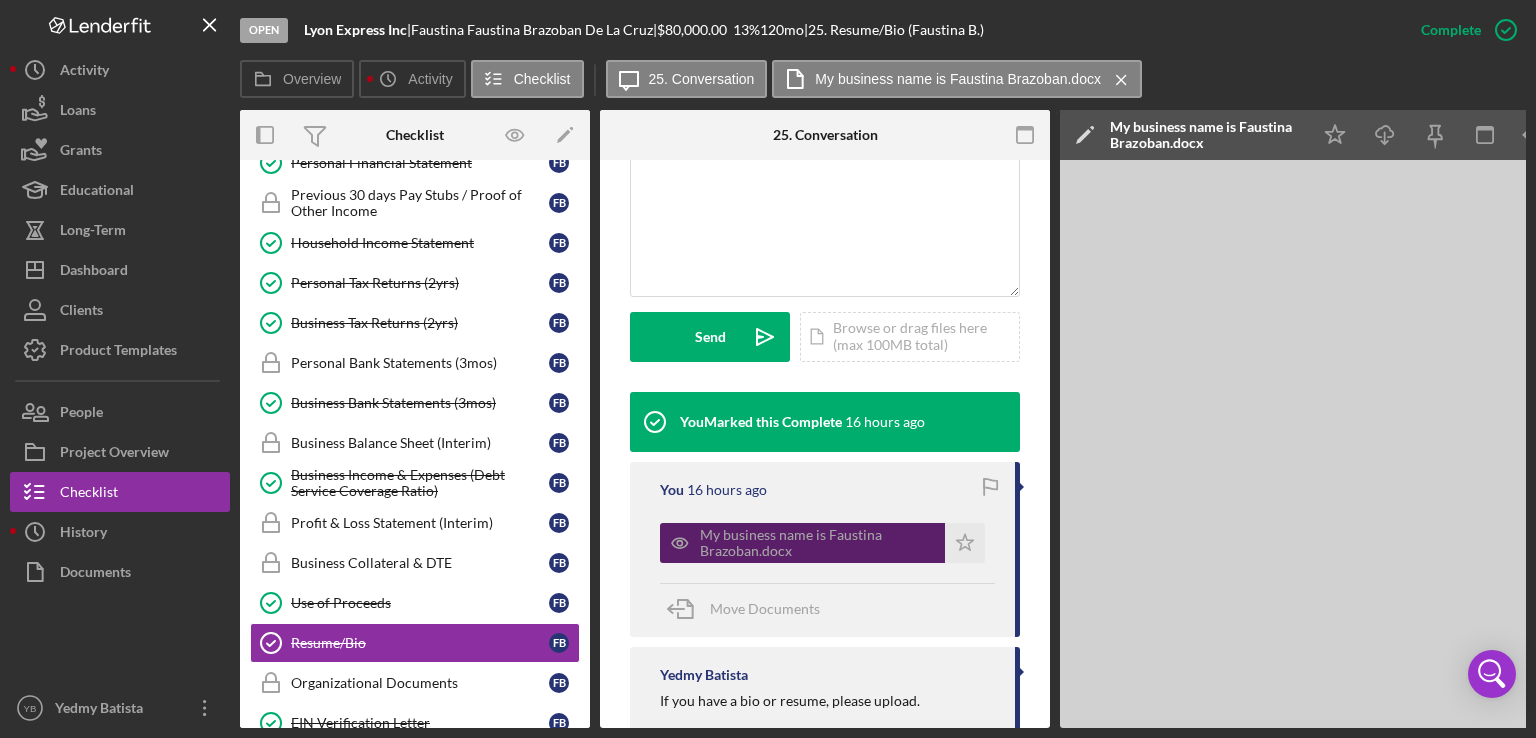 scroll, scrollTop: 524, scrollLeft: 0, axis: vertical 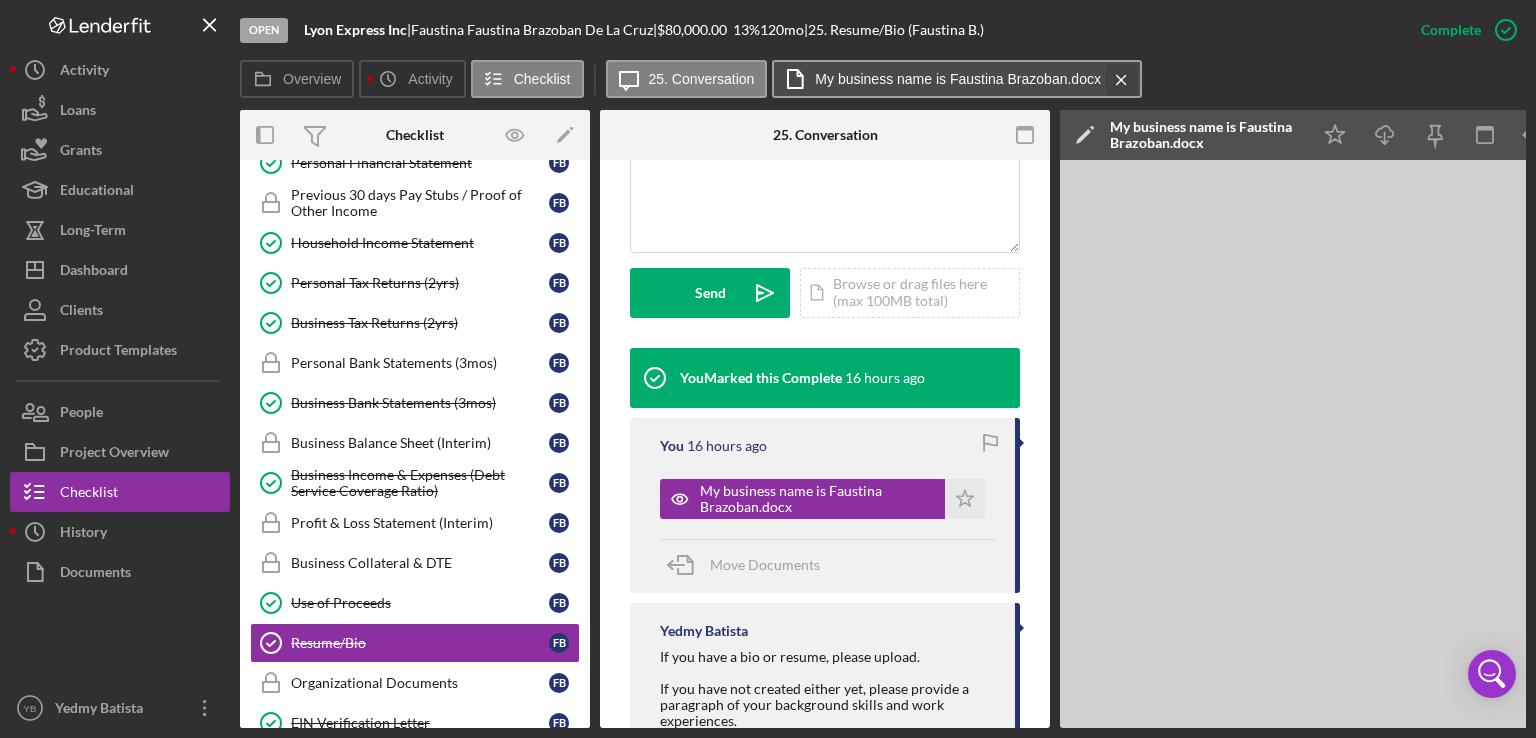 click on "Icon/Message 25. Conversation My business name is Faustina Brazoban.docx Icon/Menu Close" at bounding box center [876, 80] 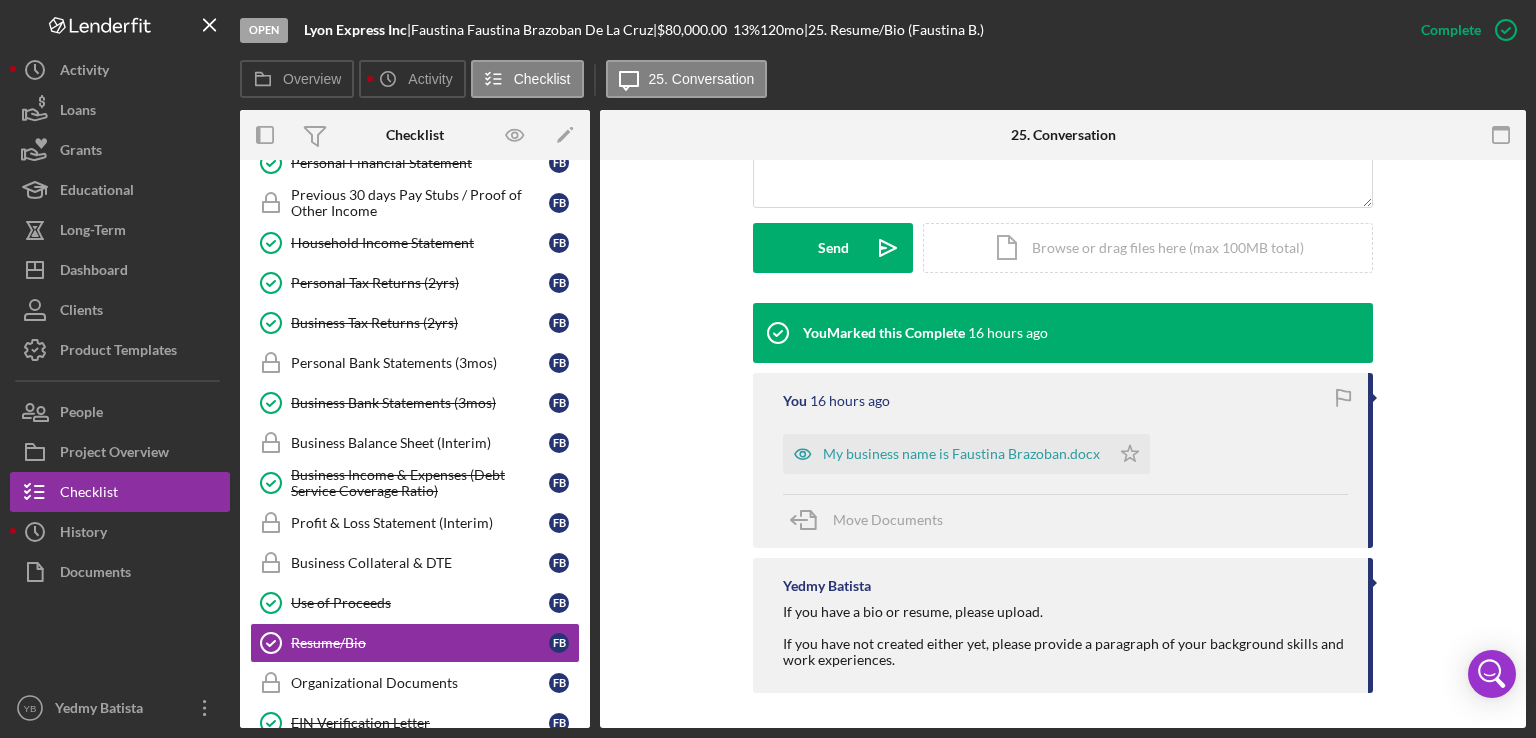 scroll, scrollTop: 480, scrollLeft: 0, axis: vertical 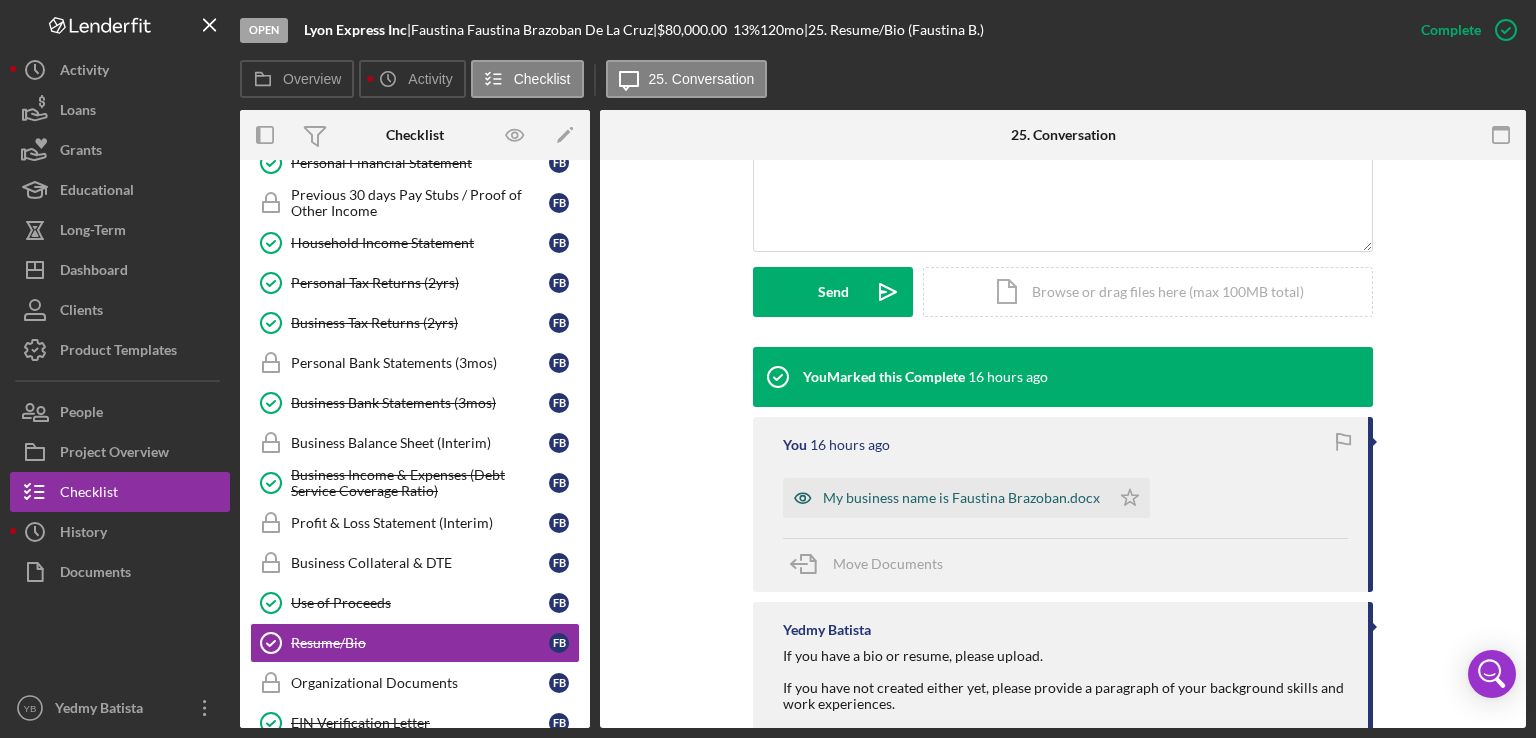 click on "My business name is Faustina Brazoban.docx" at bounding box center [961, 498] 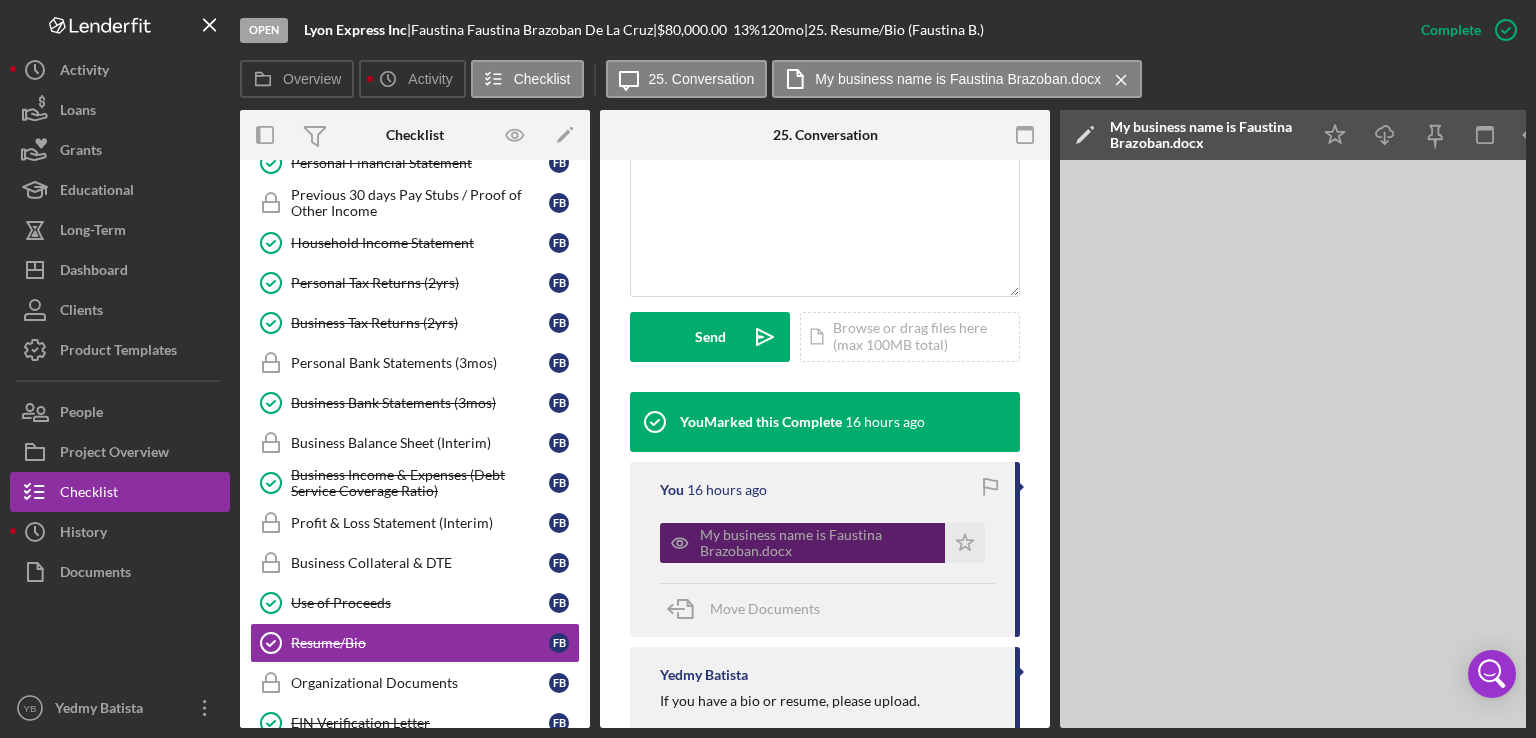 scroll, scrollTop: 524, scrollLeft: 0, axis: vertical 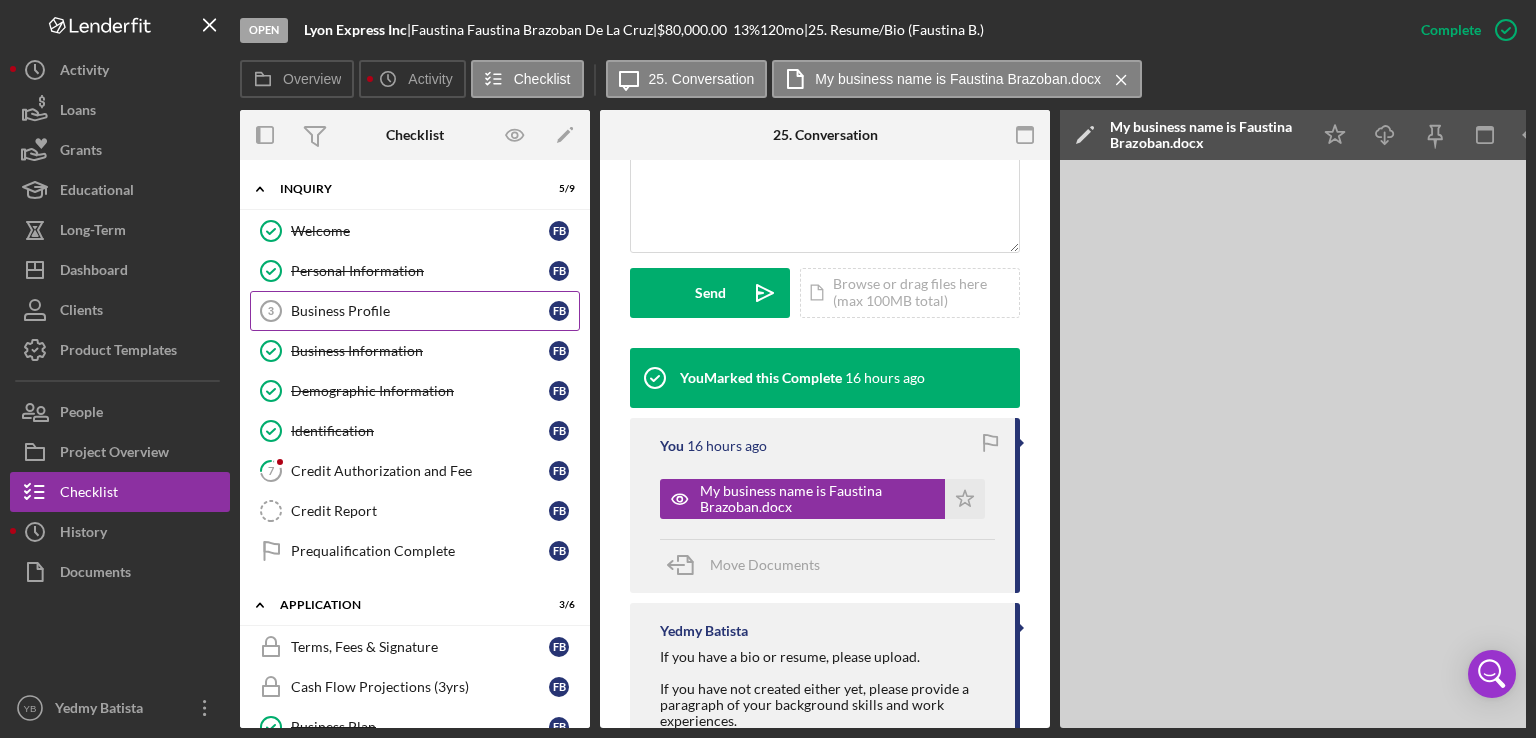 click on "Business Profile" at bounding box center (420, 311) 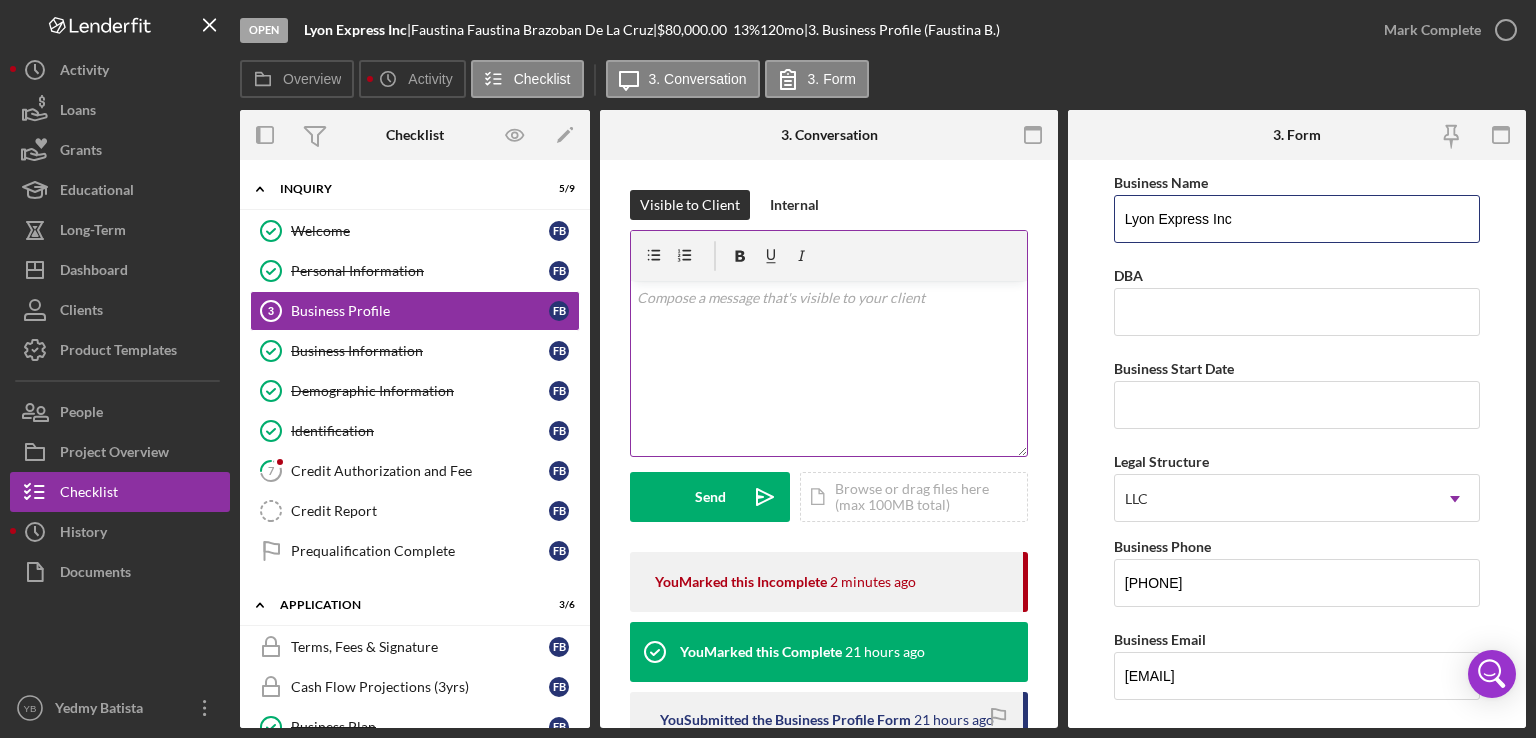 drag, startPoint x: 1239, startPoint y: 210, endPoint x: 1016, endPoint y: 243, distance: 225.42848 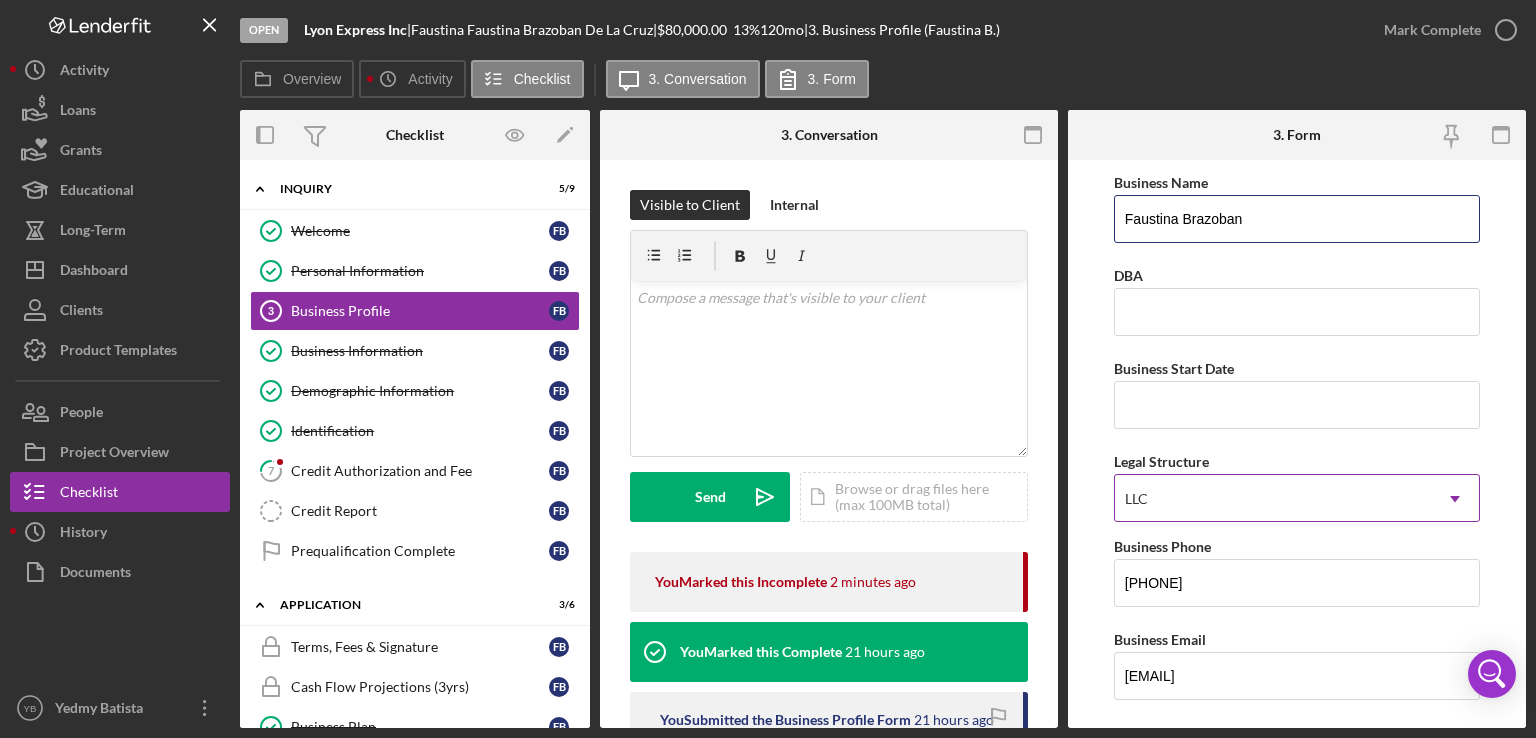 type on "Faustina Brazoban" 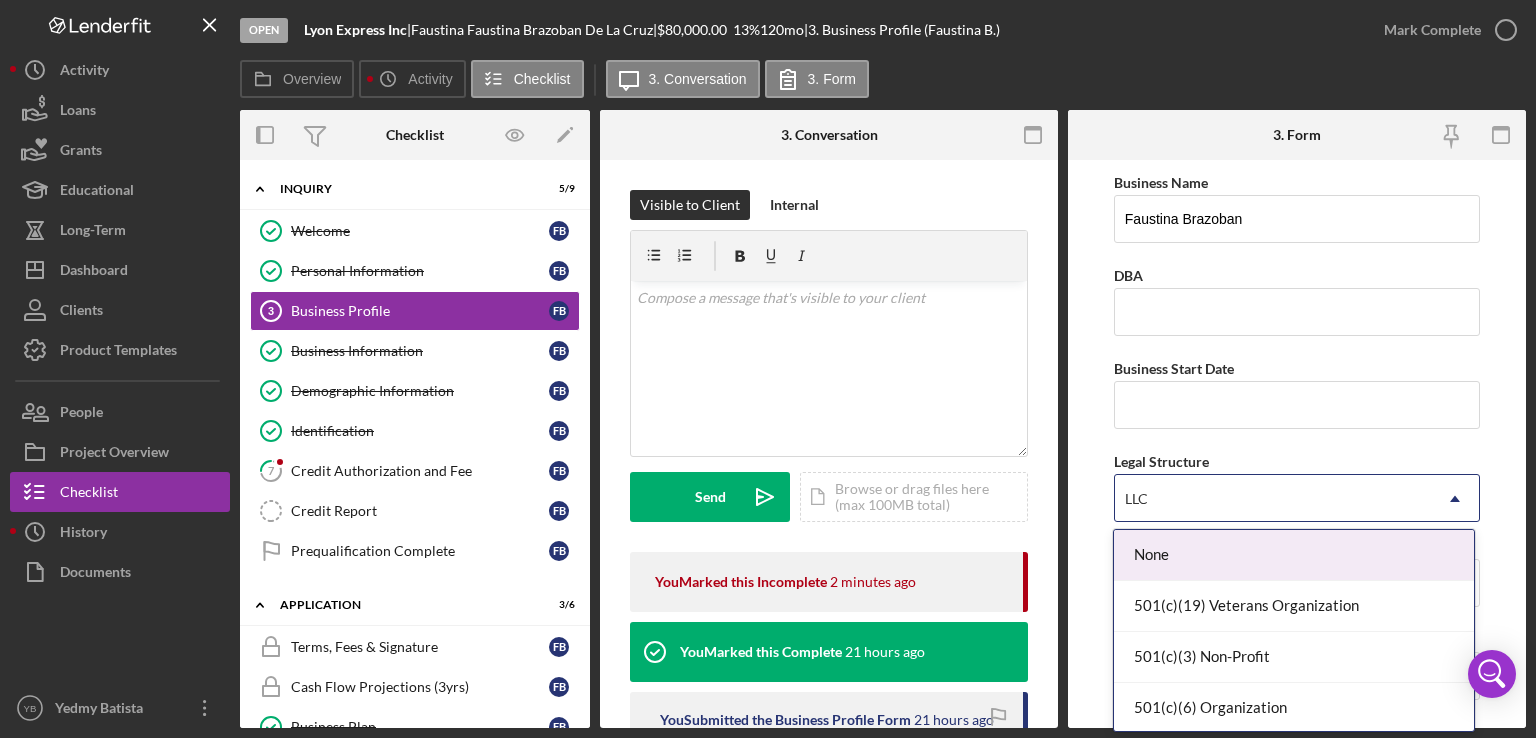 click on "Icon/Dropdown Arrow" 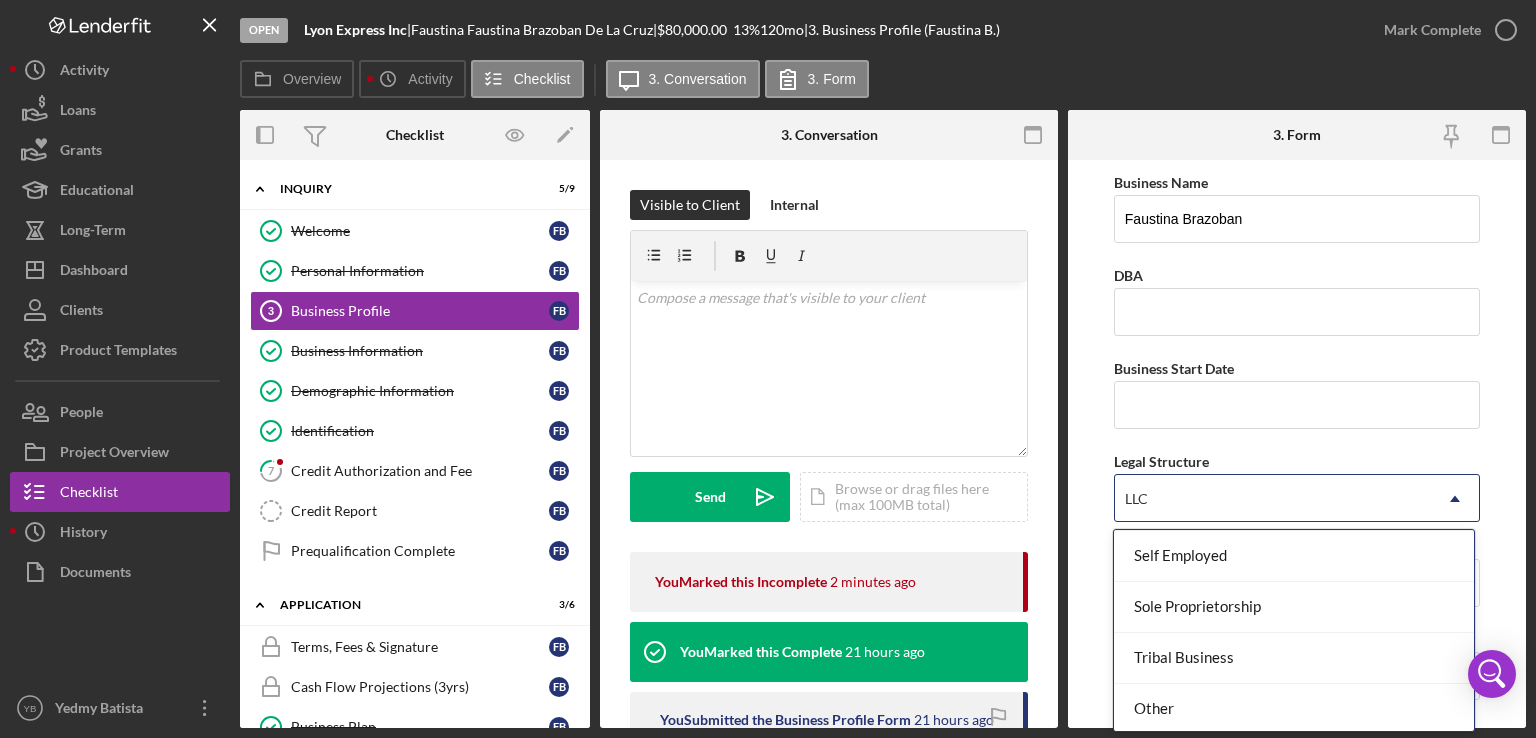 scroll, scrollTop: 561, scrollLeft: 0, axis: vertical 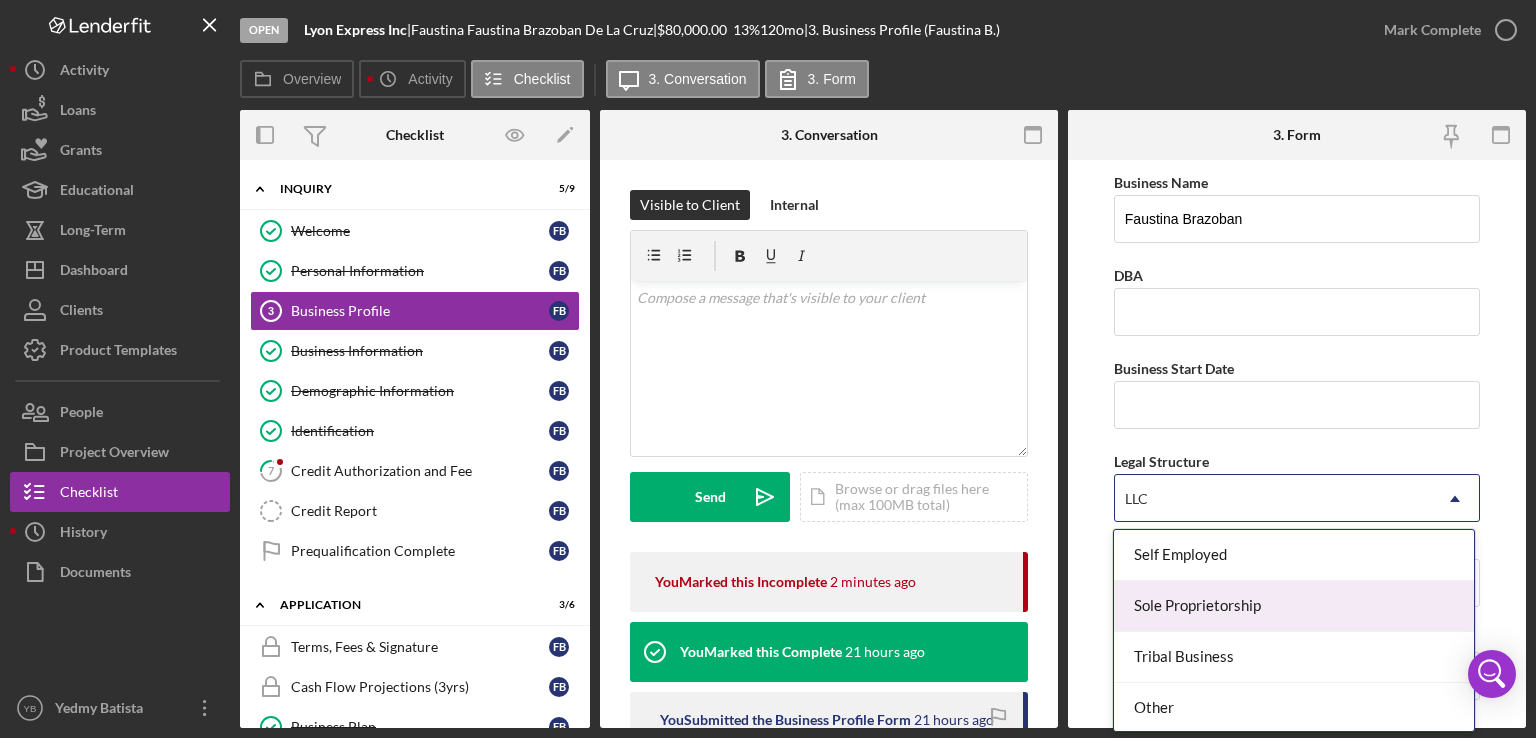 click on "Sole Proprietorship" at bounding box center [1294, 606] 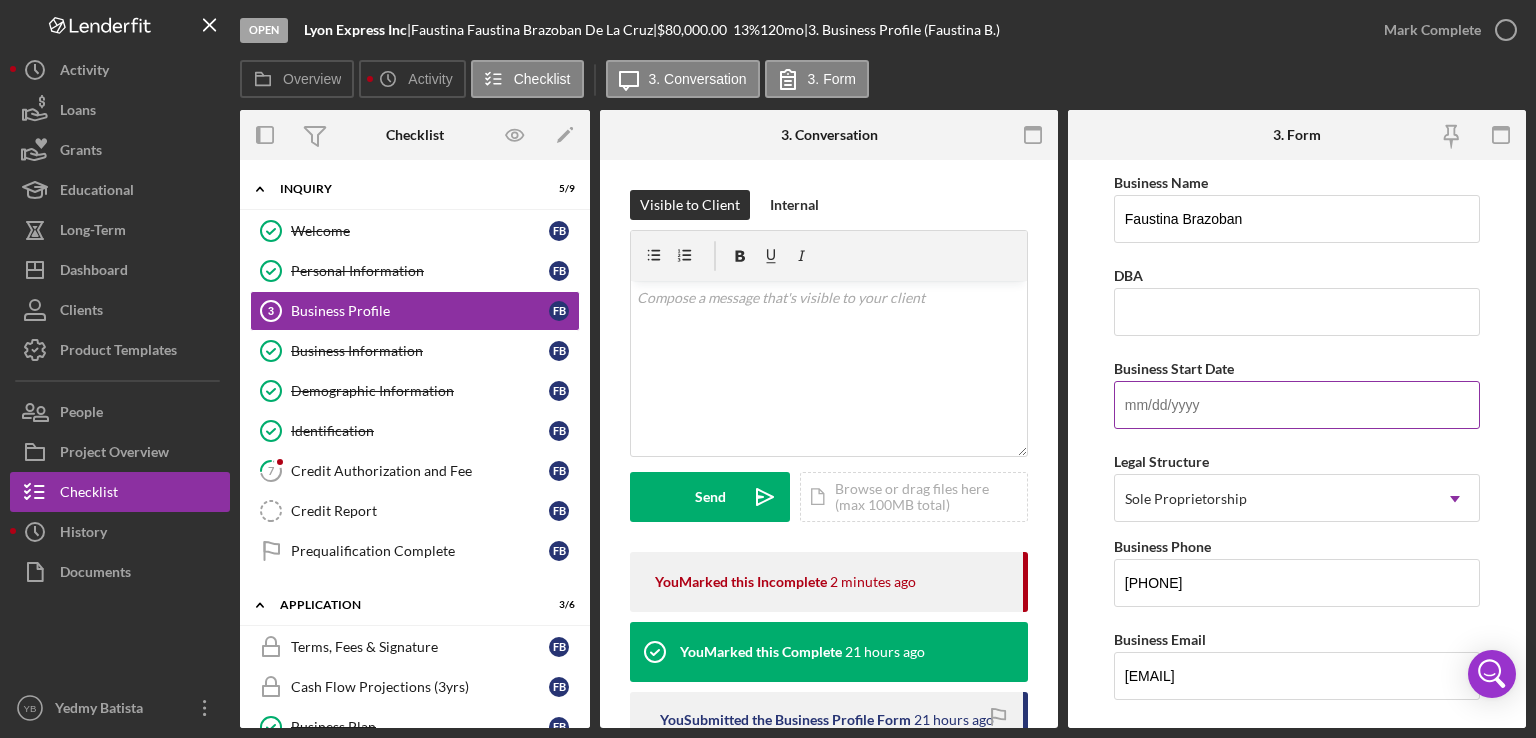 click on "Business Start Date" at bounding box center [1297, 405] 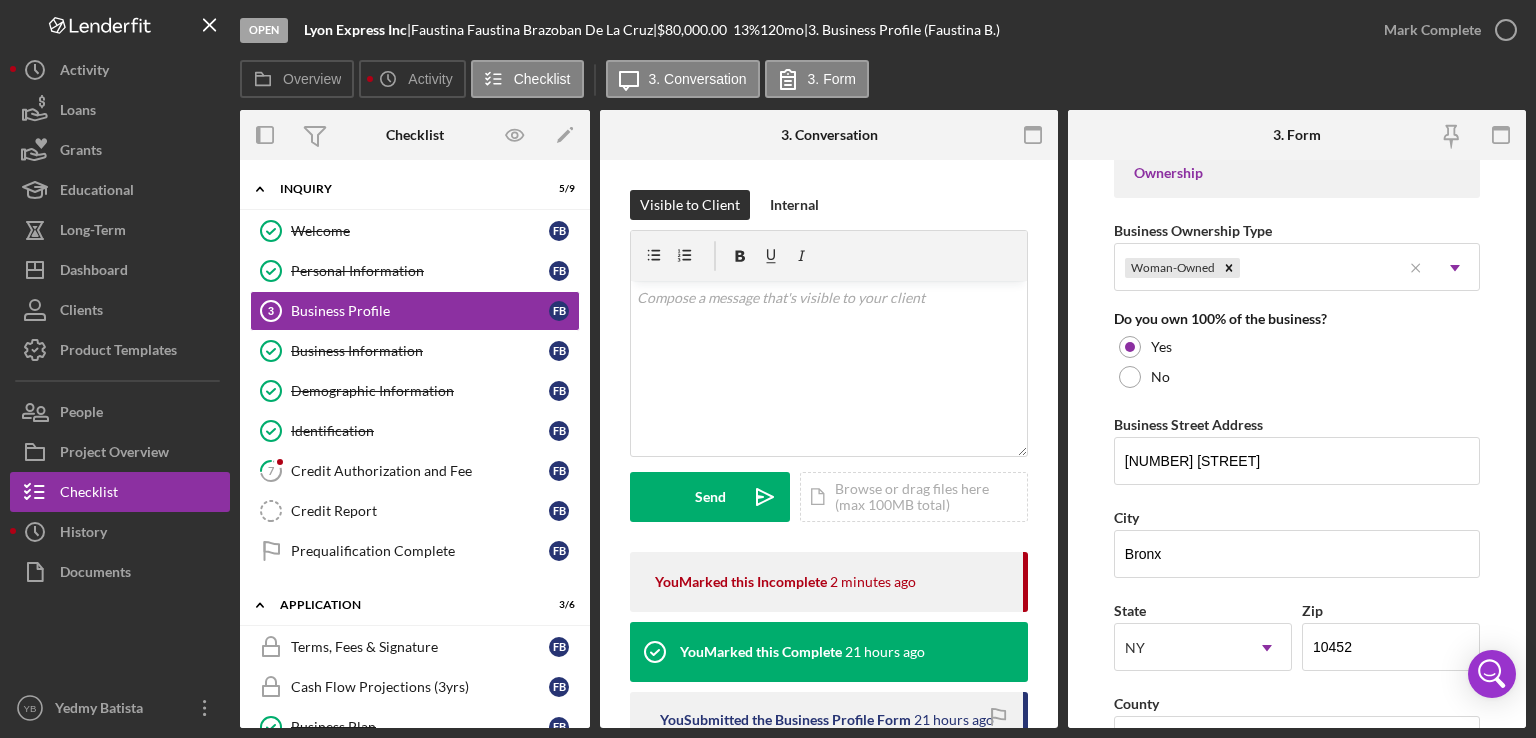 scroll, scrollTop: 948, scrollLeft: 0, axis: vertical 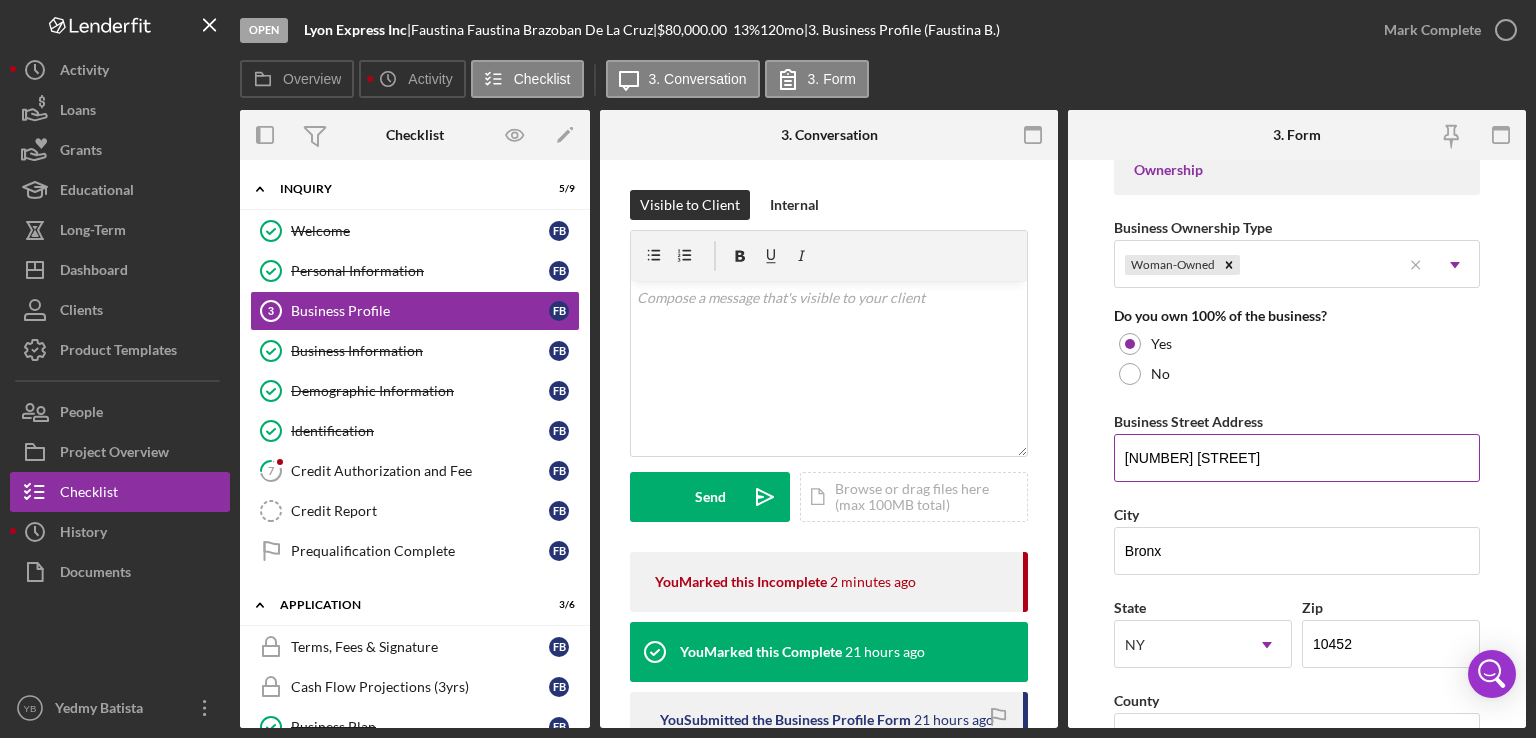 type on "01/15/2017" 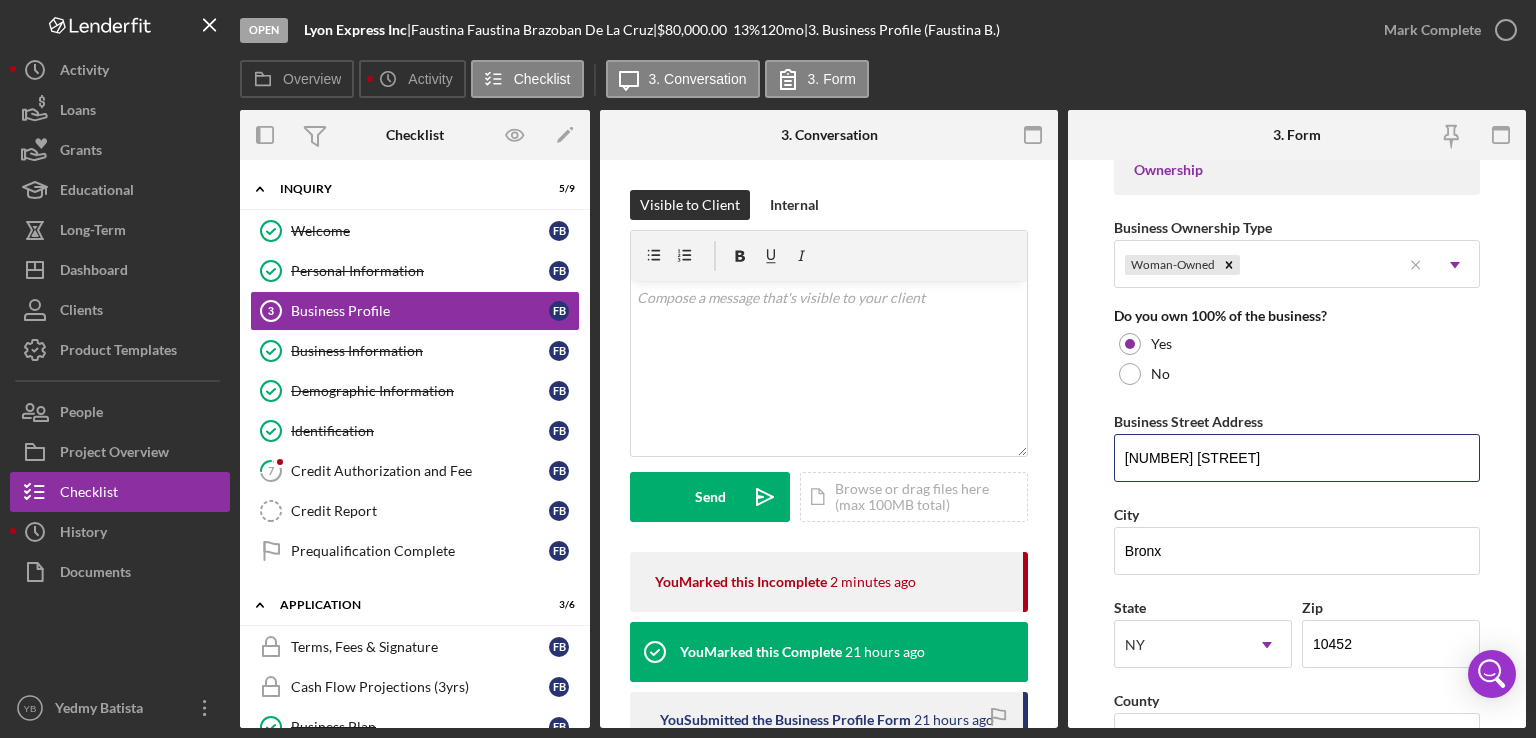 drag, startPoint x: 1289, startPoint y: 462, endPoint x: 1092, endPoint y: 450, distance: 197.36514 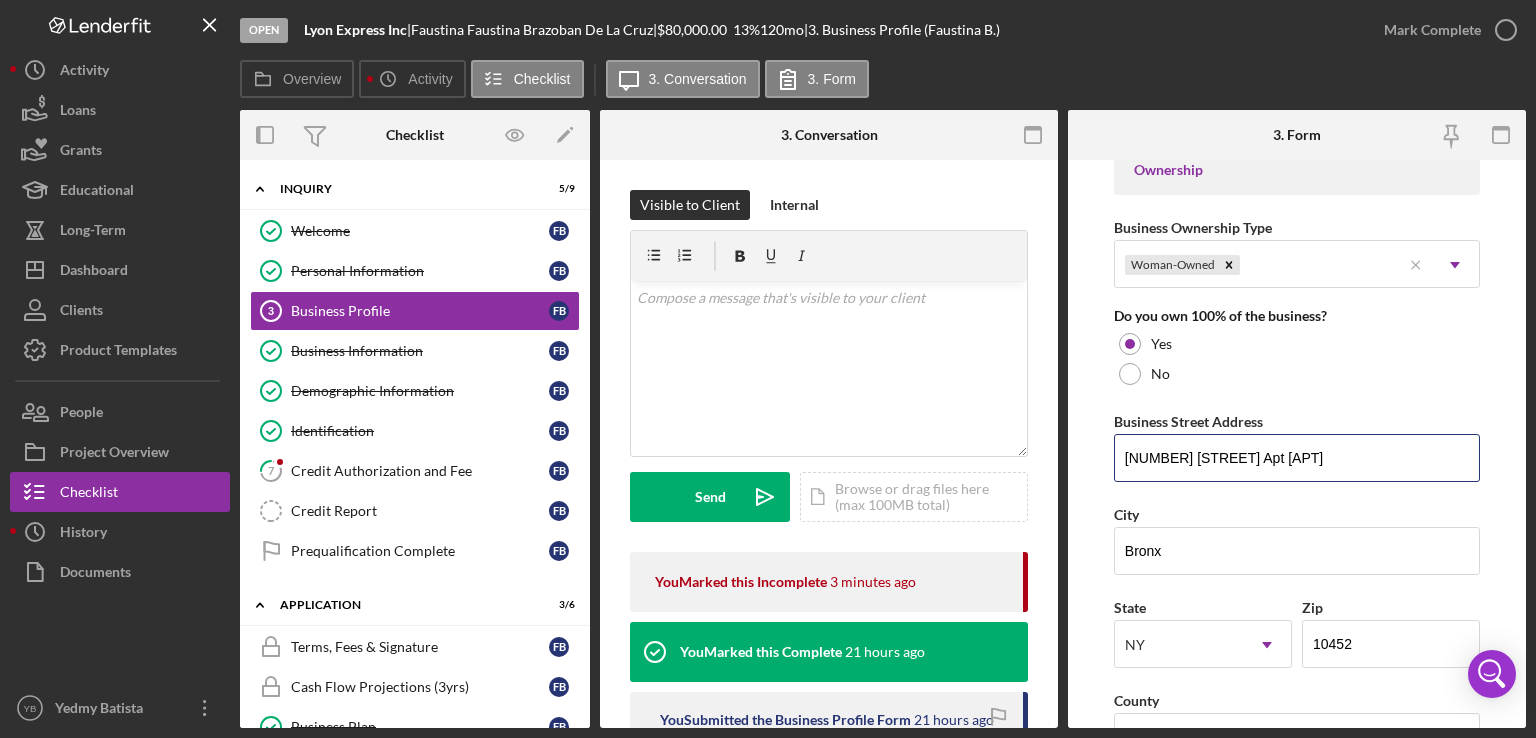 scroll, scrollTop: 957, scrollLeft: 0, axis: vertical 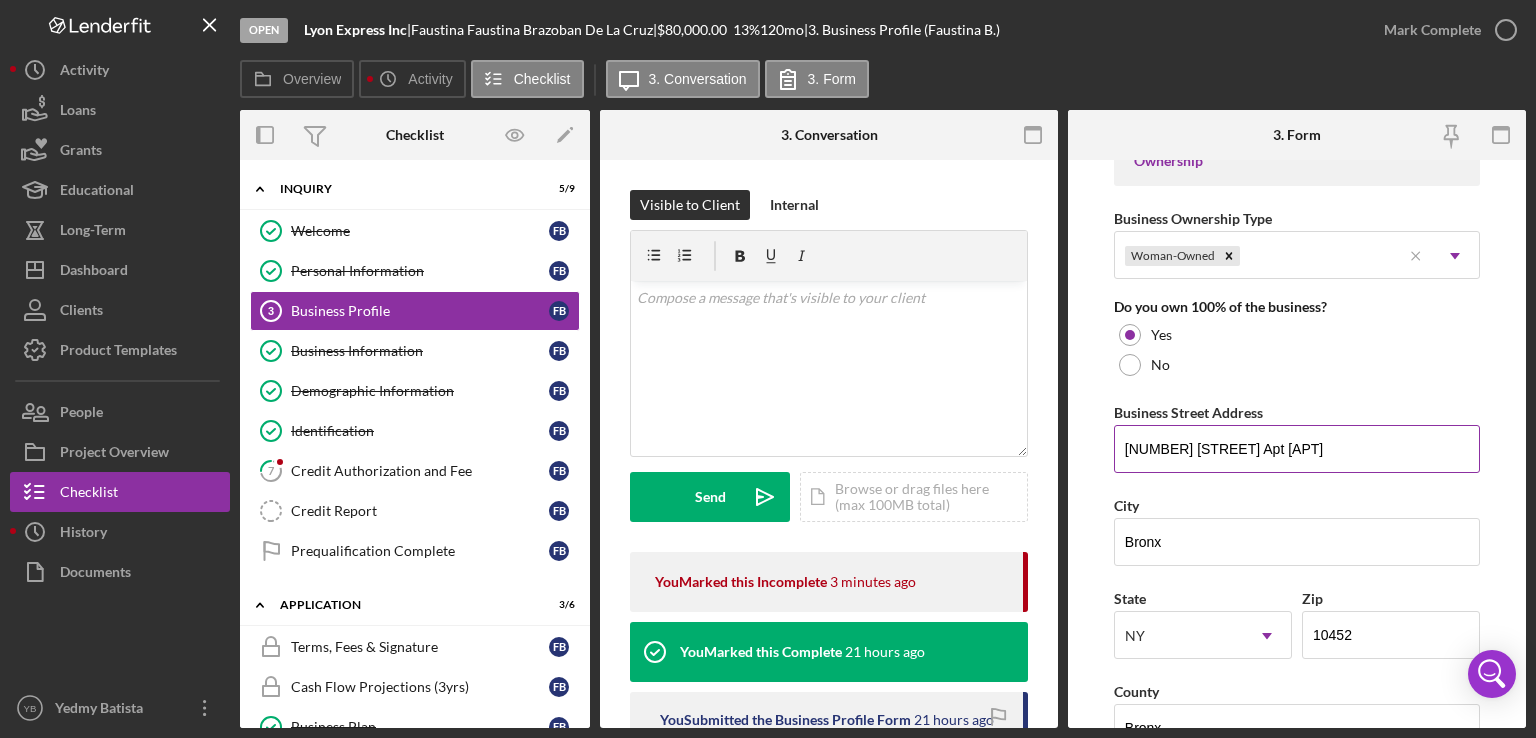 click on "[NUMBER] [STREET] Apt [APT]" at bounding box center [1297, 449] 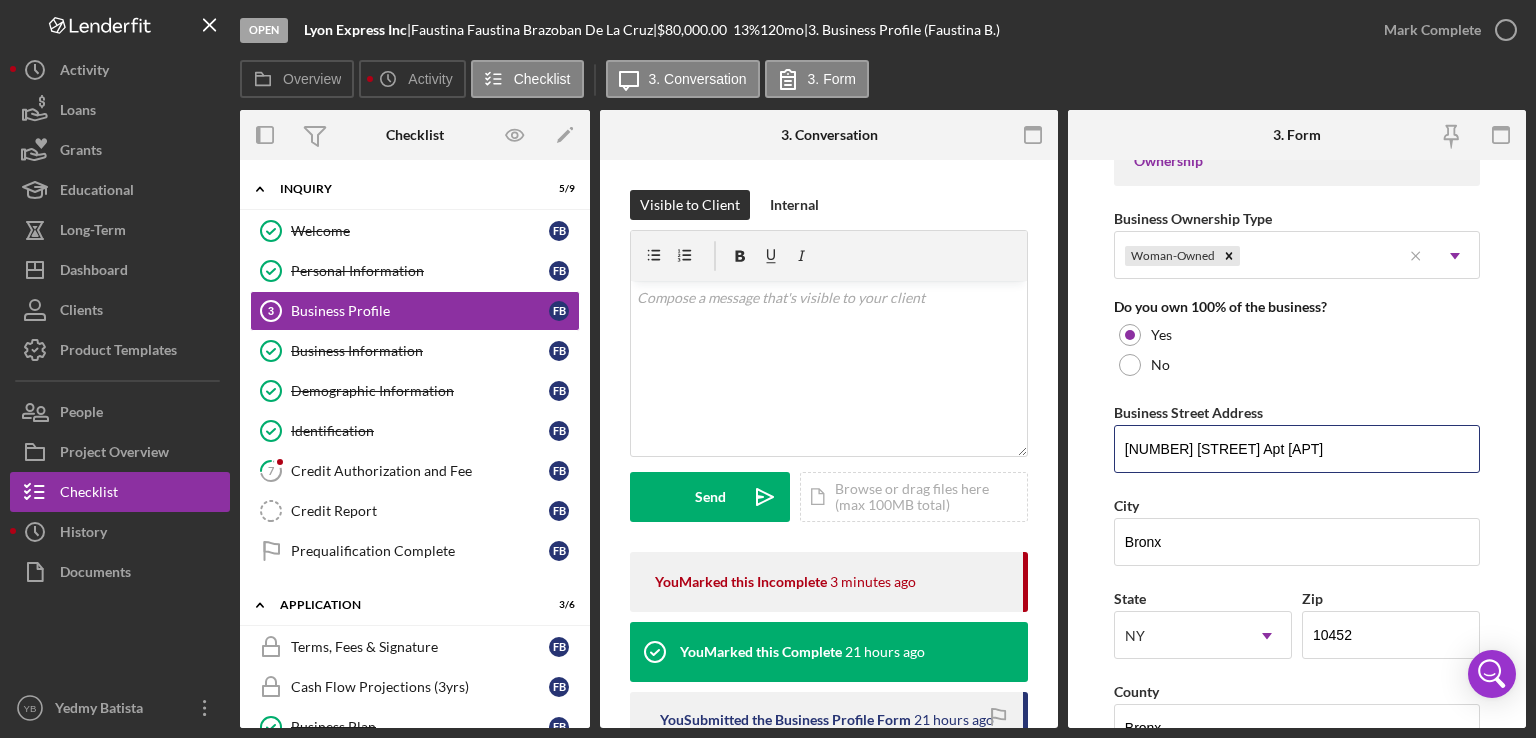 type on "[NUMBER] [STREET] Apt [APT]" 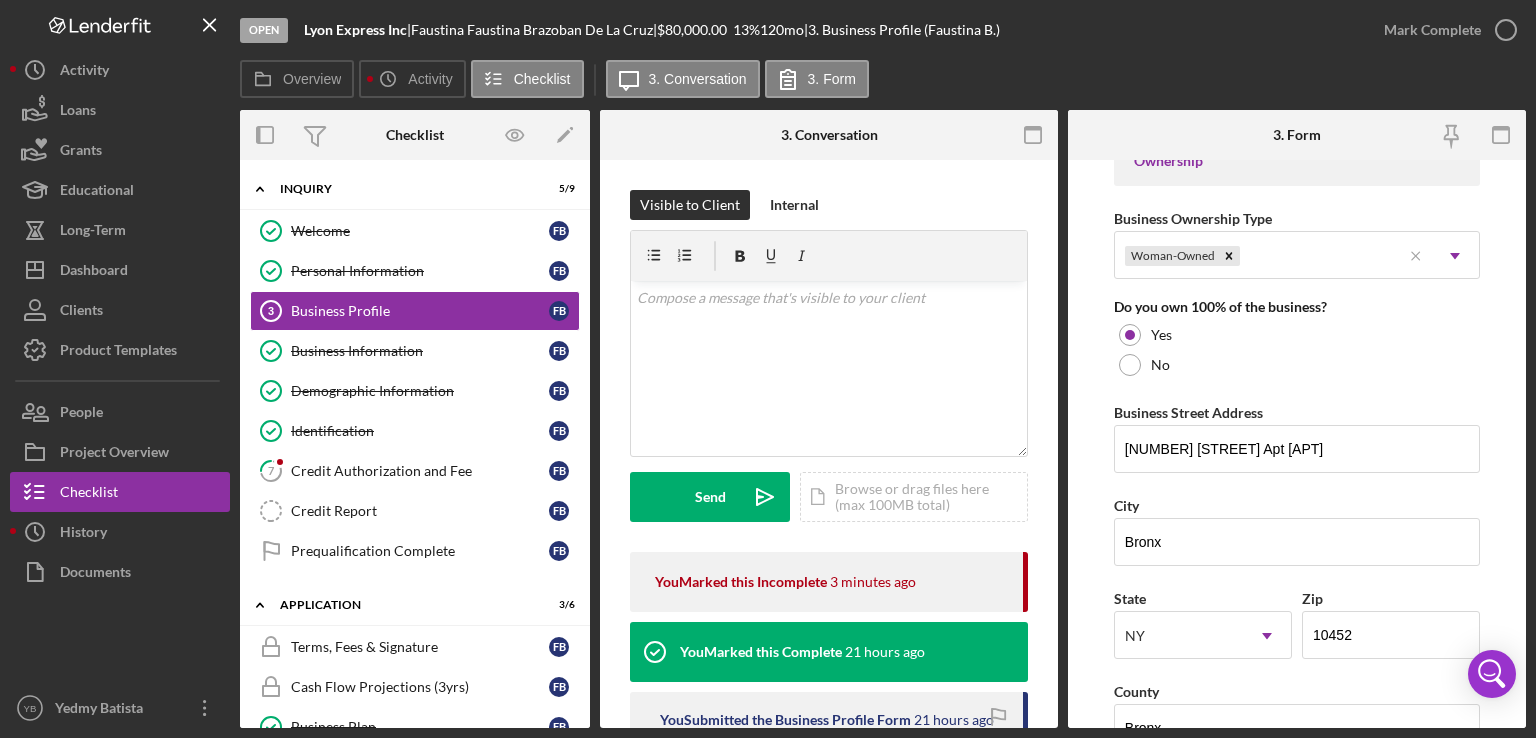 drag, startPoint x: 1530, startPoint y: 483, endPoint x: 1492, endPoint y: 489, distance: 38.470768 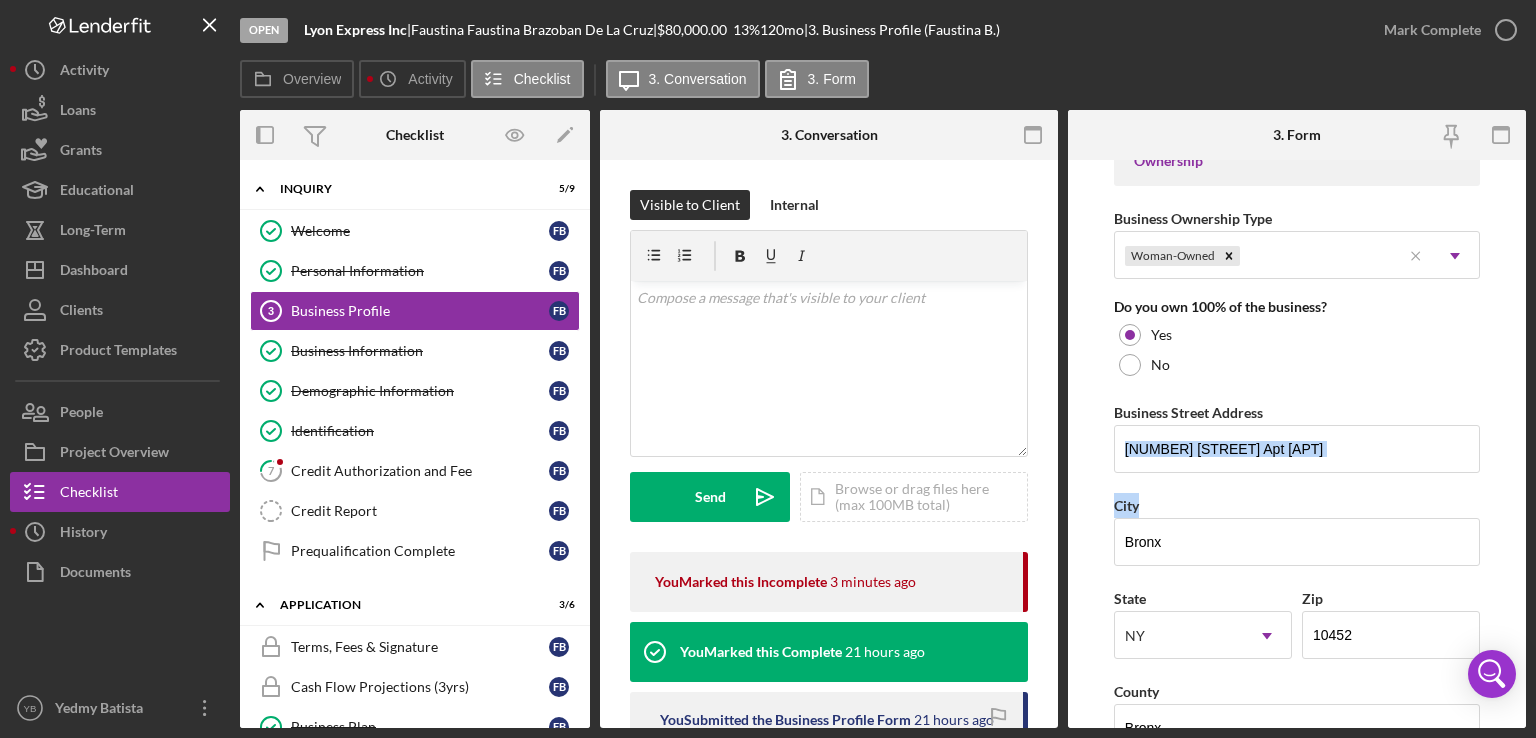 drag, startPoint x: 1528, startPoint y: 535, endPoint x: 1496, endPoint y: 466, distance: 76.05919 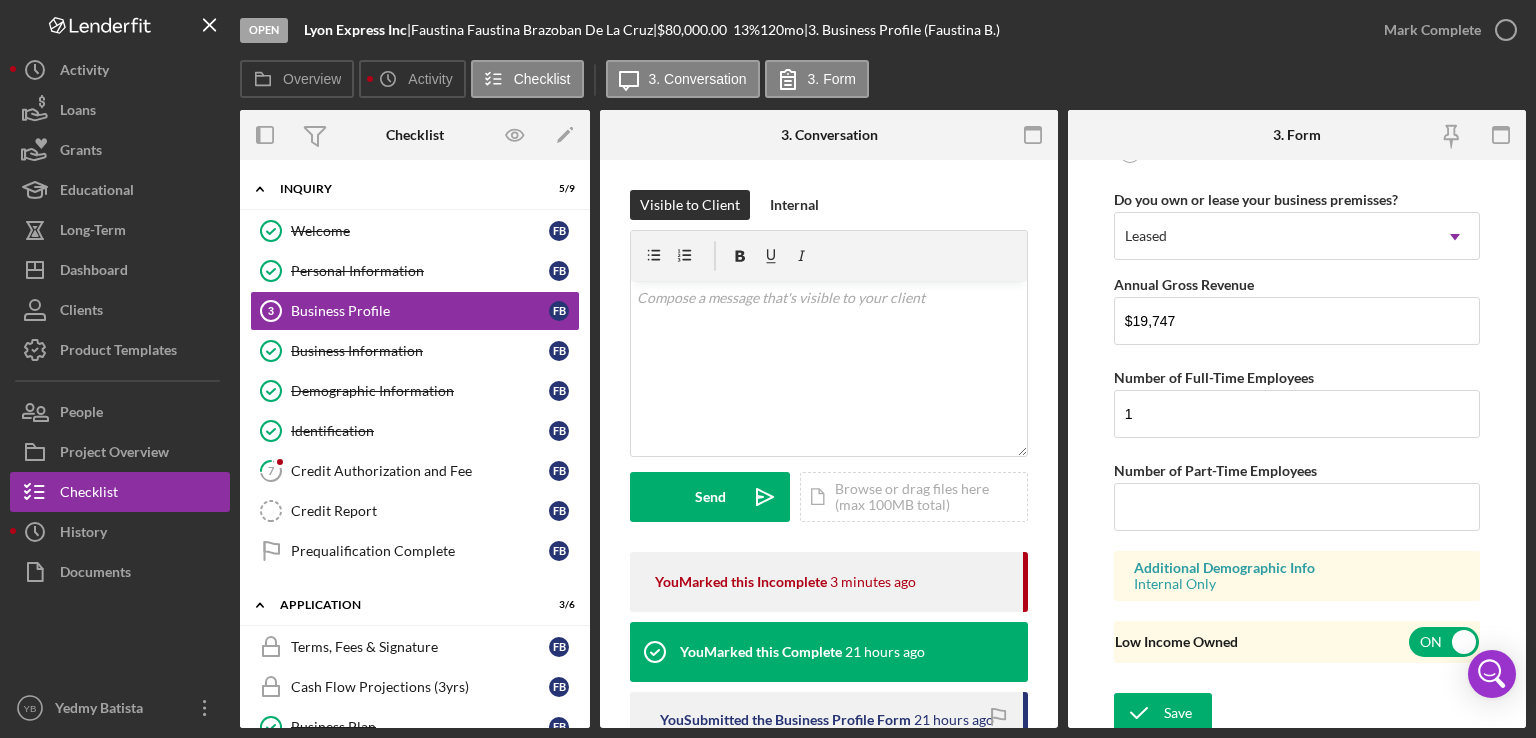 scroll, scrollTop: 1661, scrollLeft: 0, axis: vertical 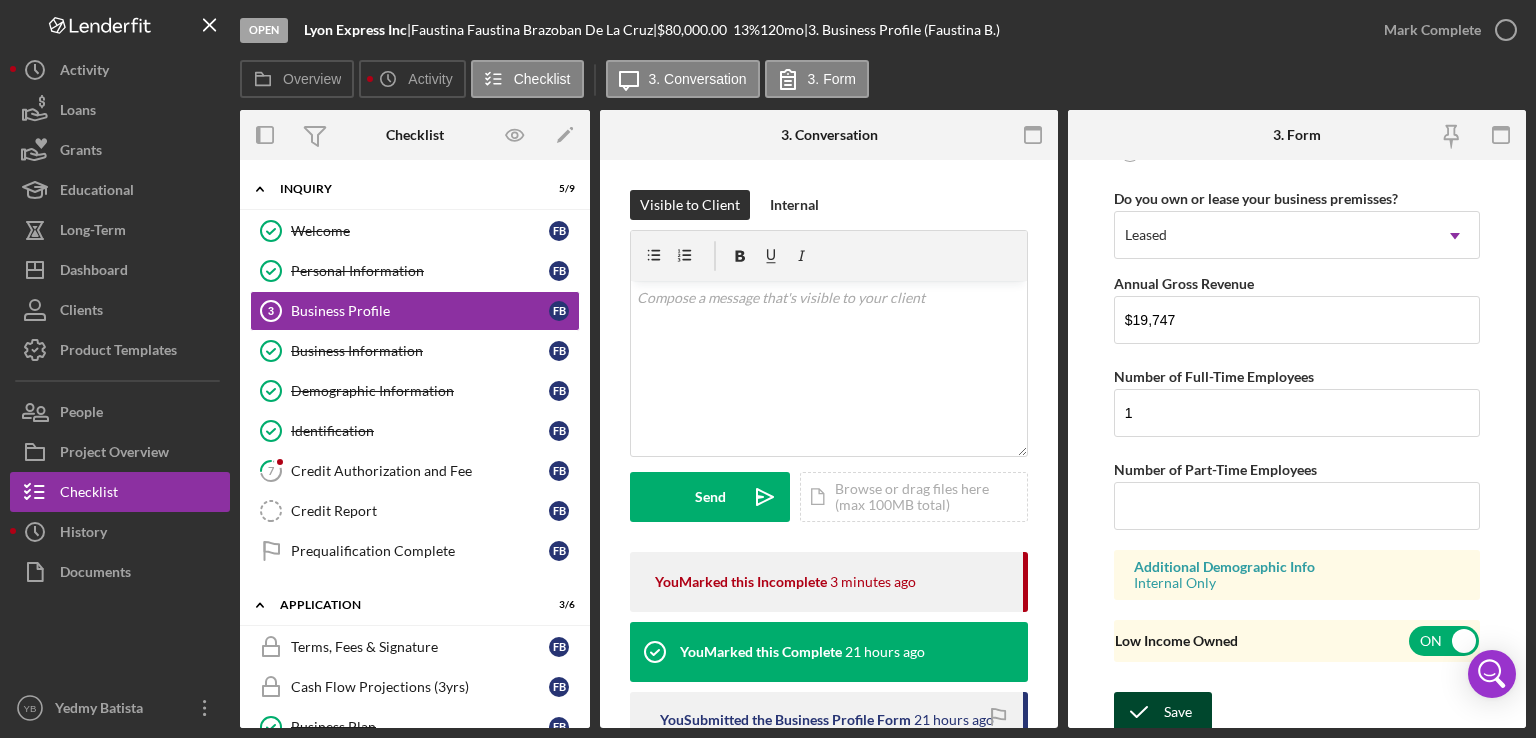 click on "Save" at bounding box center (1178, 712) 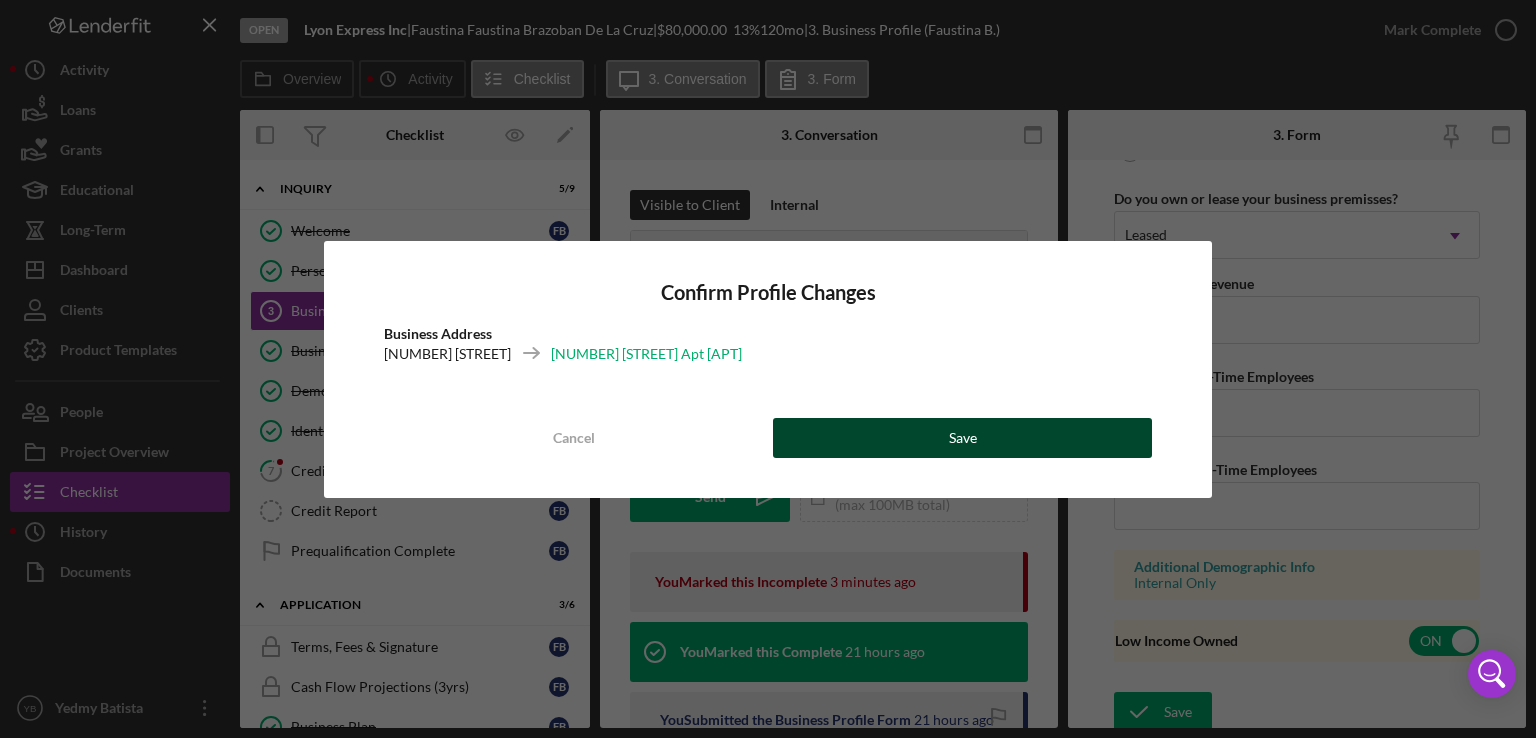 click on "Save" at bounding box center [962, 438] 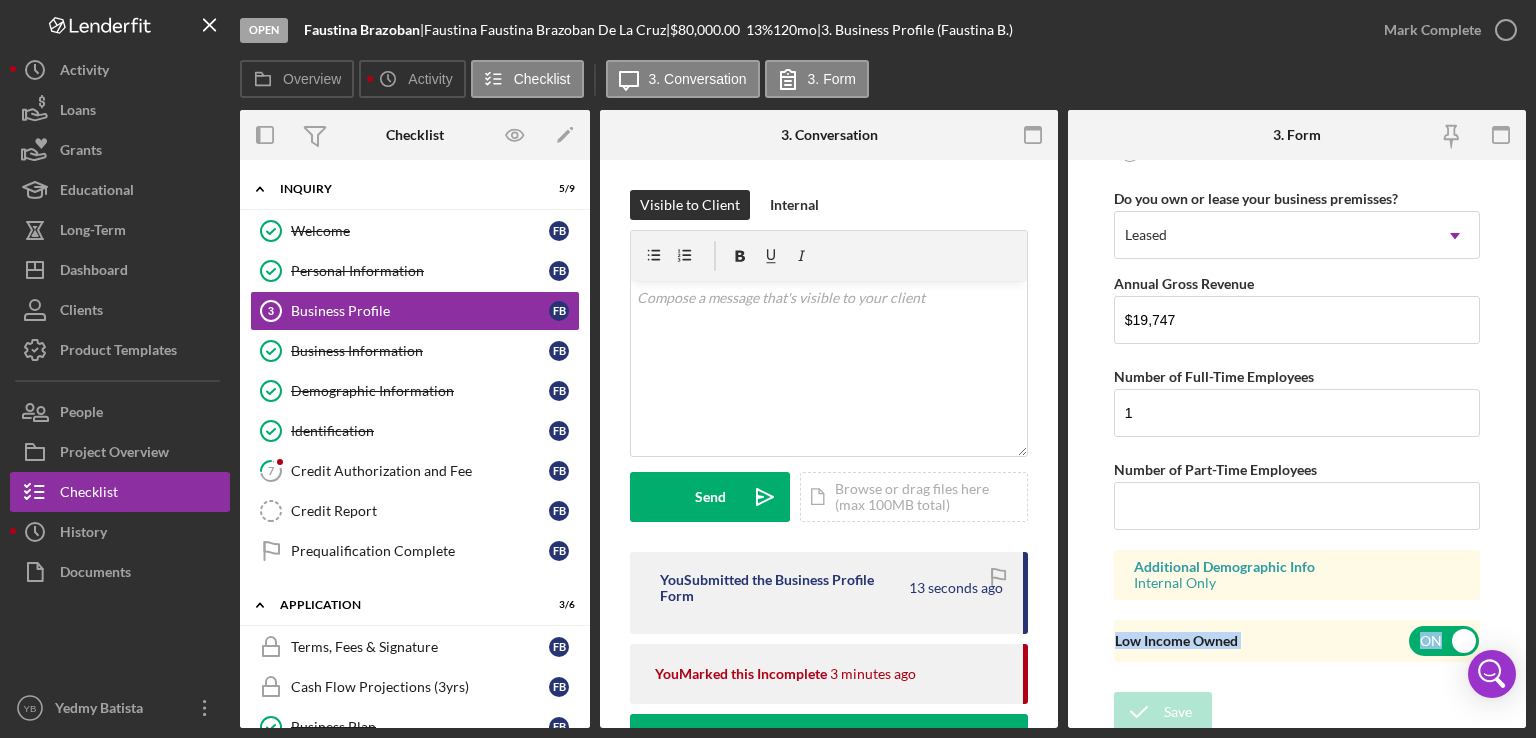 drag, startPoint x: 1527, startPoint y: 622, endPoint x: 1525, endPoint y: 588, distance: 34.058773 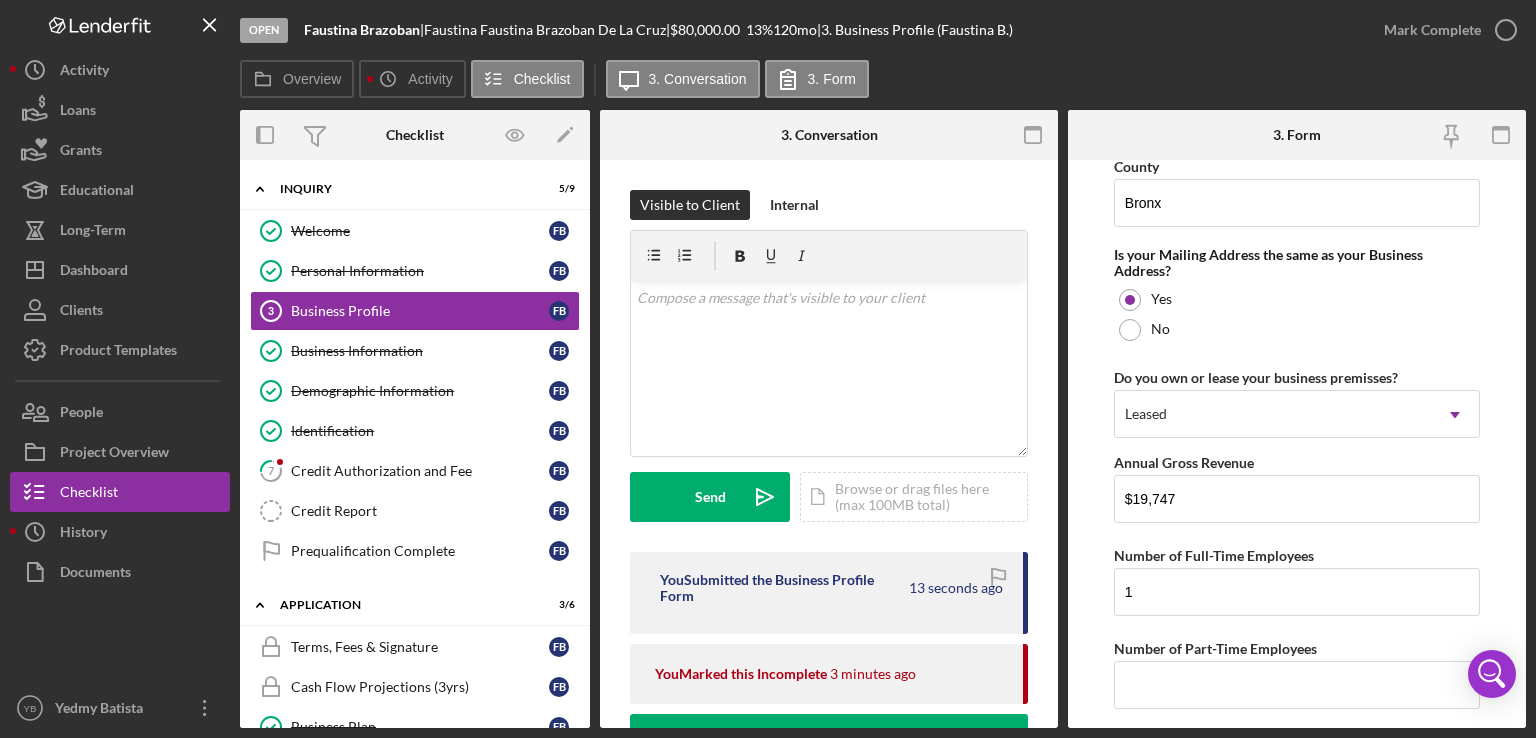 scroll, scrollTop: 1448, scrollLeft: 0, axis: vertical 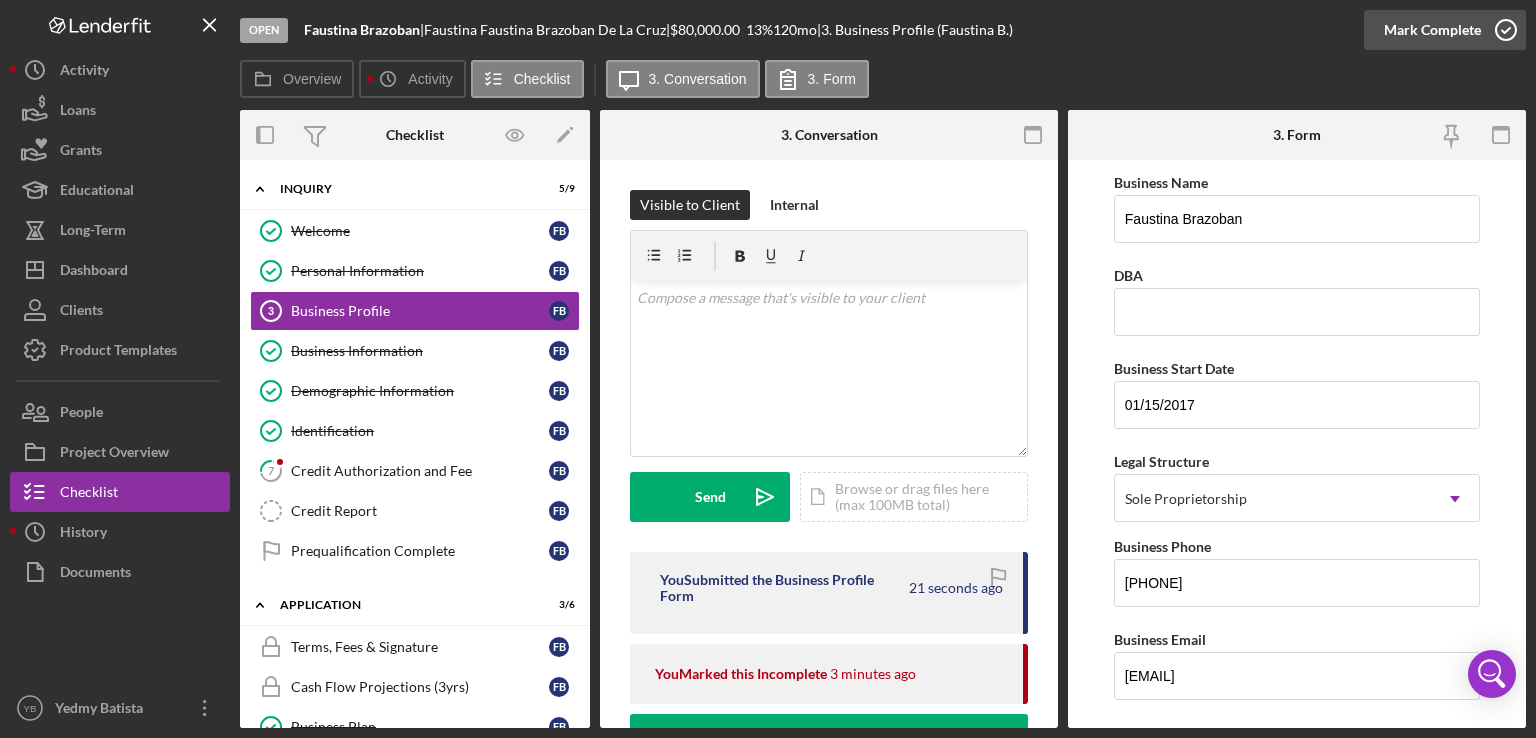 click on "Mark Complete" at bounding box center [1432, 30] 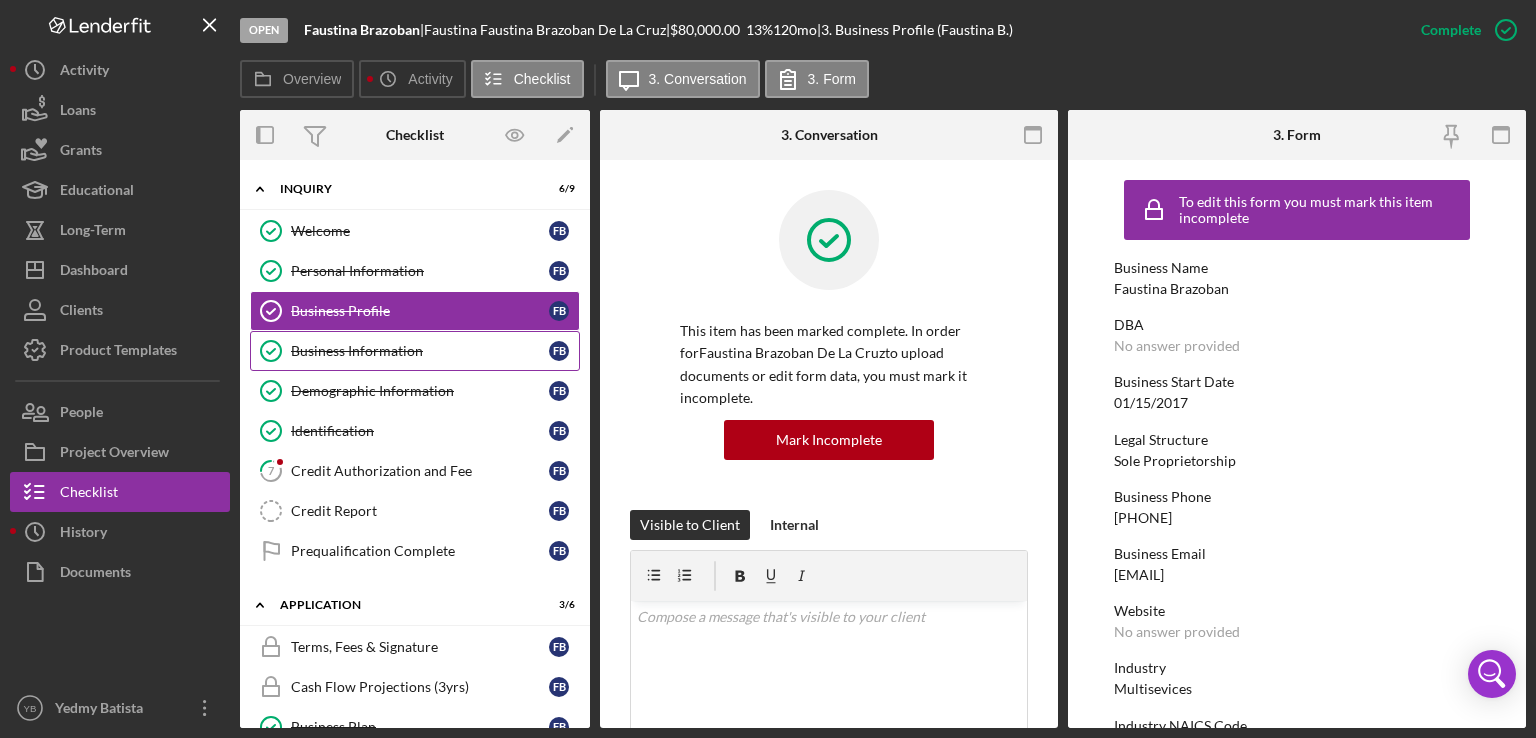click on "Business Information" at bounding box center (420, 351) 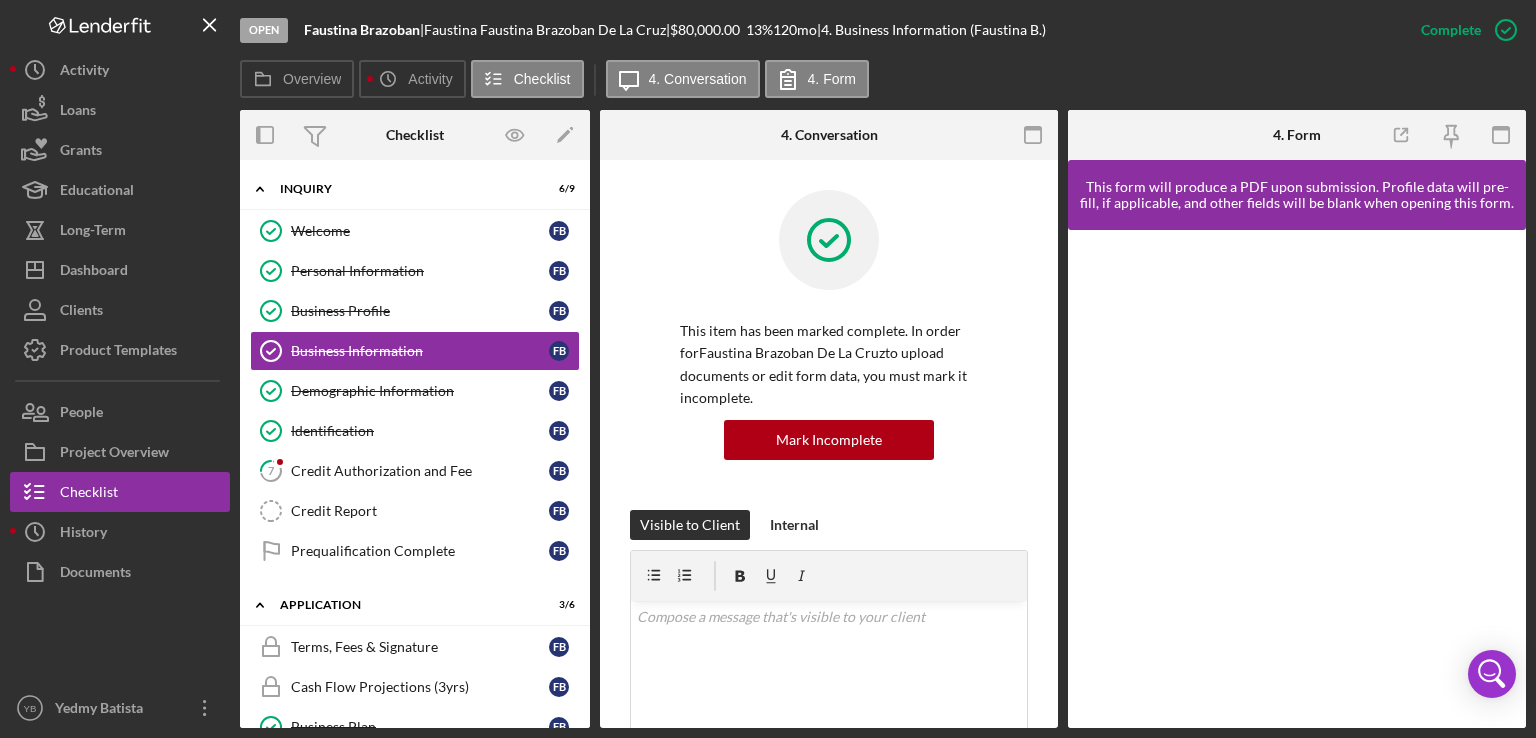 drag, startPoint x: 1059, startPoint y: 428, endPoint x: 1060, endPoint y: 457, distance: 29.017237 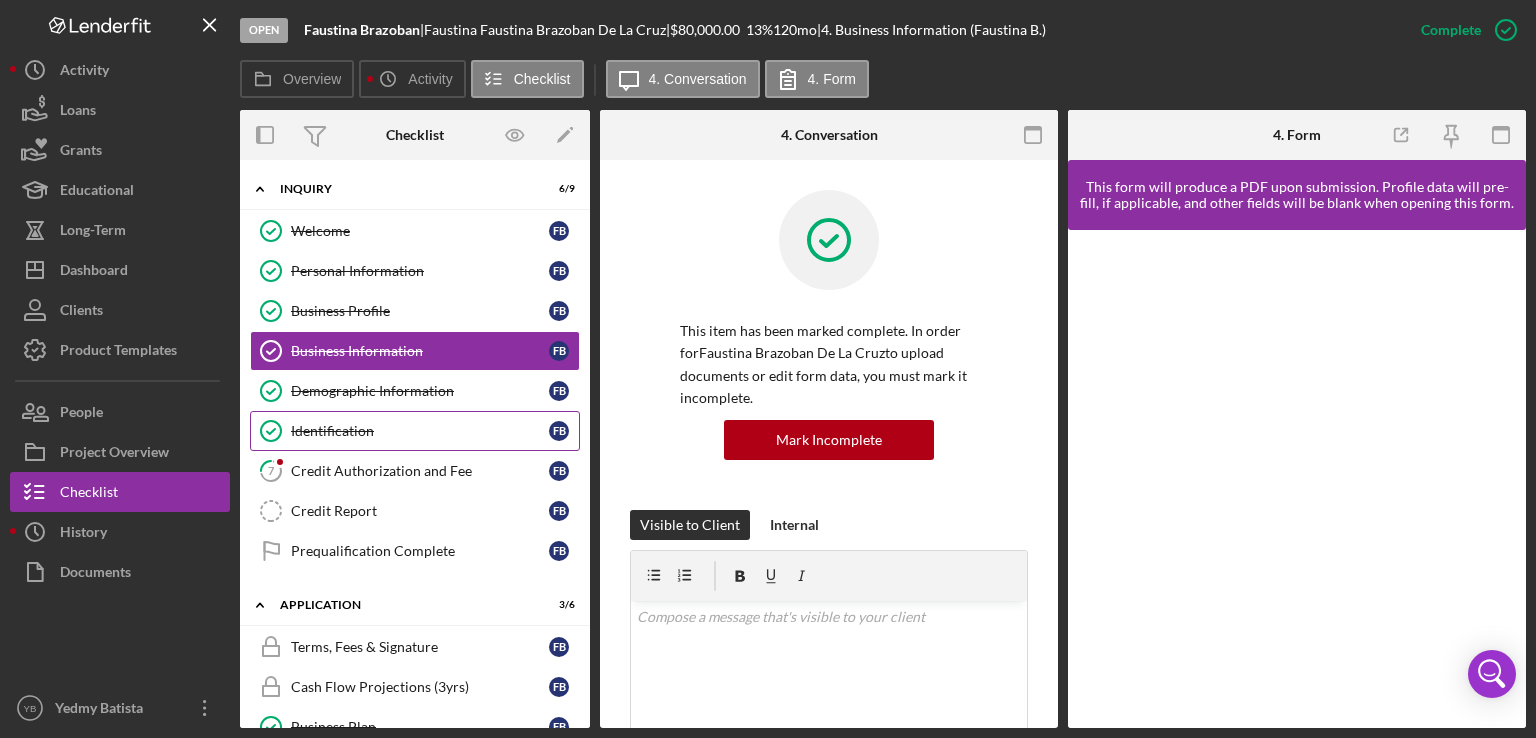 click on "Identification Identification F B" at bounding box center [415, 431] 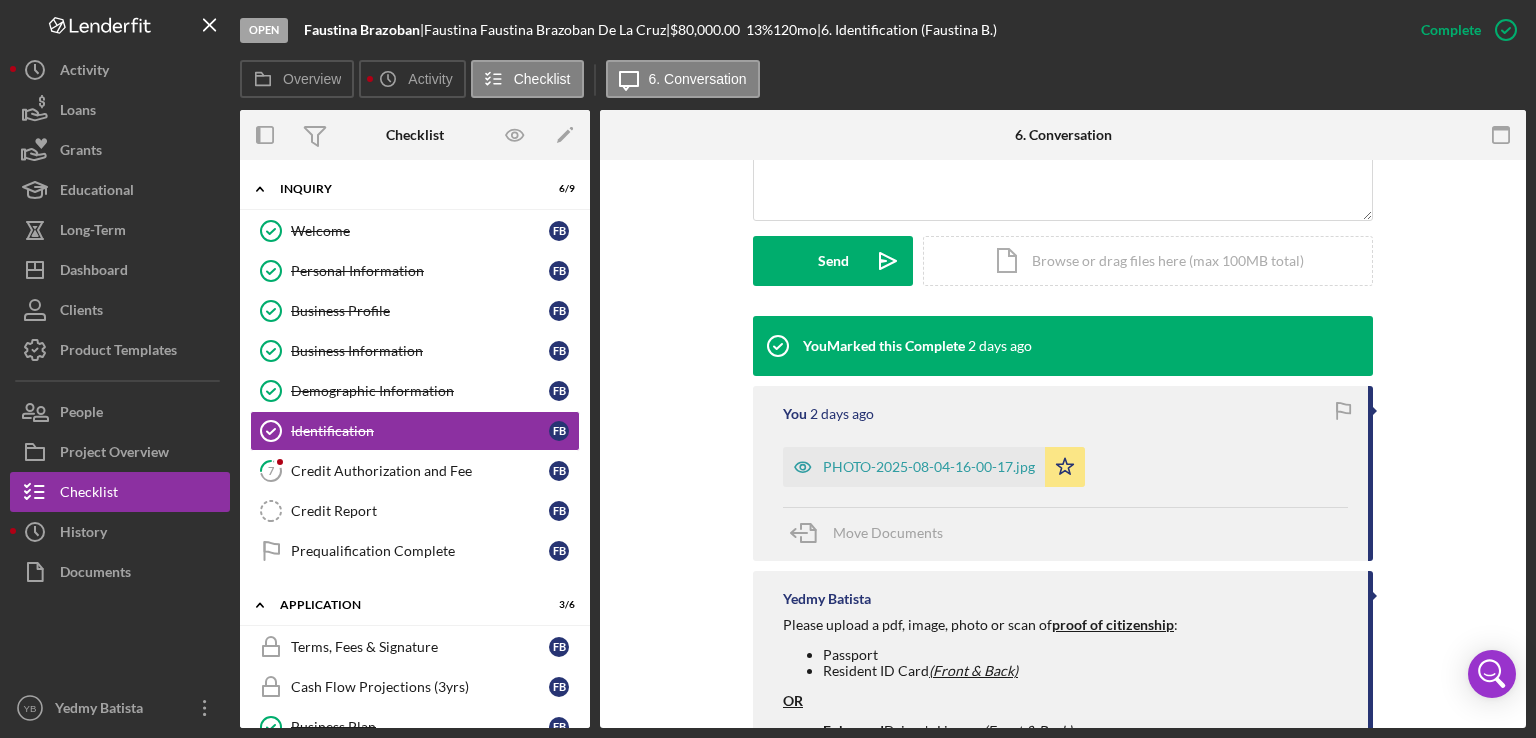 scroll, scrollTop: 562, scrollLeft: 0, axis: vertical 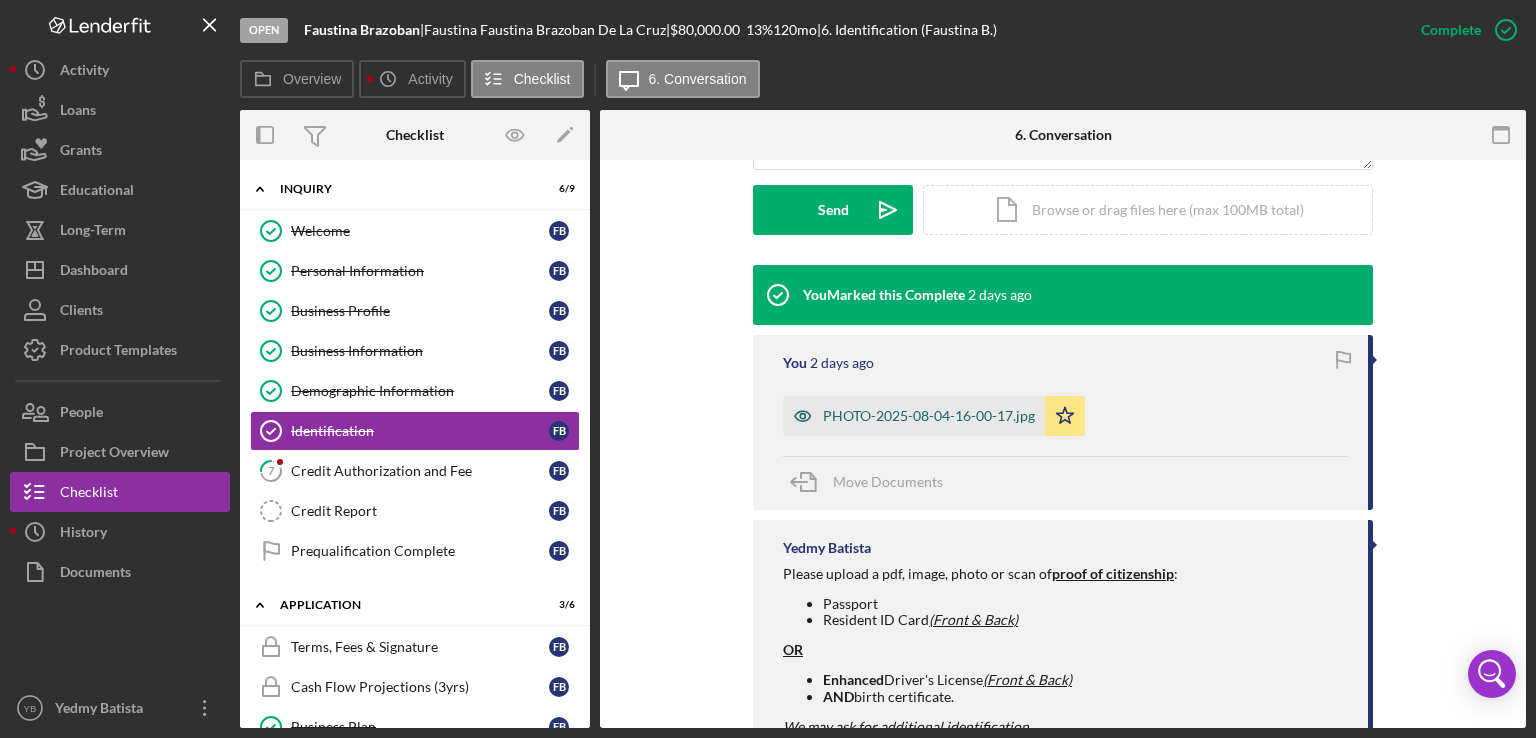 click on "PHOTO-2025-08-04-16-00-17.jpg" at bounding box center (929, 416) 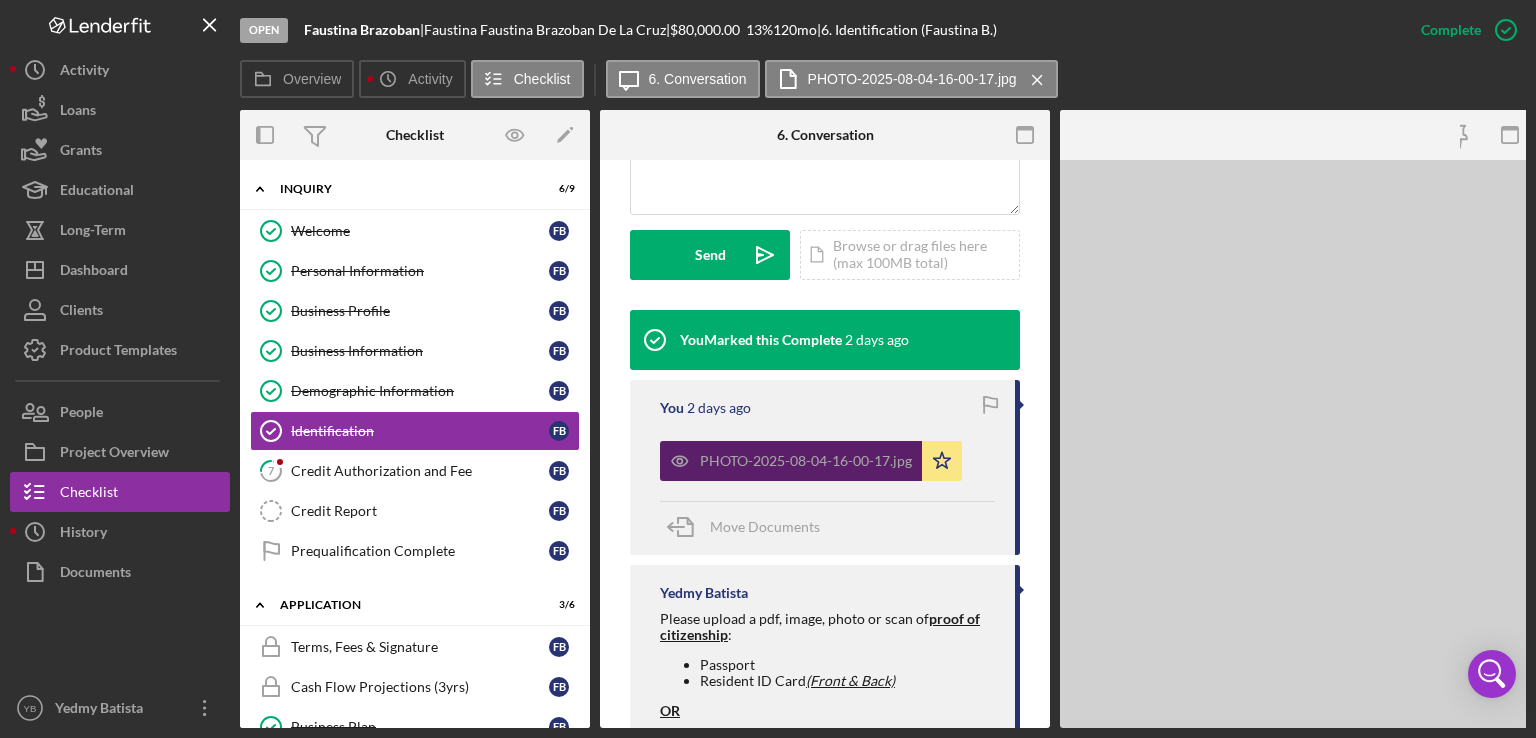 scroll, scrollTop: 607, scrollLeft: 0, axis: vertical 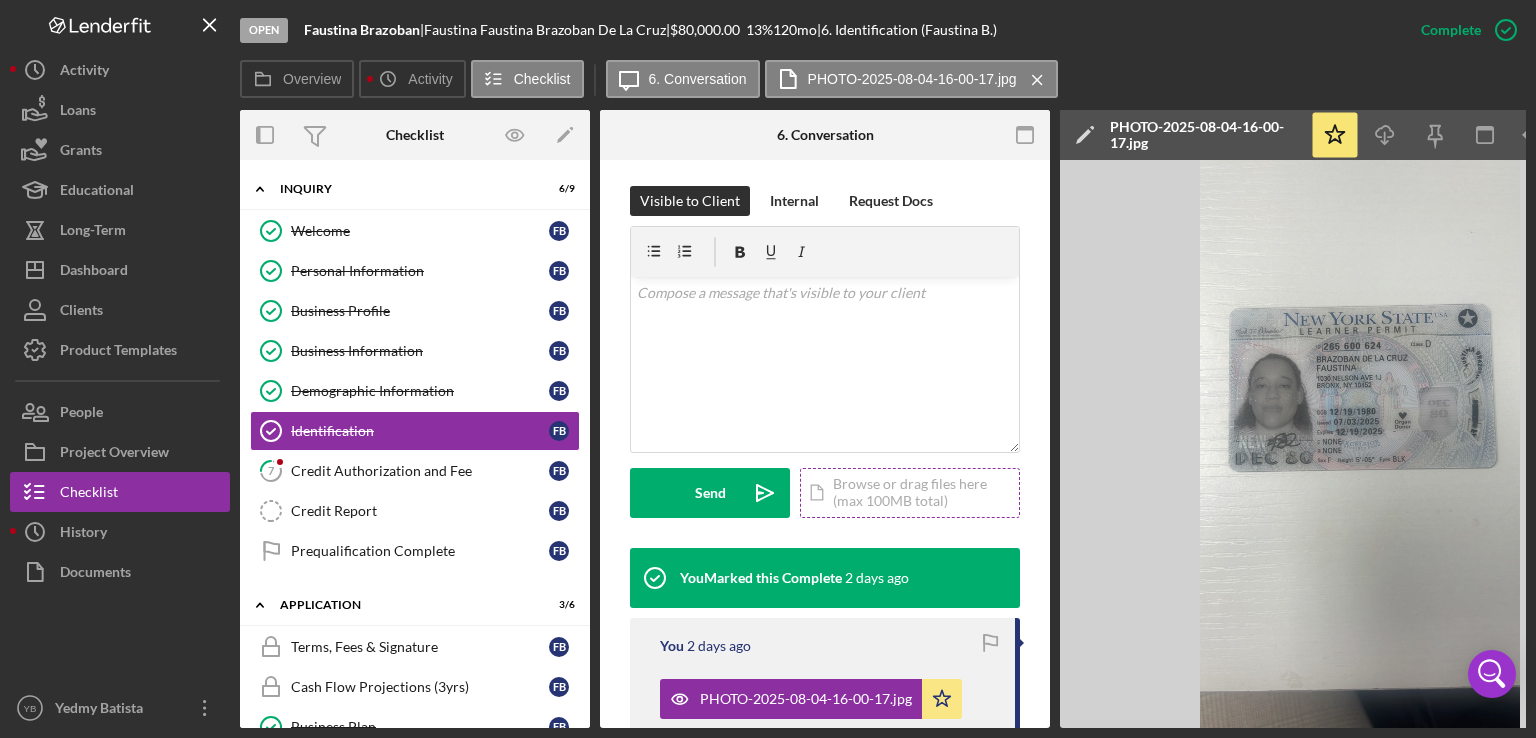click on "Icon/Document Browse or drag files here (max 100MB total) Tap to choose files or take a photo" at bounding box center (910, 493) 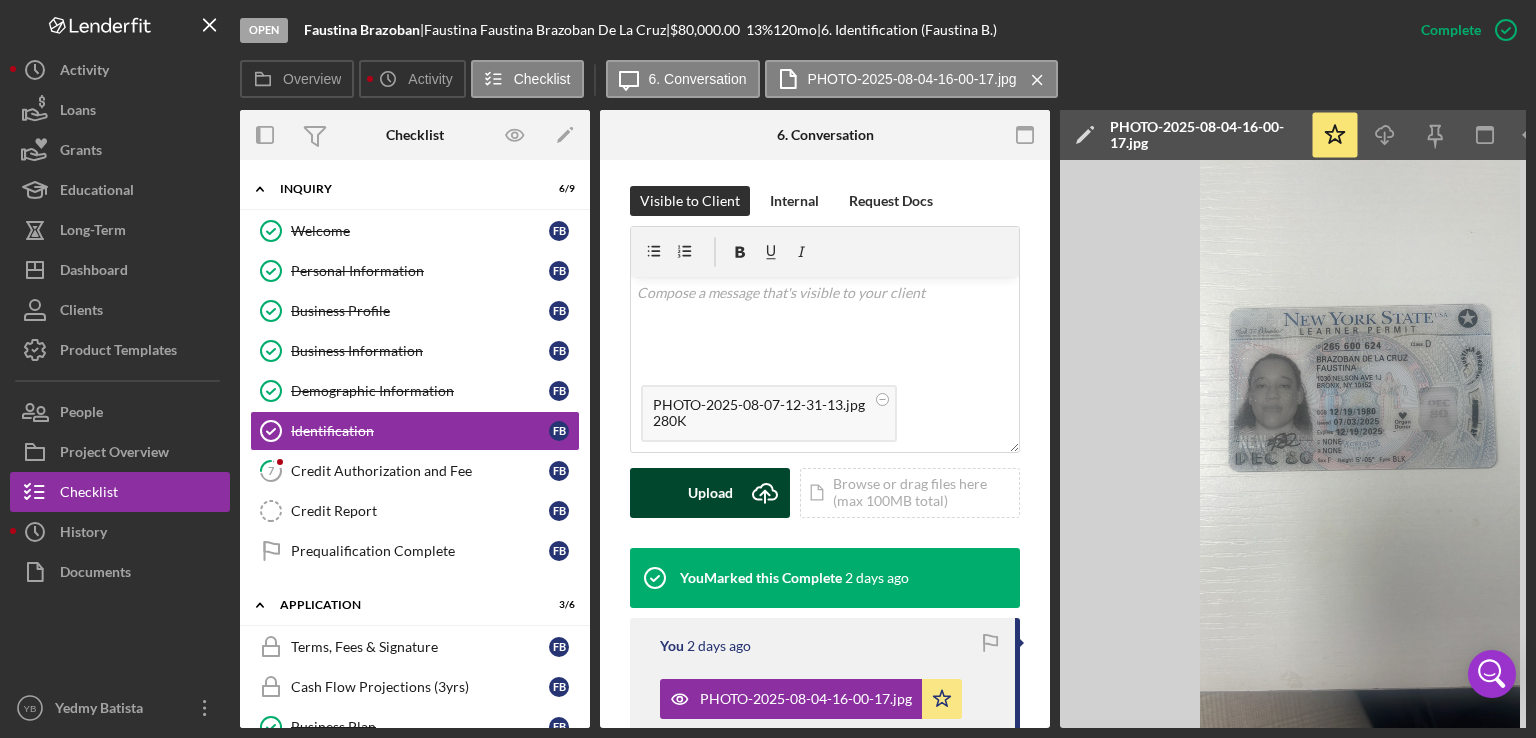 click on "Upload" at bounding box center [710, 493] 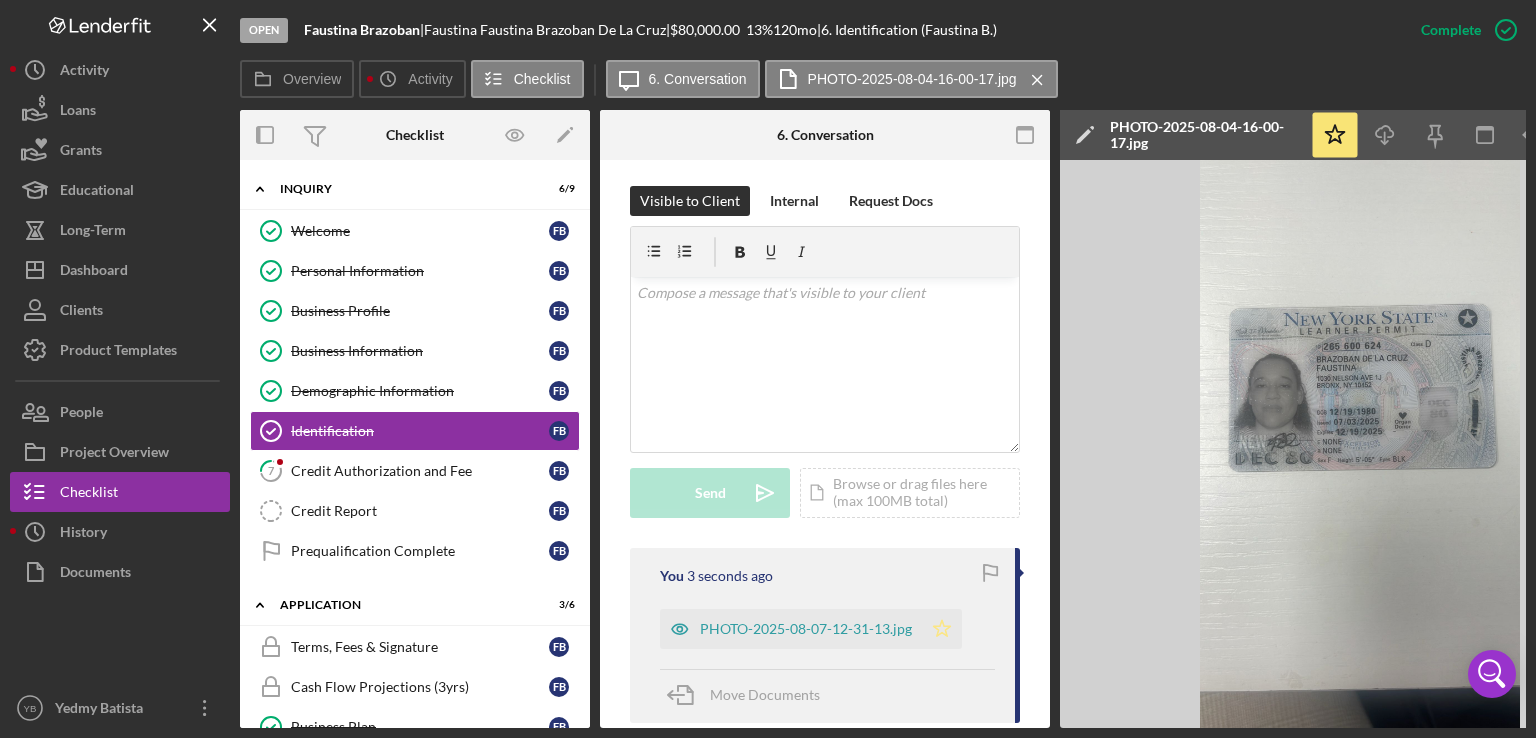 click on "Icon/Star" 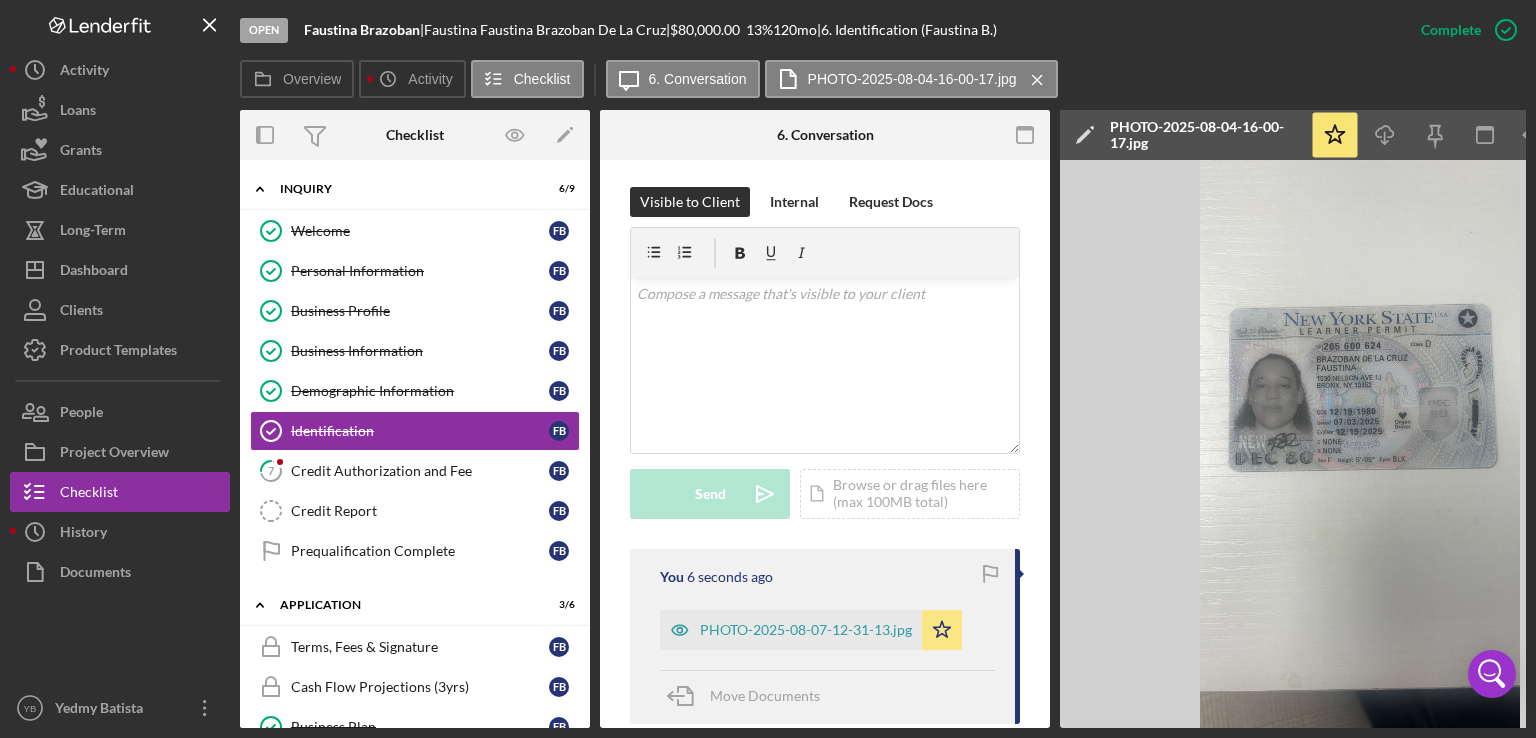 scroll, scrollTop: 321, scrollLeft: 0, axis: vertical 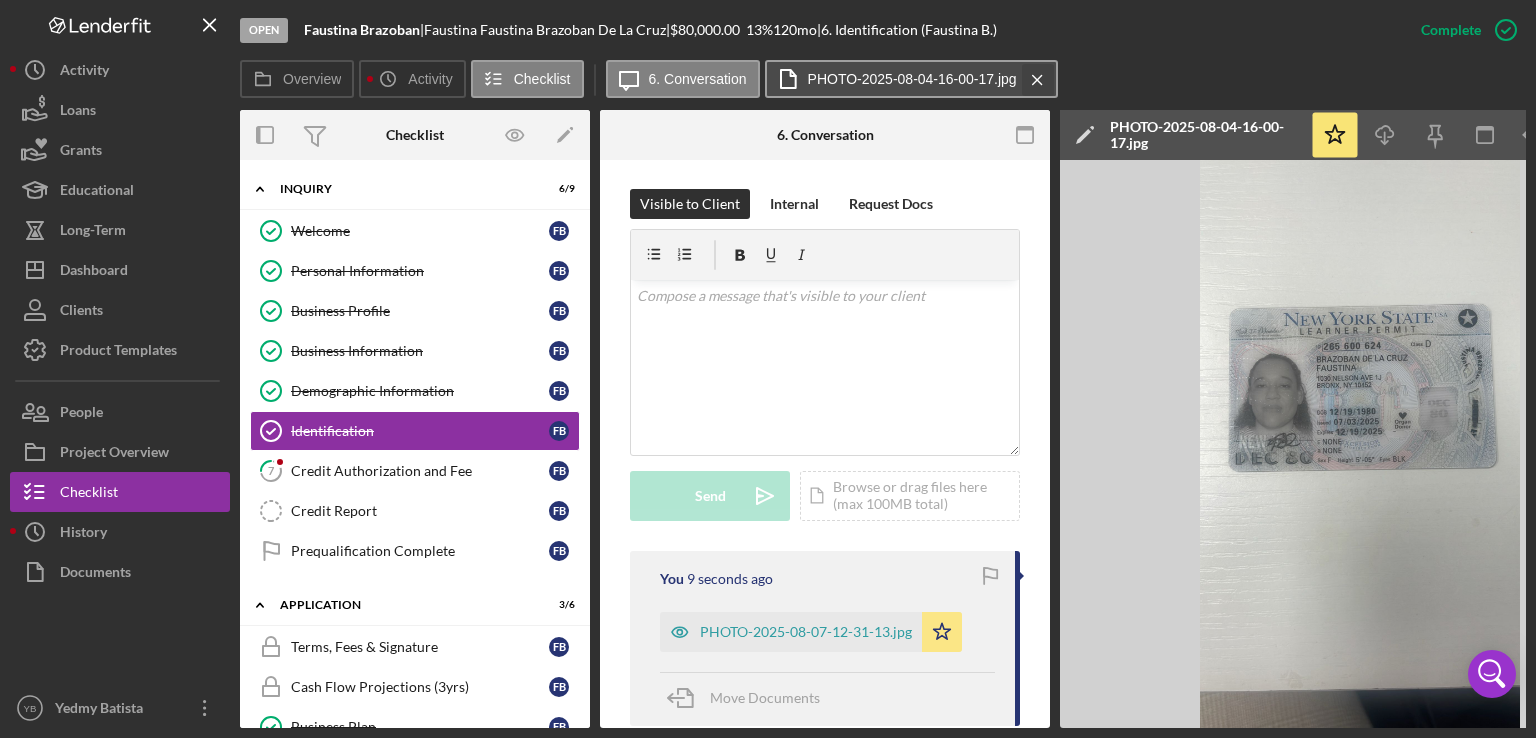 click on "Icon/Menu Close" 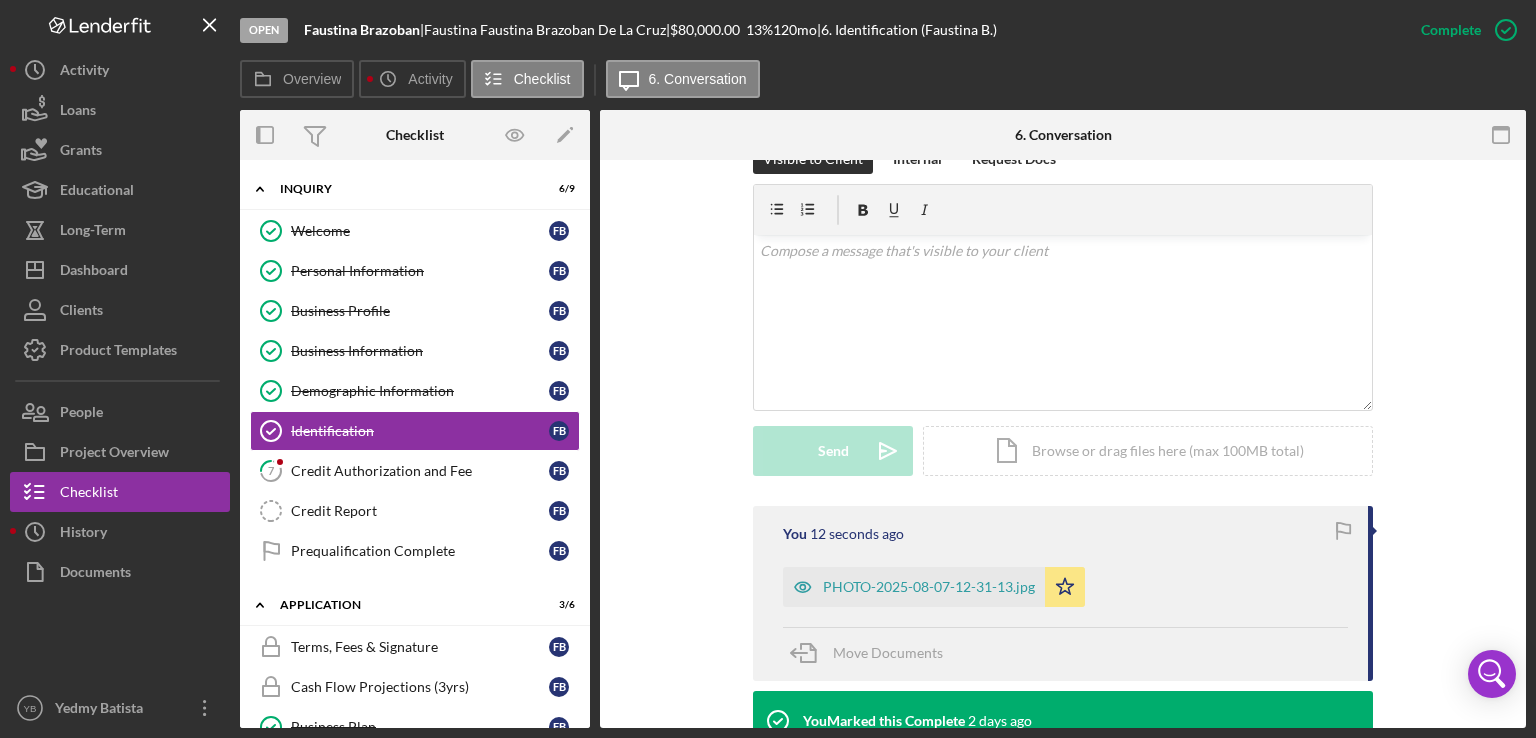 drag, startPoint x: 592, startPoint y: 264, endPoint x: 594, endPoint y: 346, distance: 82.02438 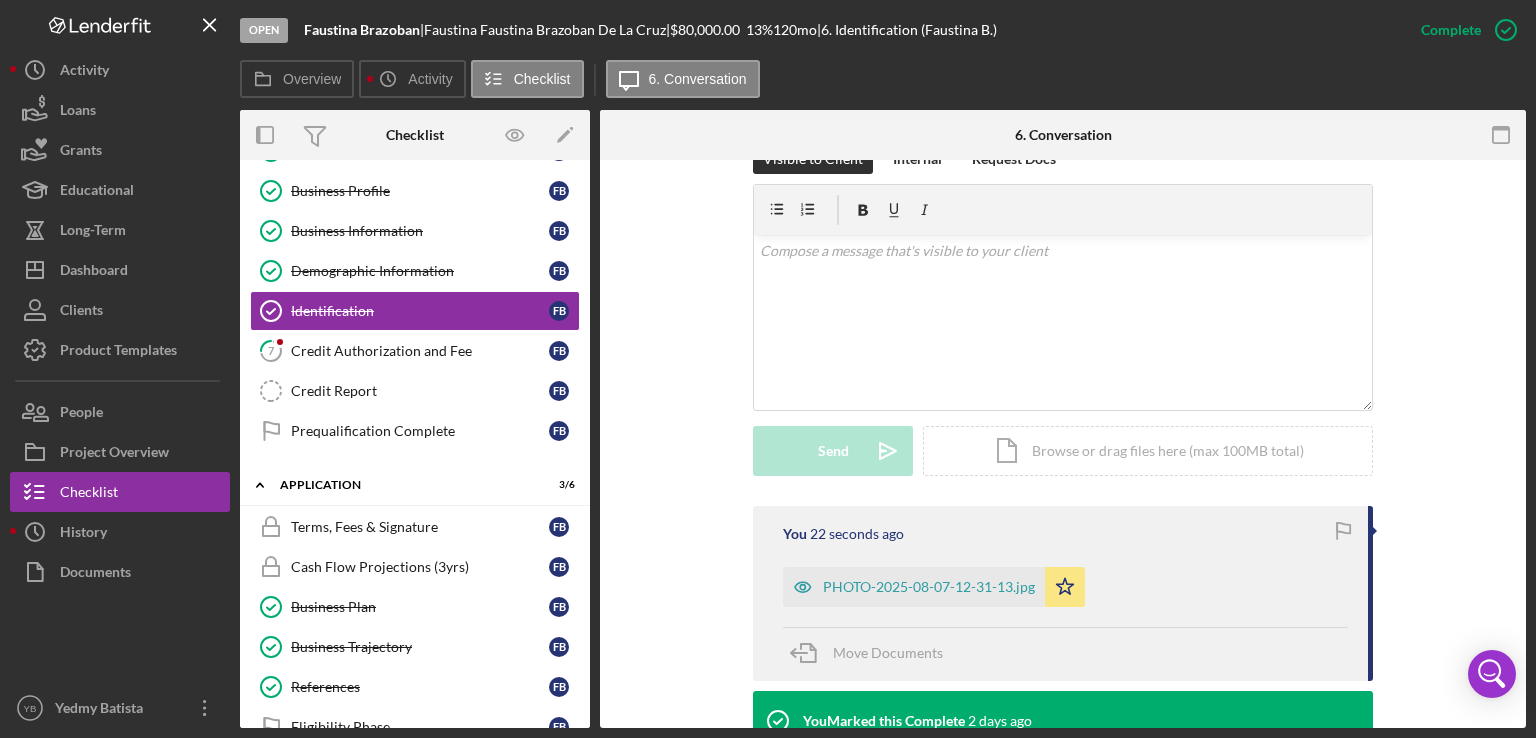 scroll, scrollTop: 0, scrollLeft: 0, axis: both 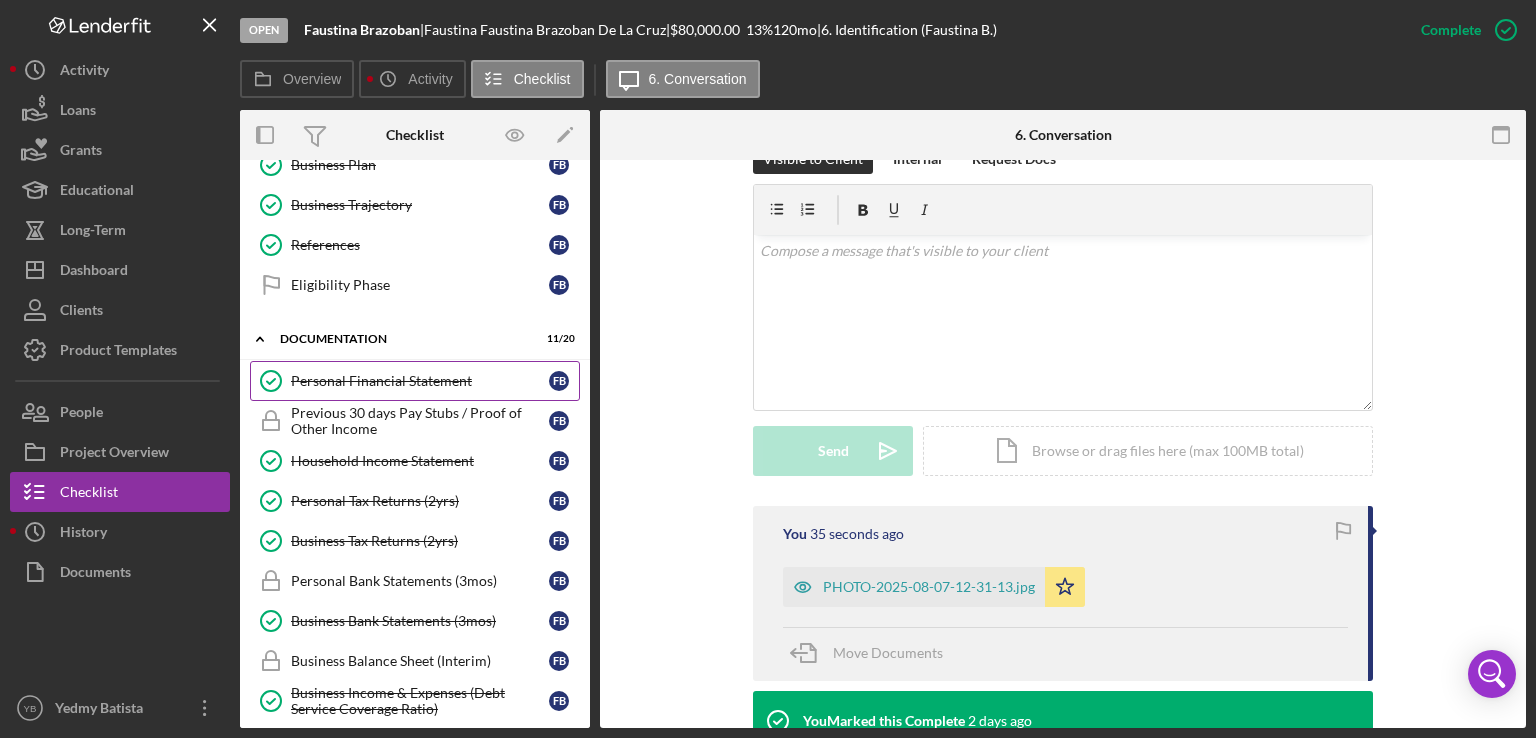 click on "Personal Financial Statement  Personal Financial Statement  F B" at bounding box center (415, 381) 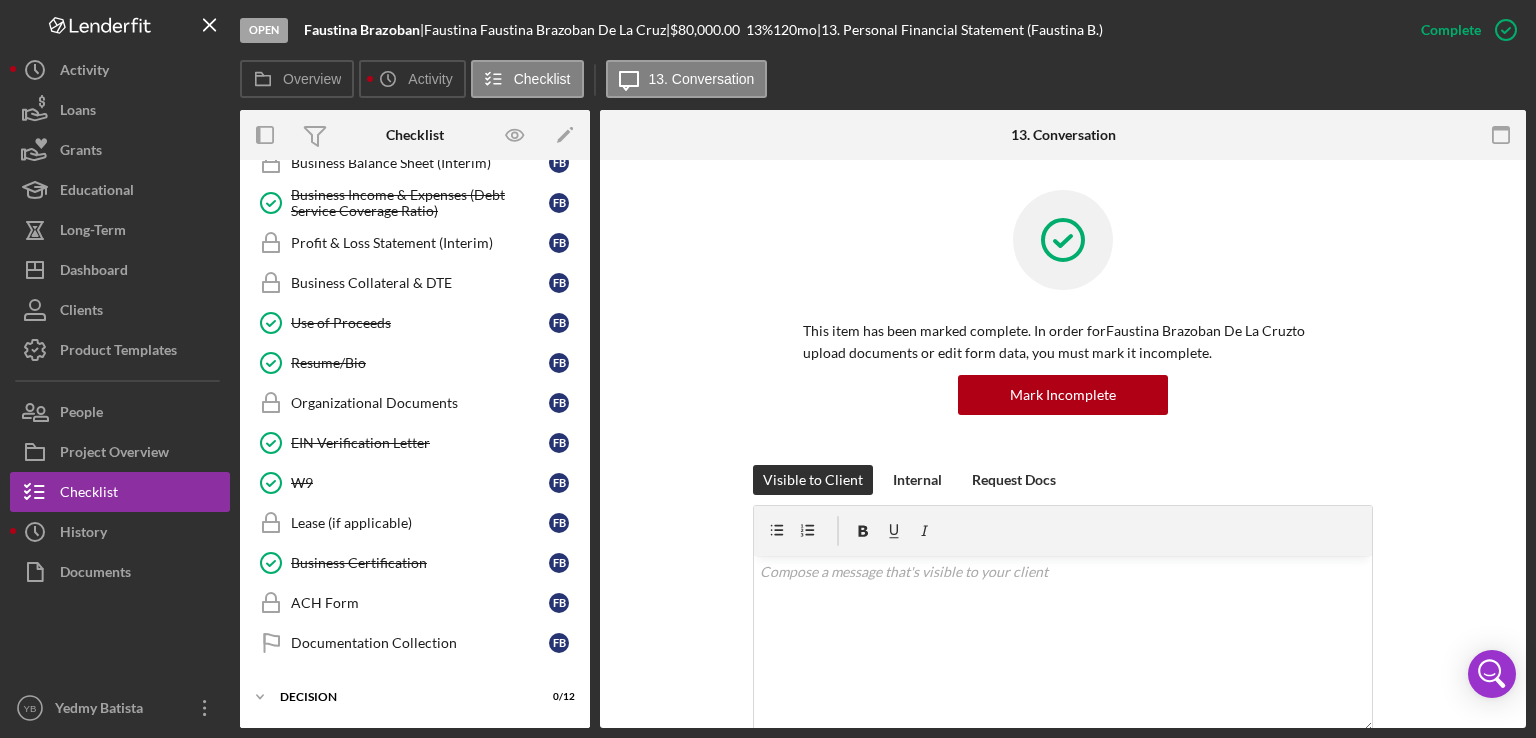 scroll, scrollTop: 990, scrollLeft: 0, axis: vertical 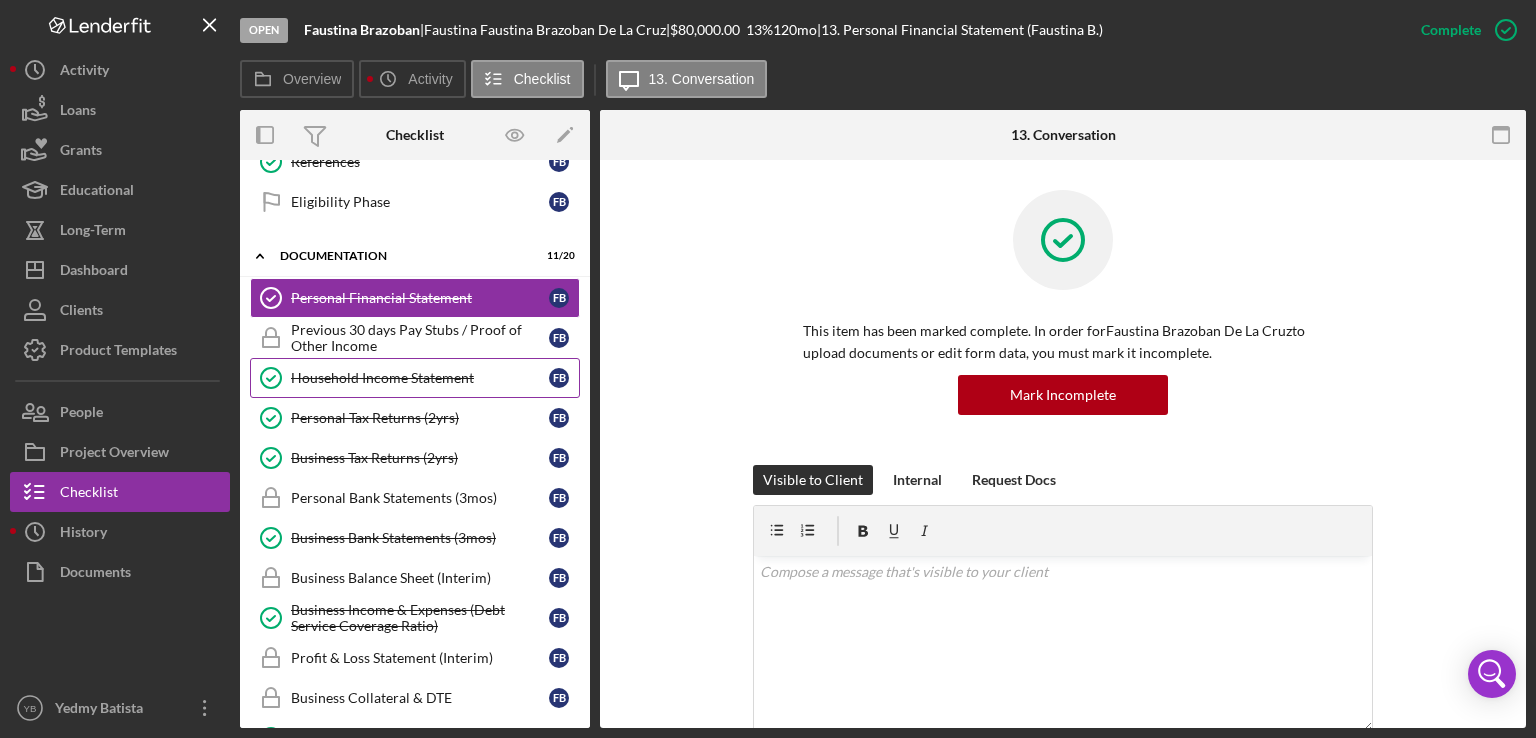 click on "Household Income Statement" at bounding box center [420, 378] 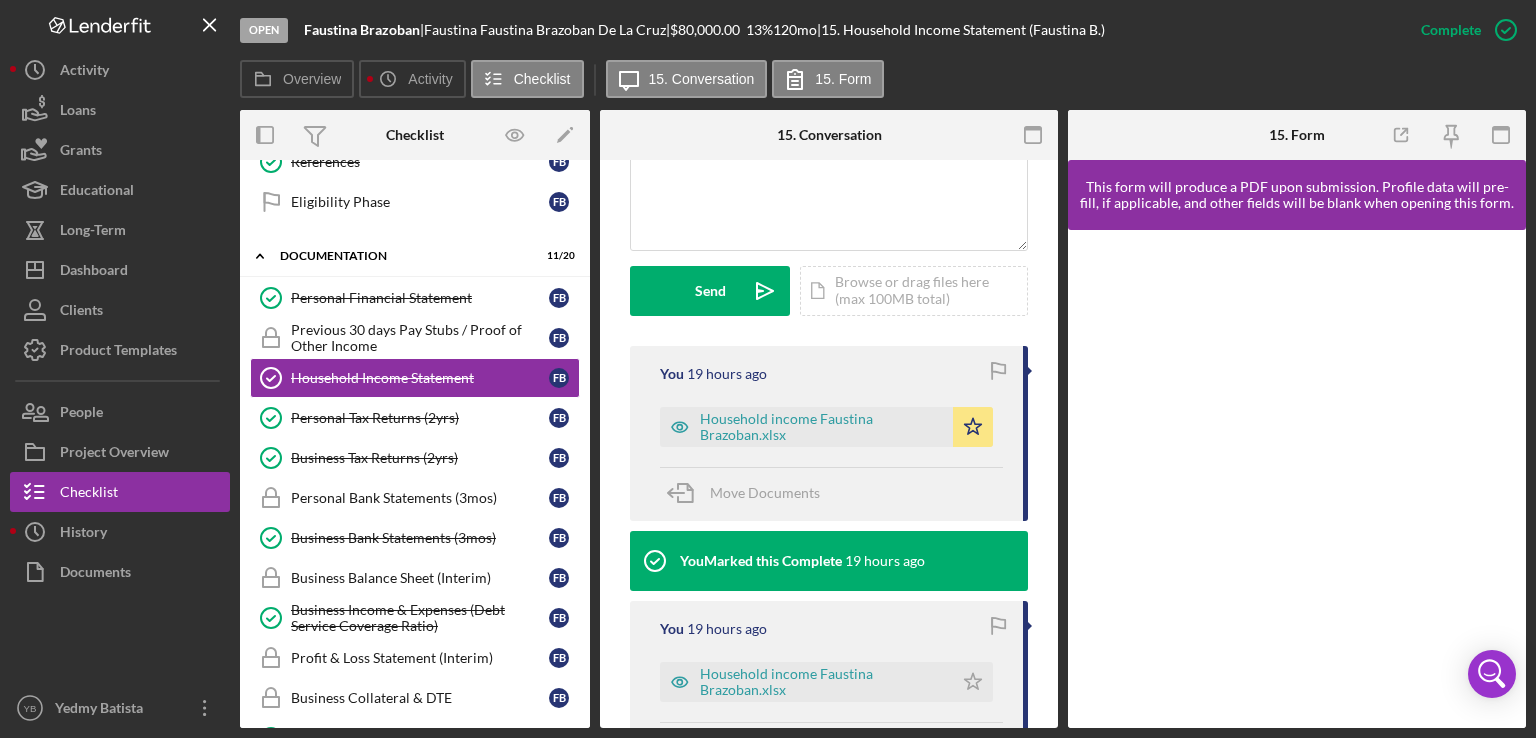 scroll, scrollTop: 528, scrollLeft: 0, axis: vertical 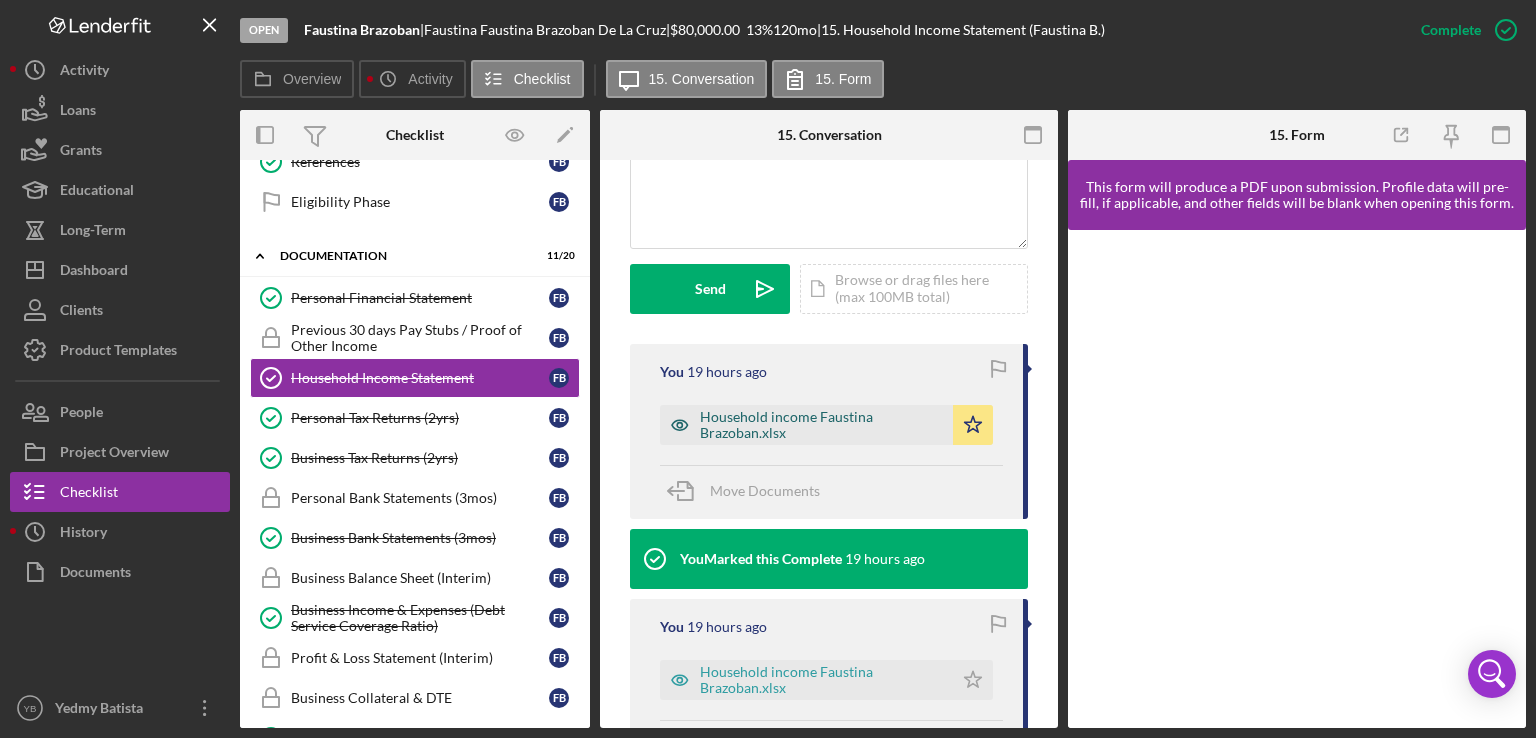 click on "Household income Faustina Brazoban.xlsx" at bounding box center [821, 425] 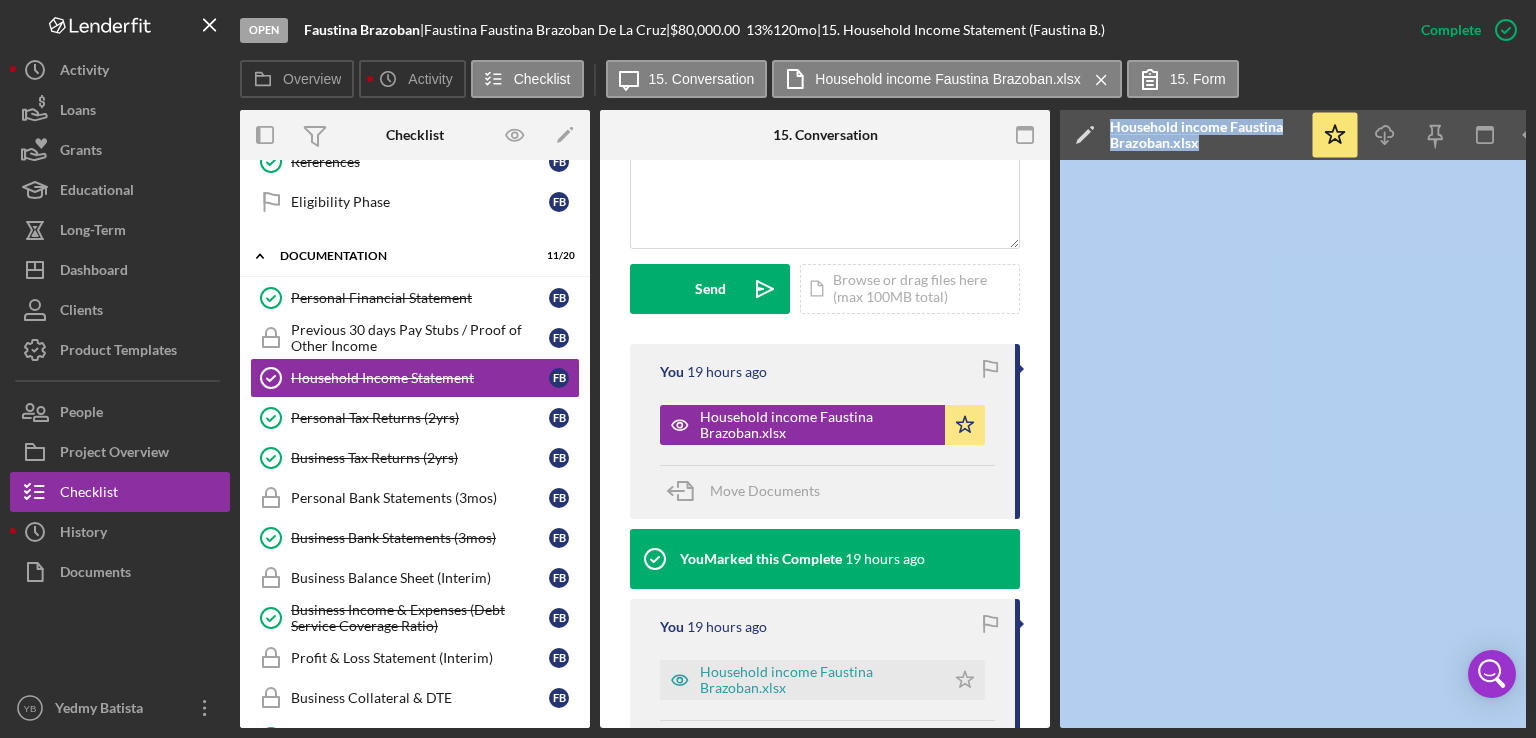 drag, startPoint x: 995, startPoint y: 729, endPoint x: 1112, endPoint y: 723, distance: 117.15375 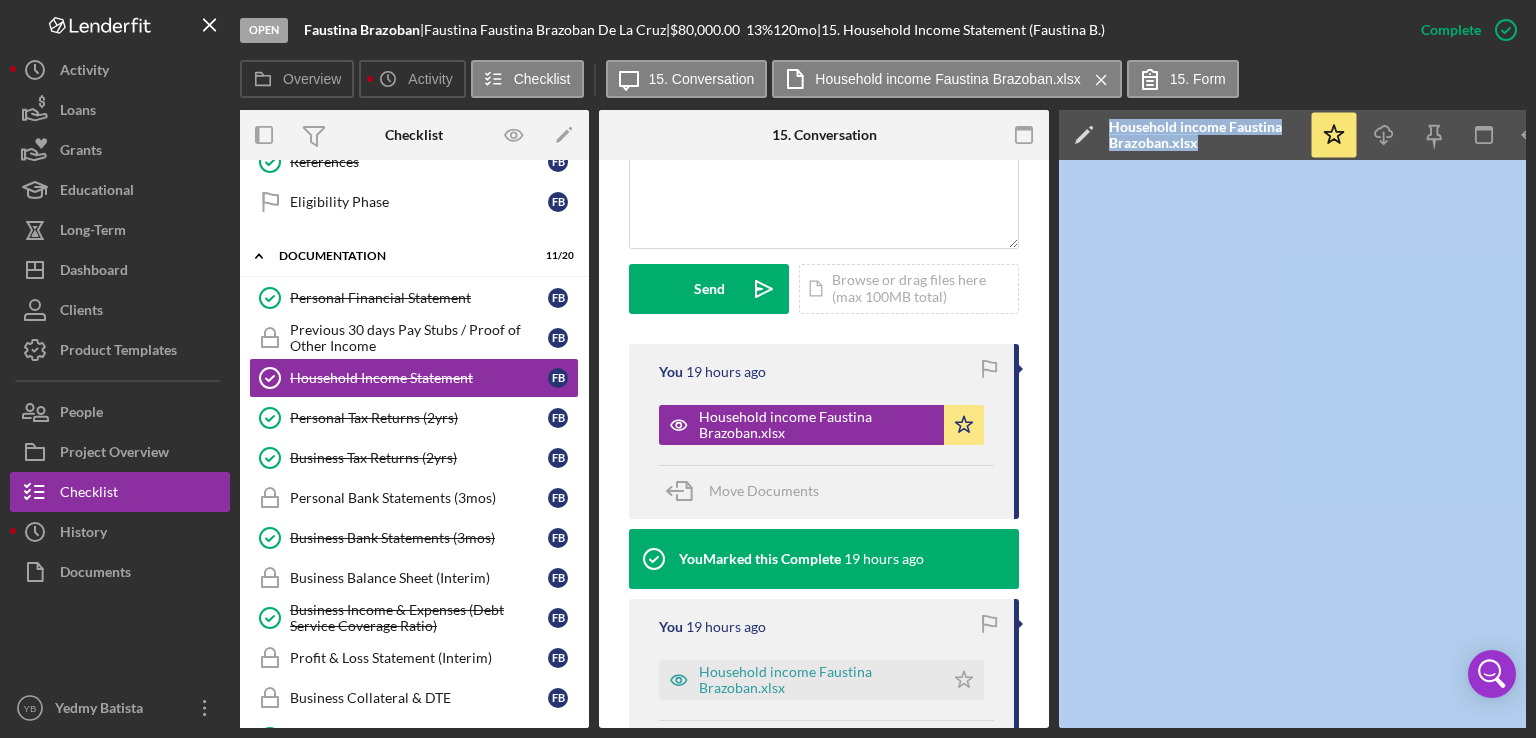 scroll, scrollTop: 0, scrollLeft: 0, axis: both 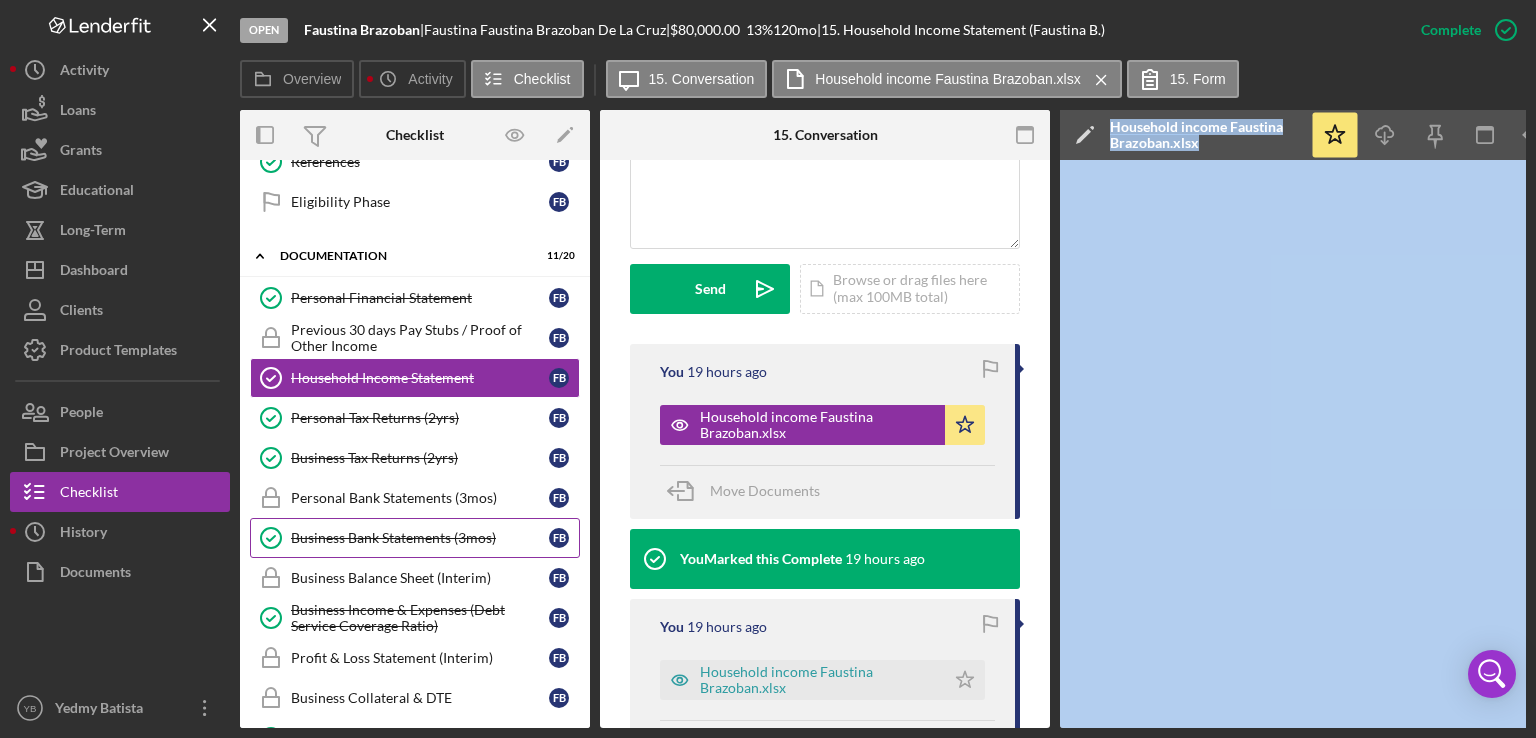 click on "Business Bank Statements (3mos)" at bounding box center [420, 538] 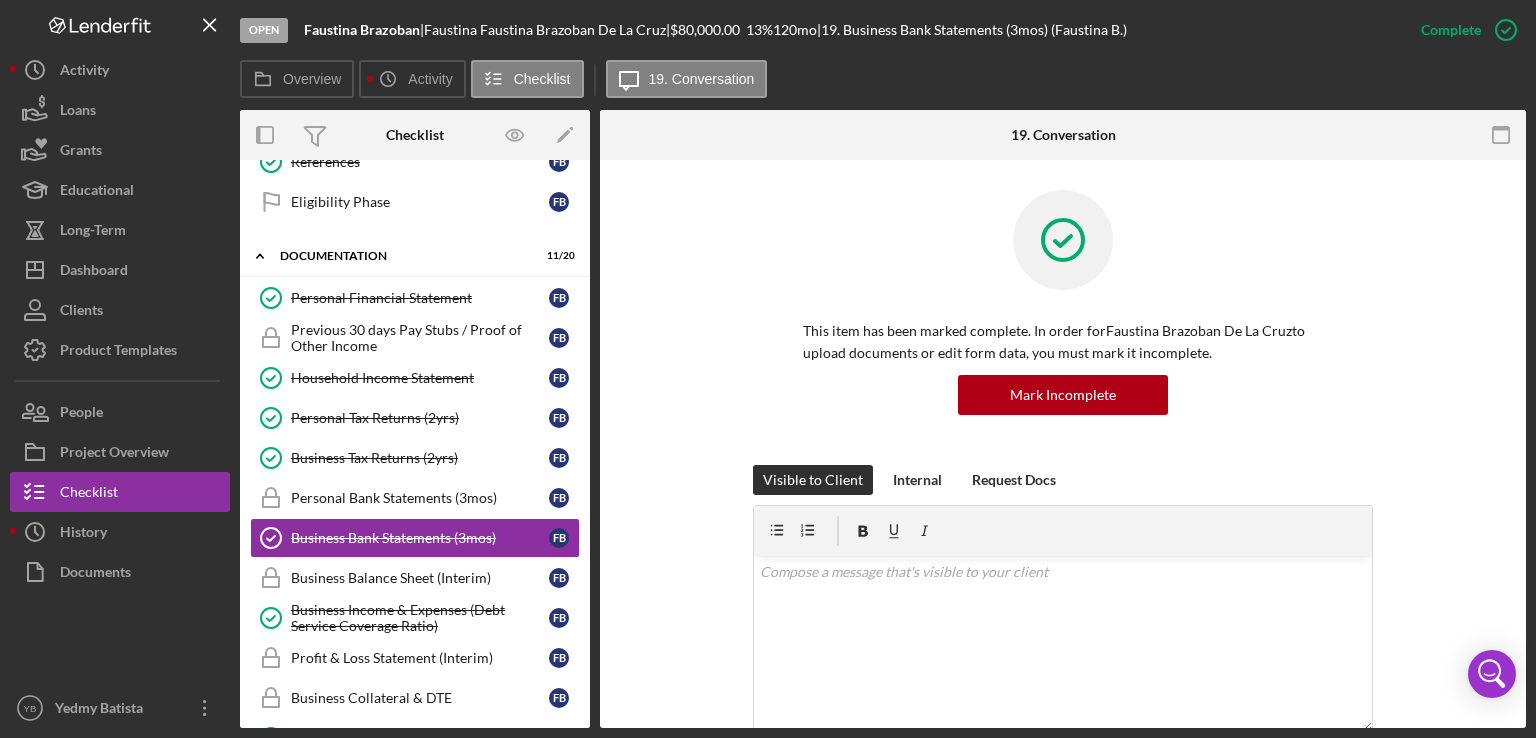 drag, startPoint x: 1526, startPoint y: 362, endPoint x: 1489, endPoint y: 422, distance: 70.491135 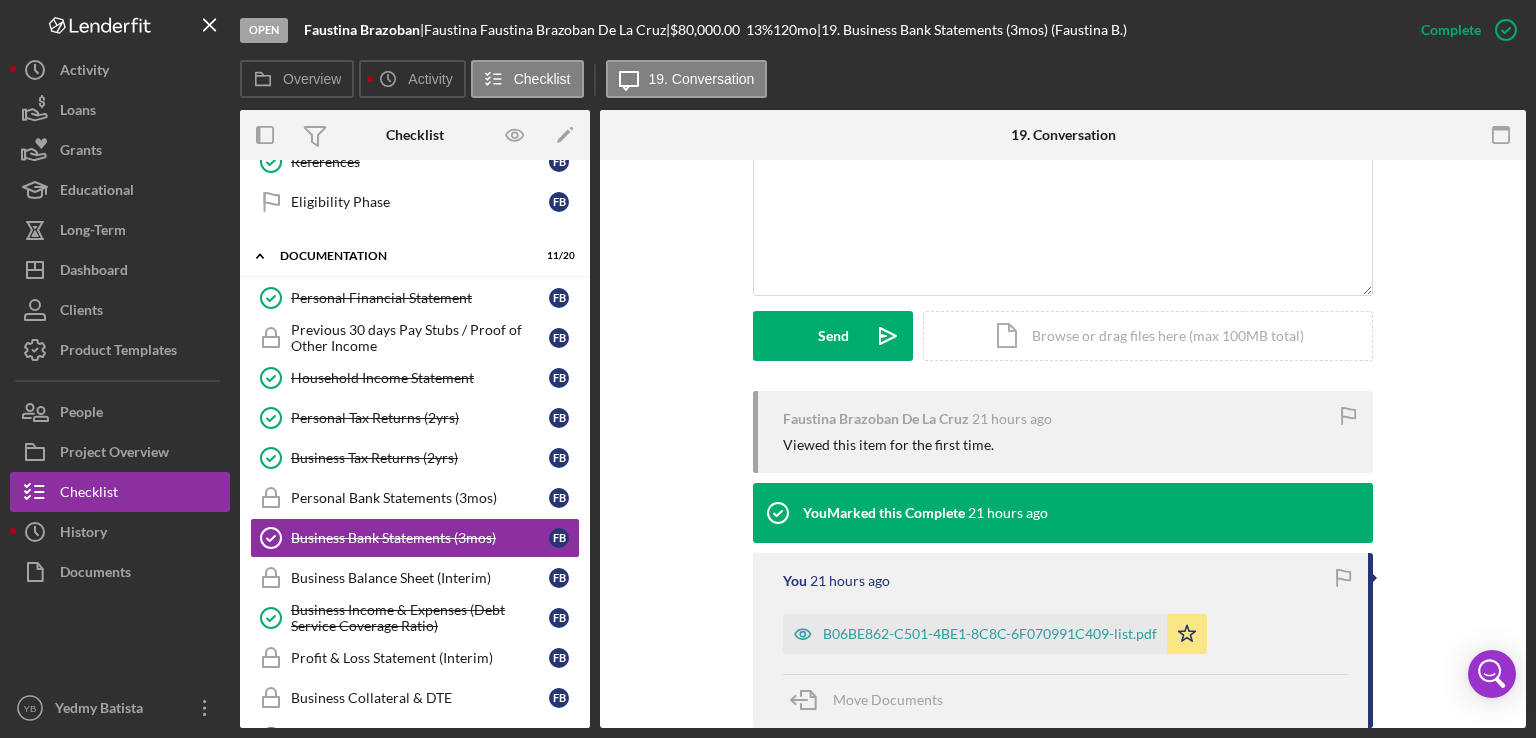scroll, scrollTop: 438, scrollLeft: 0, axis: vertical 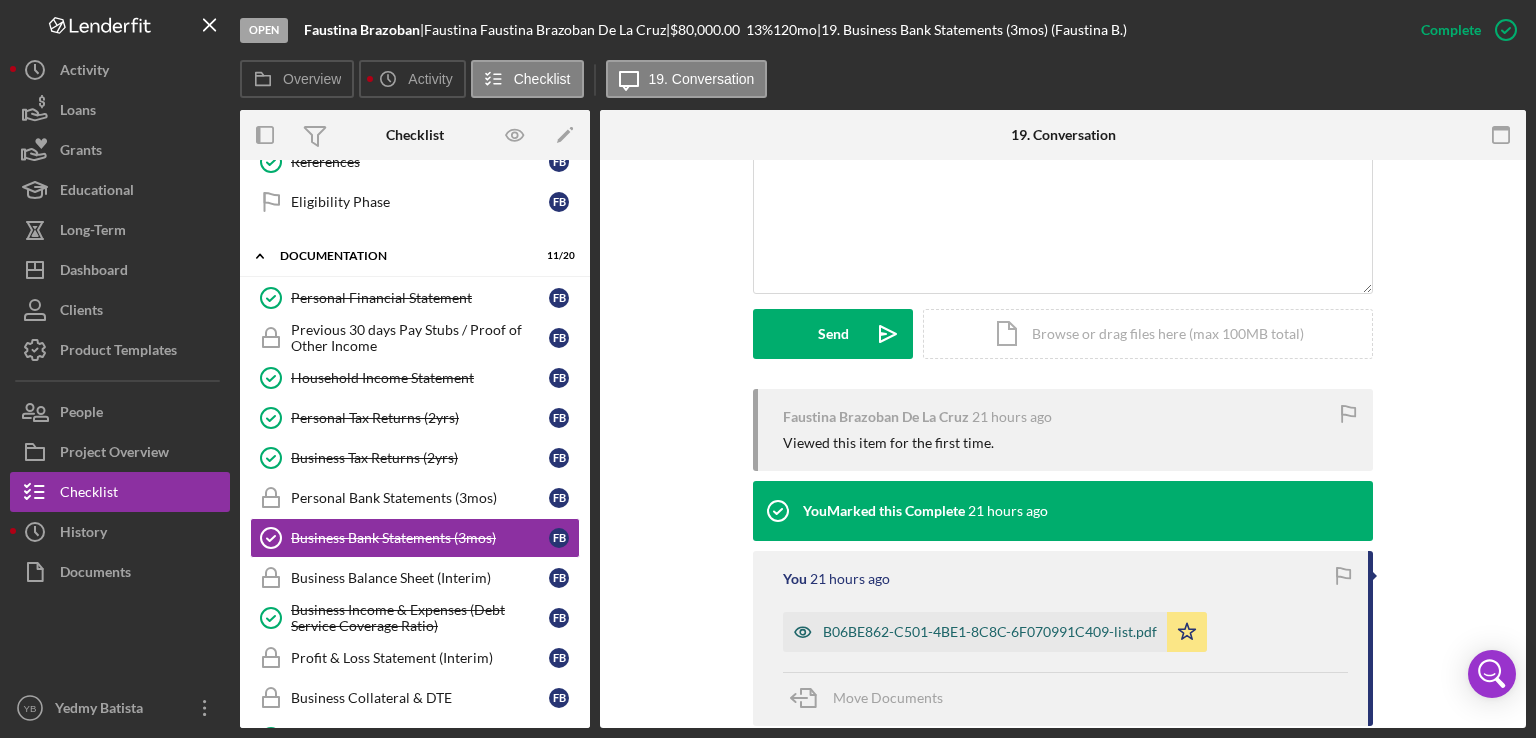 click on "B06BE862-C501-4BE1-8C8C-6F070991C409-list.pdf" at bounding box center [990, 632] 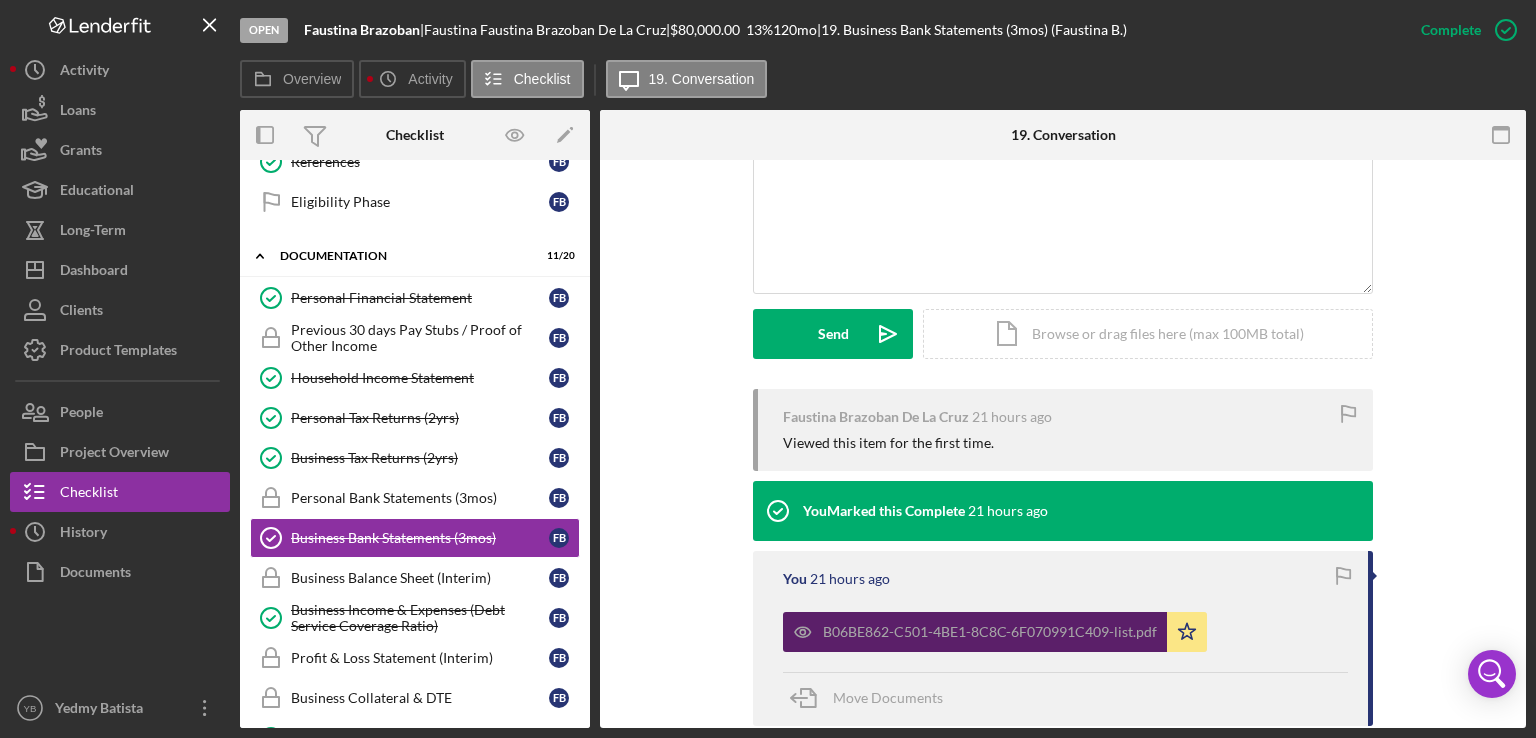 scroll, scrollTop: 483, scrollLeft: 0, axis: vertical 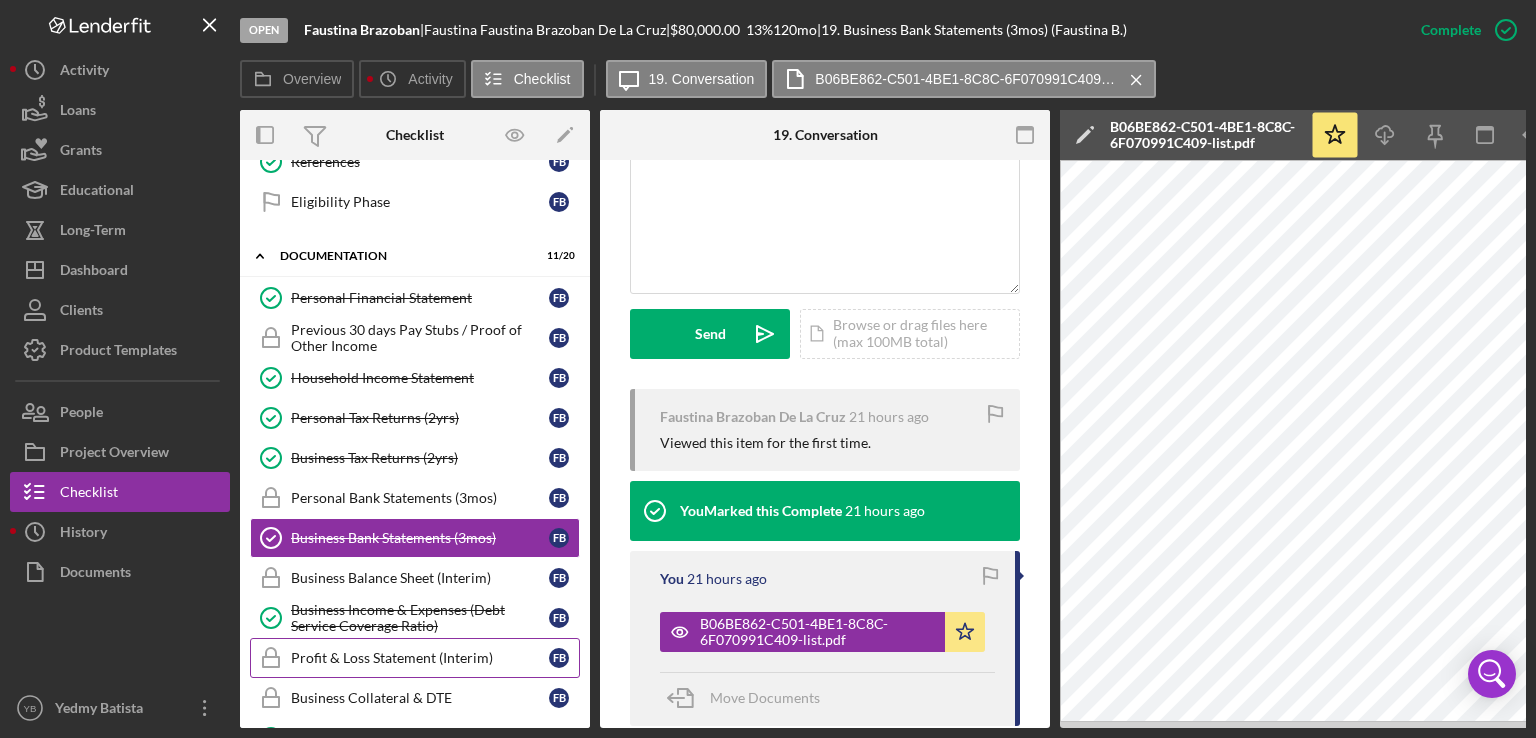 click on "Profit & Loss Statement (Interim)" at bounding box center [420, 658] 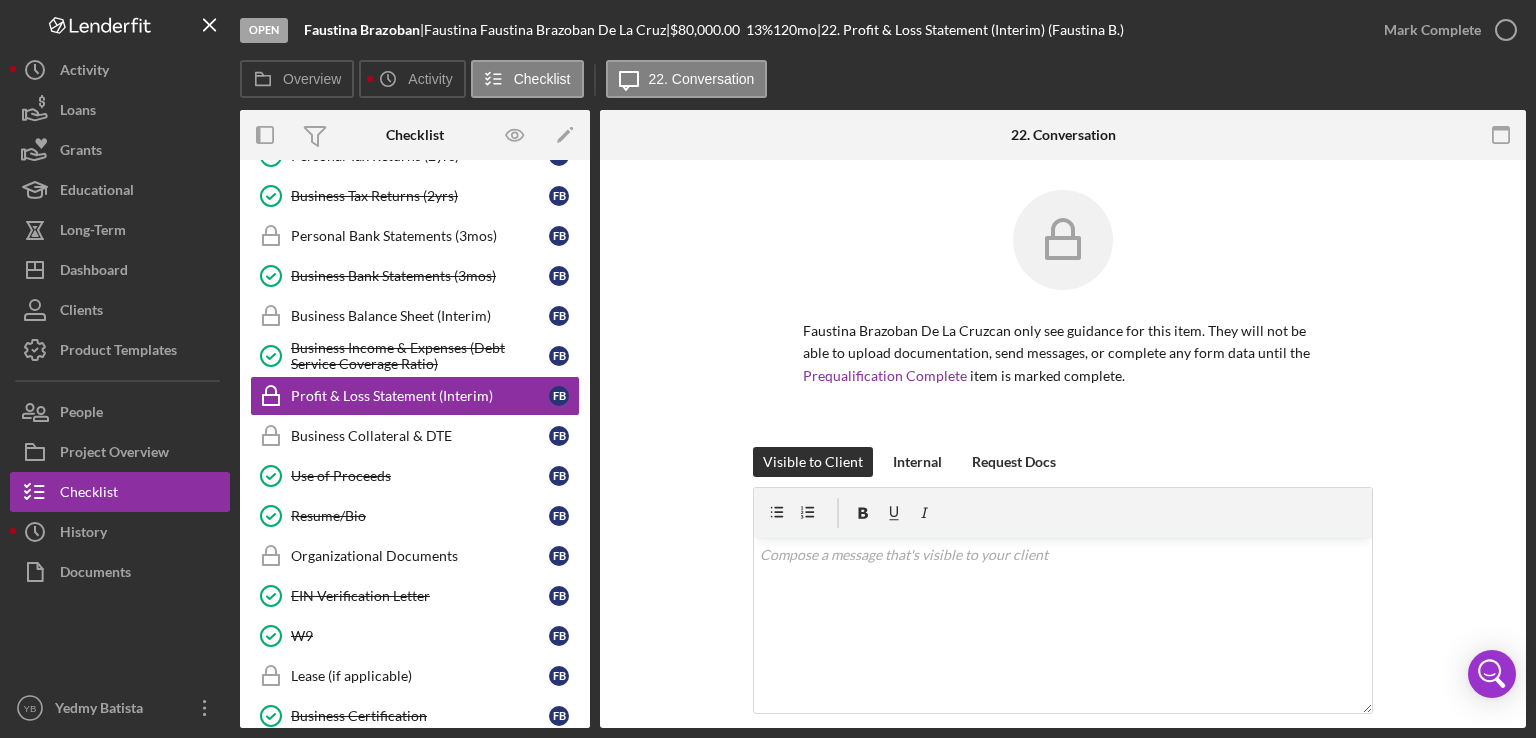 scroll, scrollTop: 912, scrollLeft: 0, axis: vertical 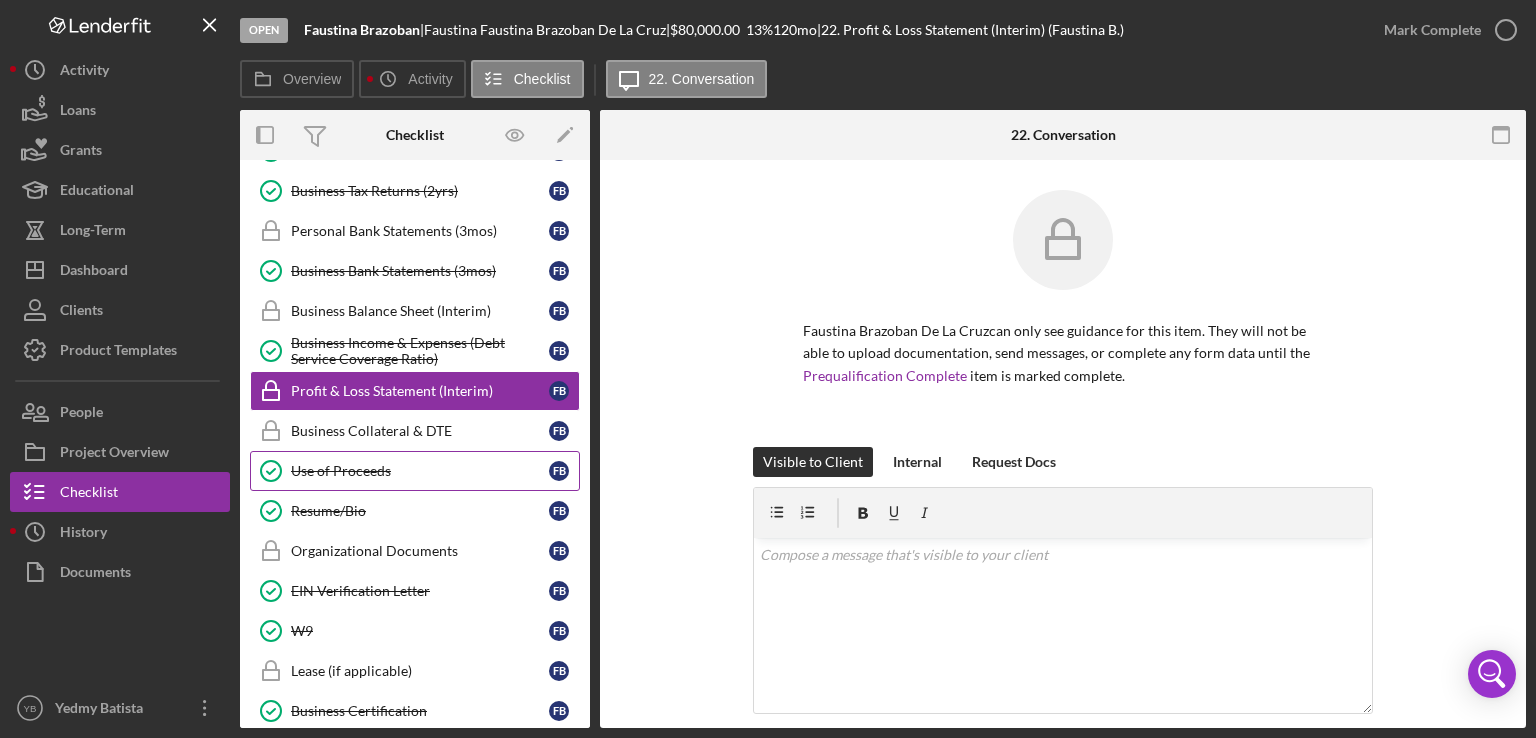click on "Use of Proceeds Use of Proceeds F B" at bounding box center (415, 471) 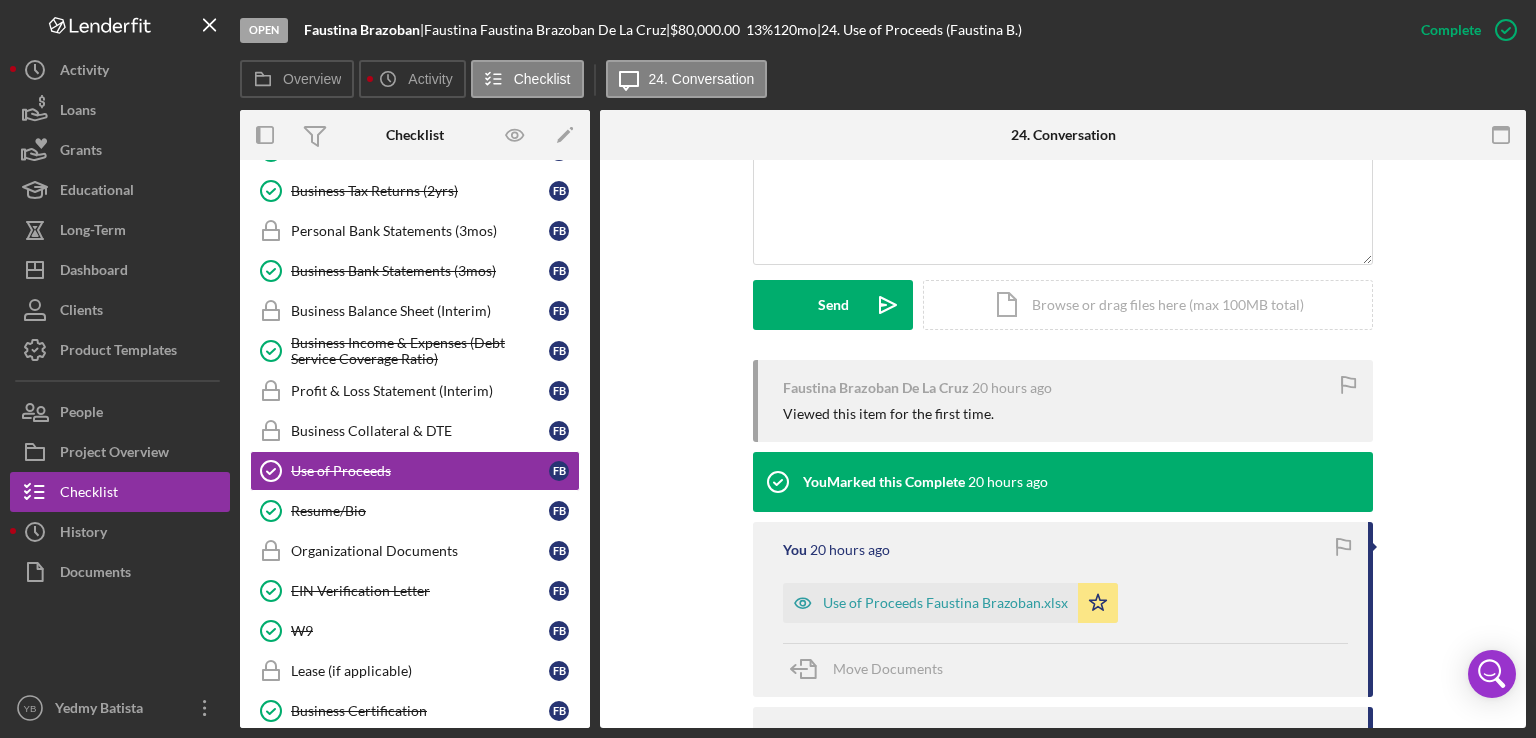 scroll, scrollTop: 468, scrollLeft: 0, axis: vertical 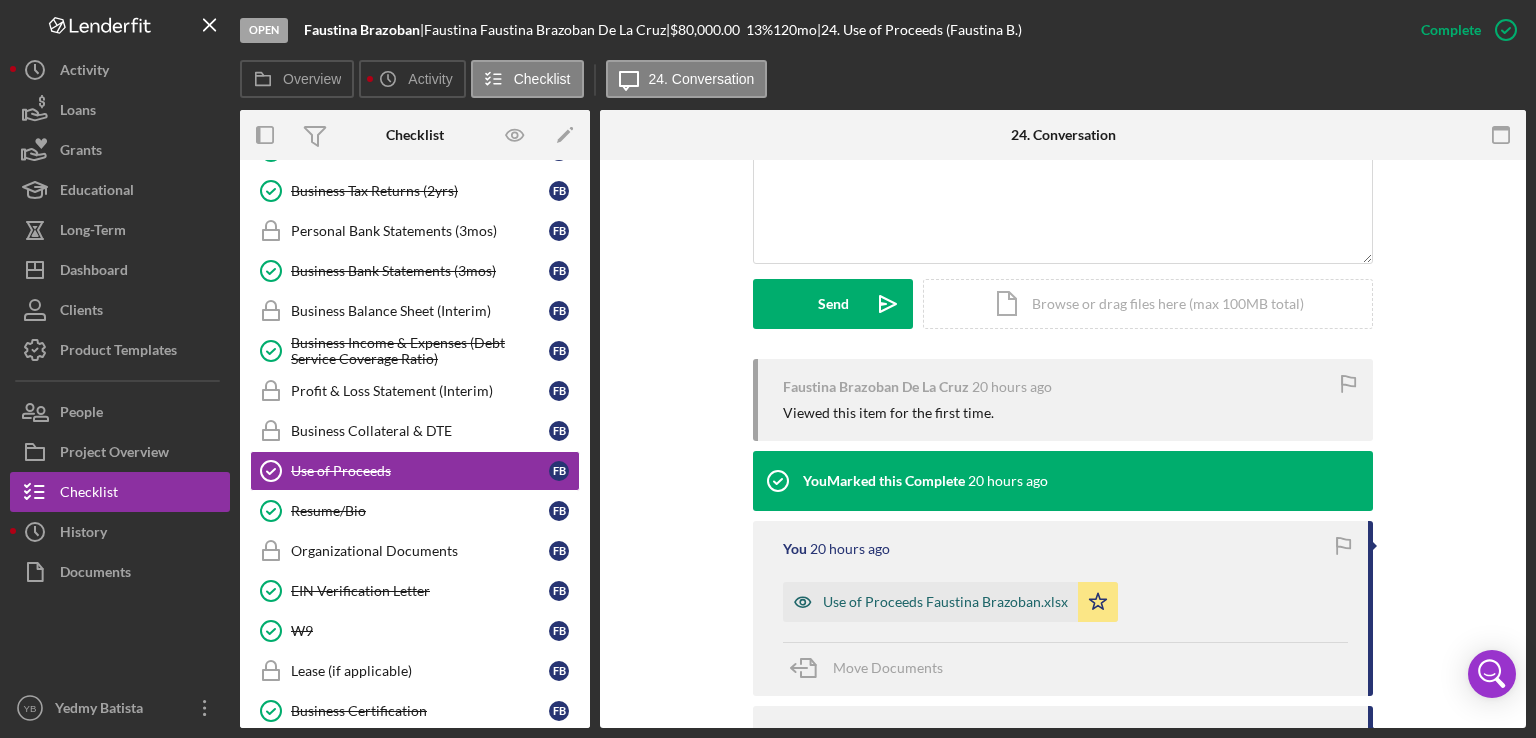 click on "Use of Proceeds Faustina Brazoban.xlsx" at bounding box center [945, 602] 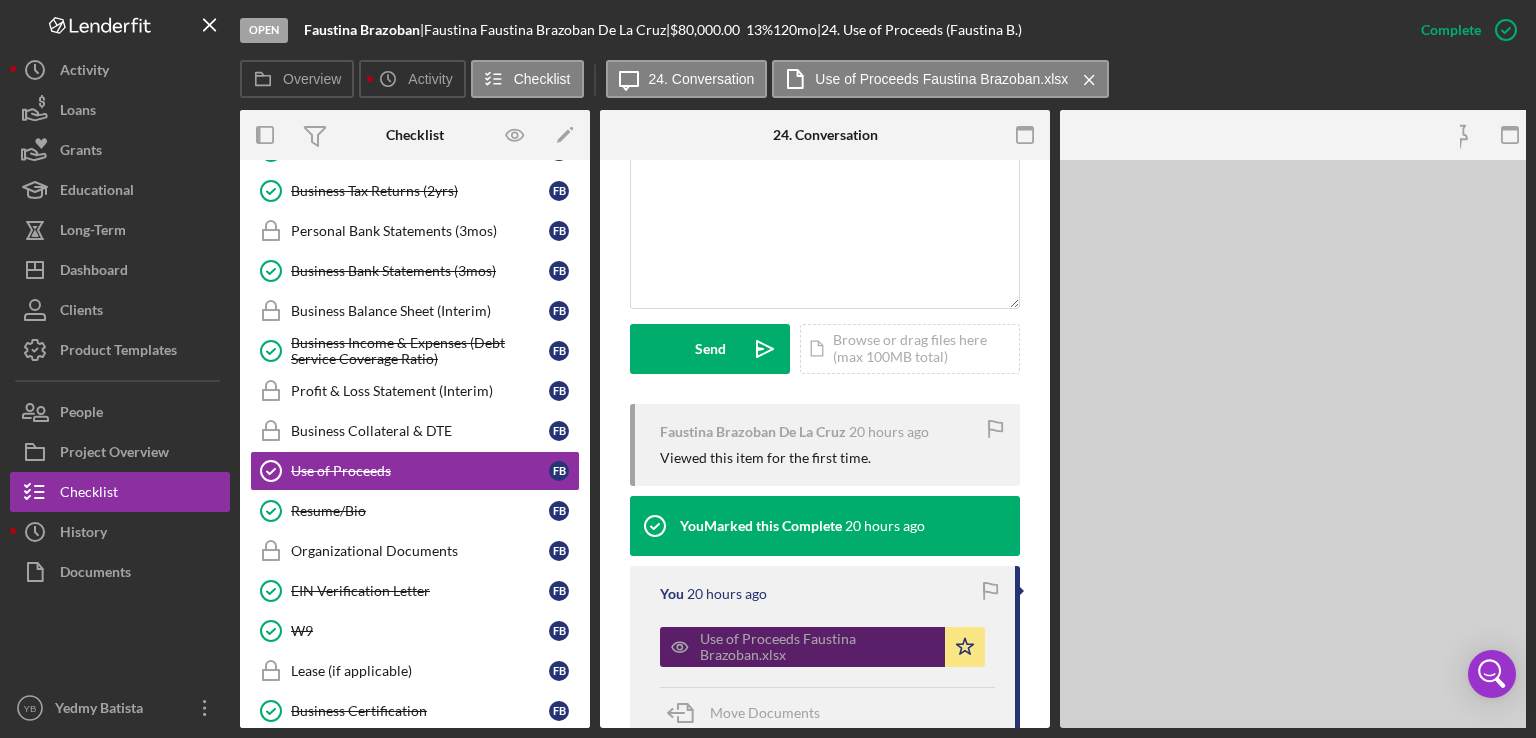scroll, scrollTop: 513, scrollLeft: 0, axis: vertical 